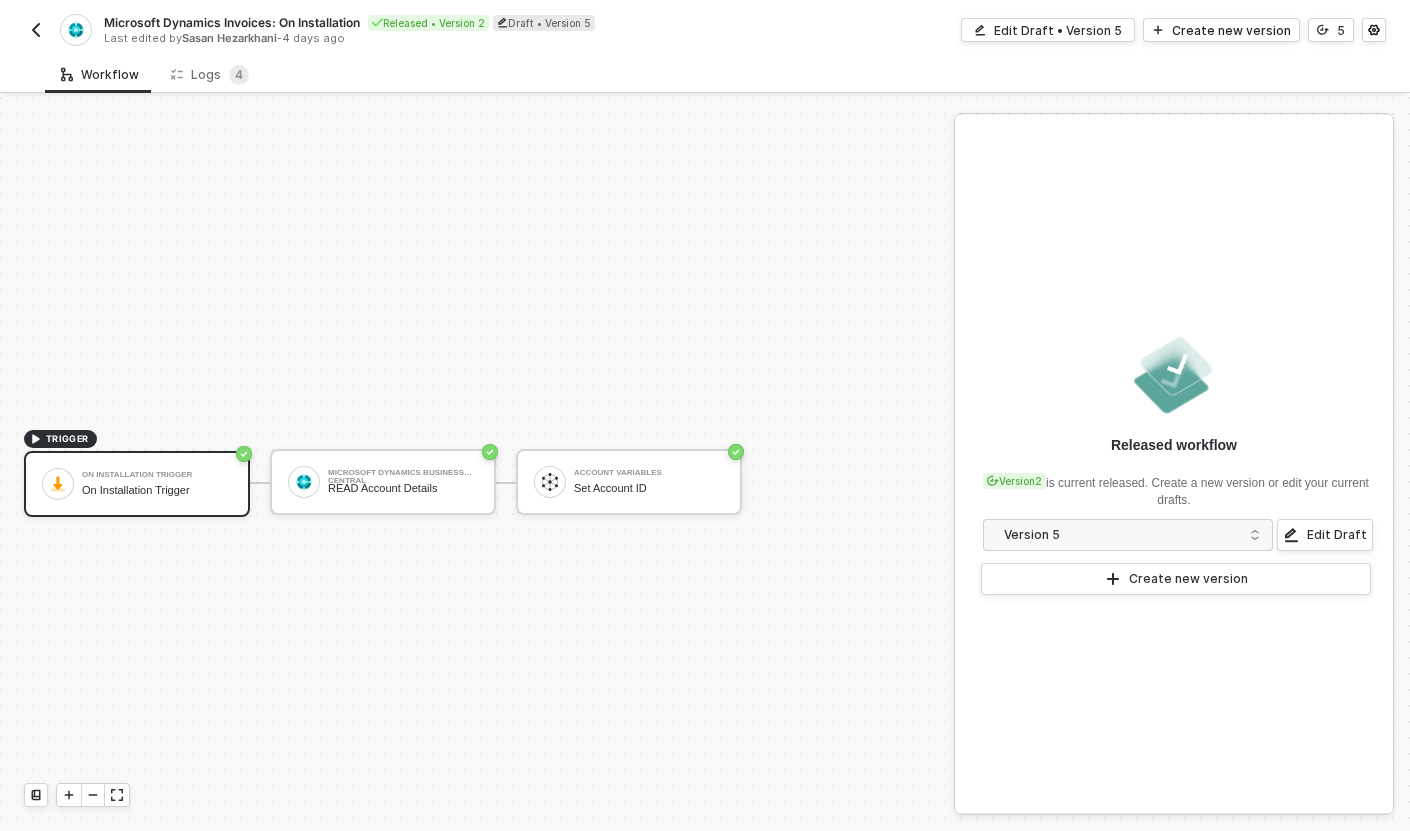 scroll, scrollTop: 0, scrollLeft: 0, axis: both 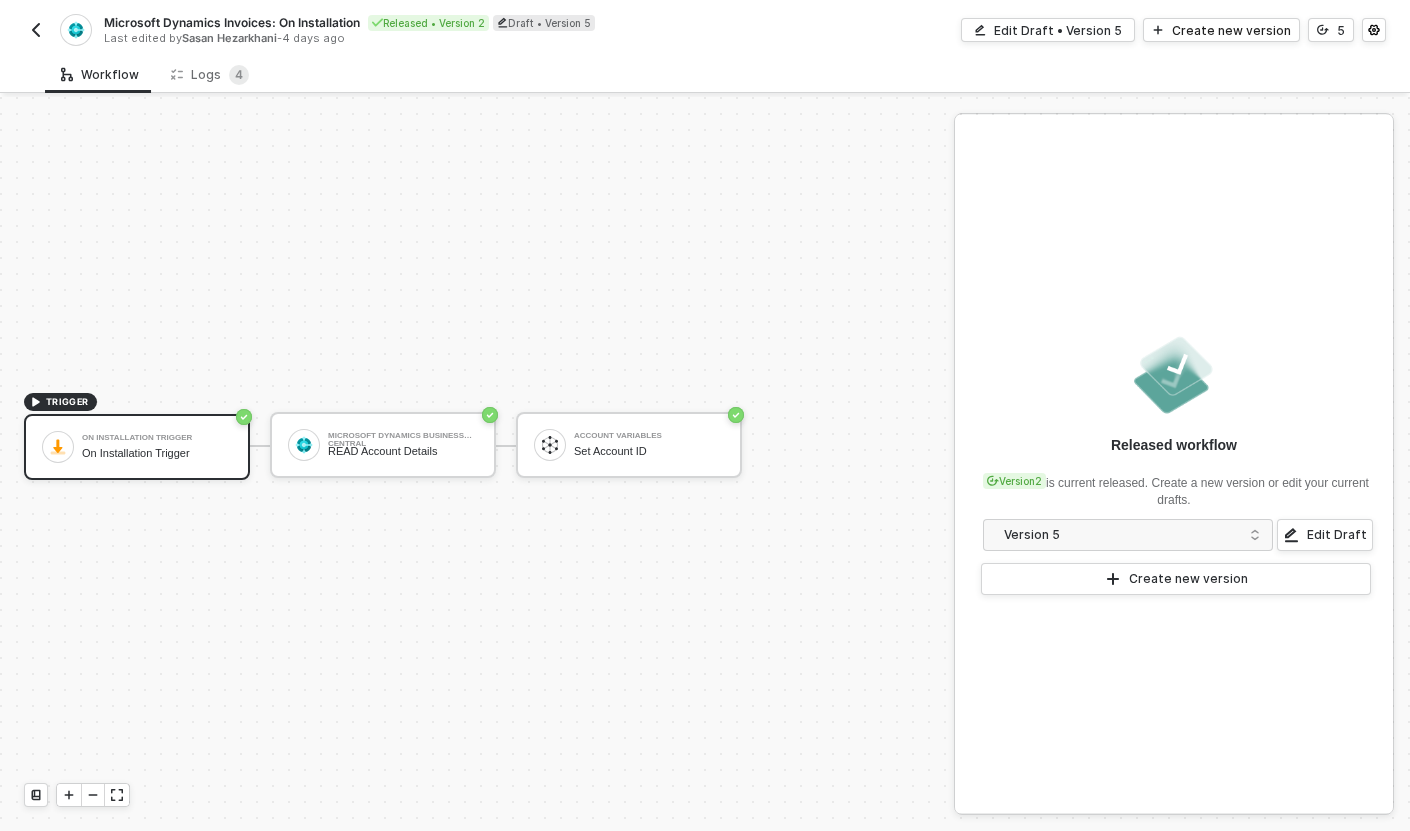 click at bounding box center (36, 30) 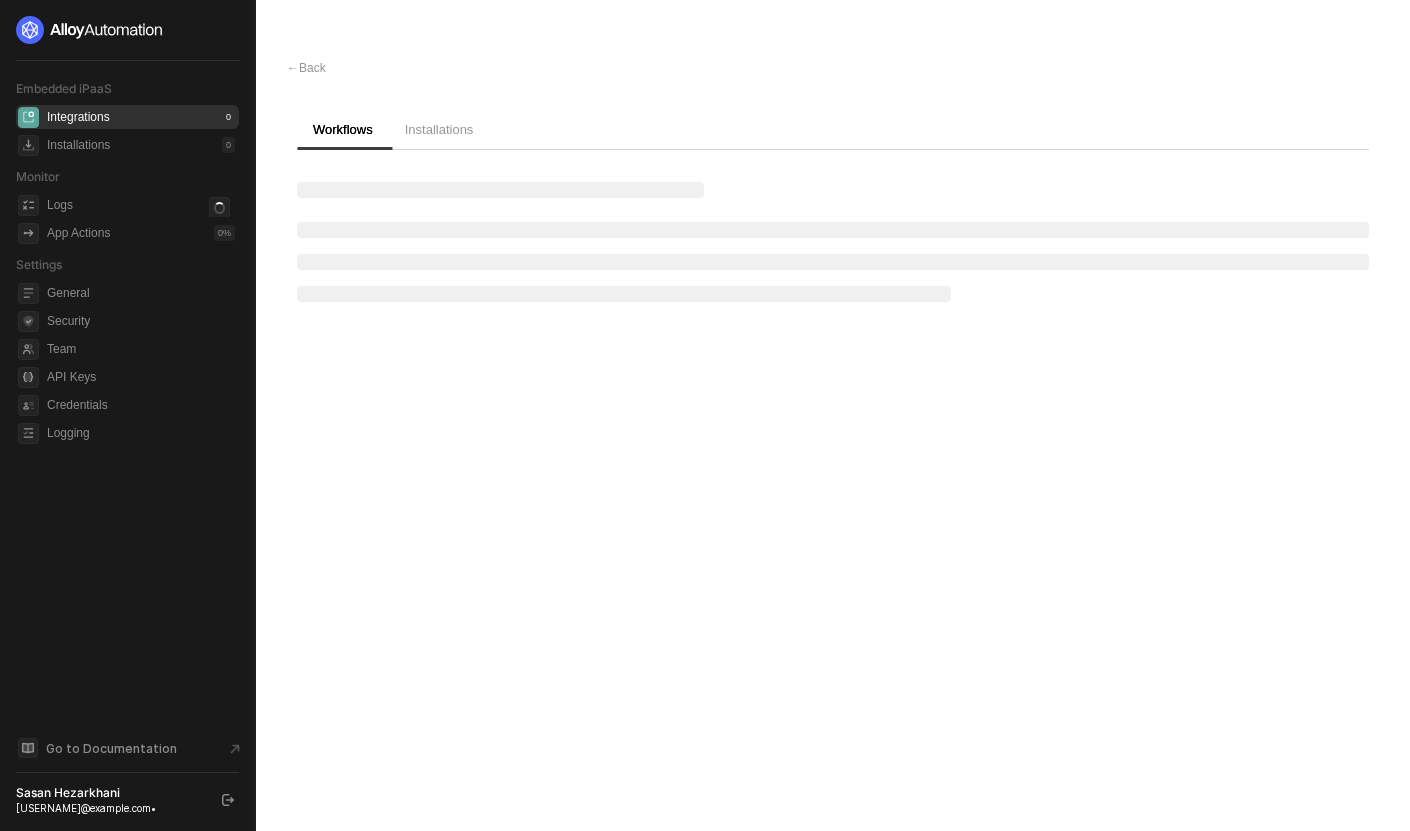 scroll, scrollTop: 0, scrollLeft: 0, axis: both 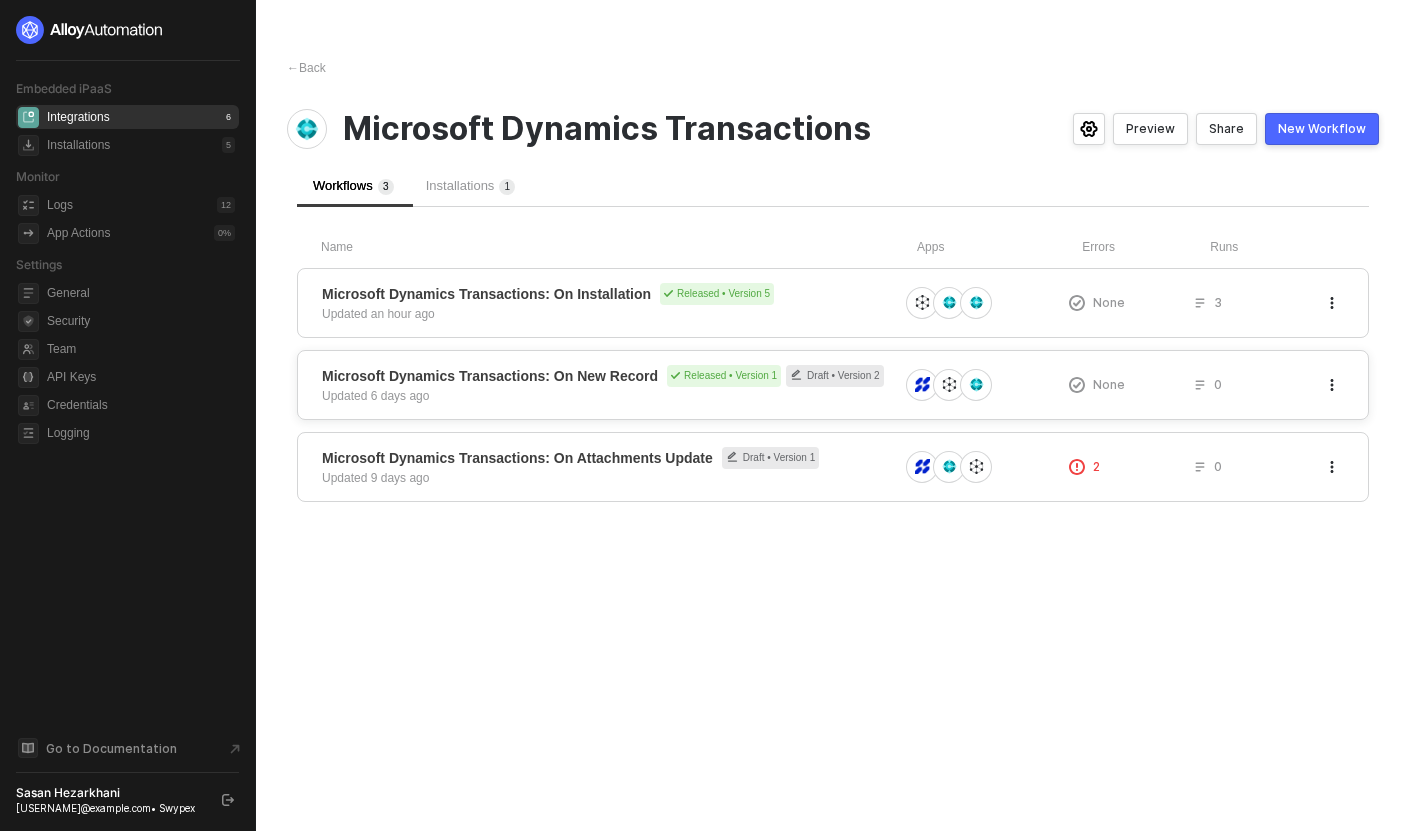 click on "Microsoft Dynamics Transactions: On New Record" at bounding box center (490, 376) 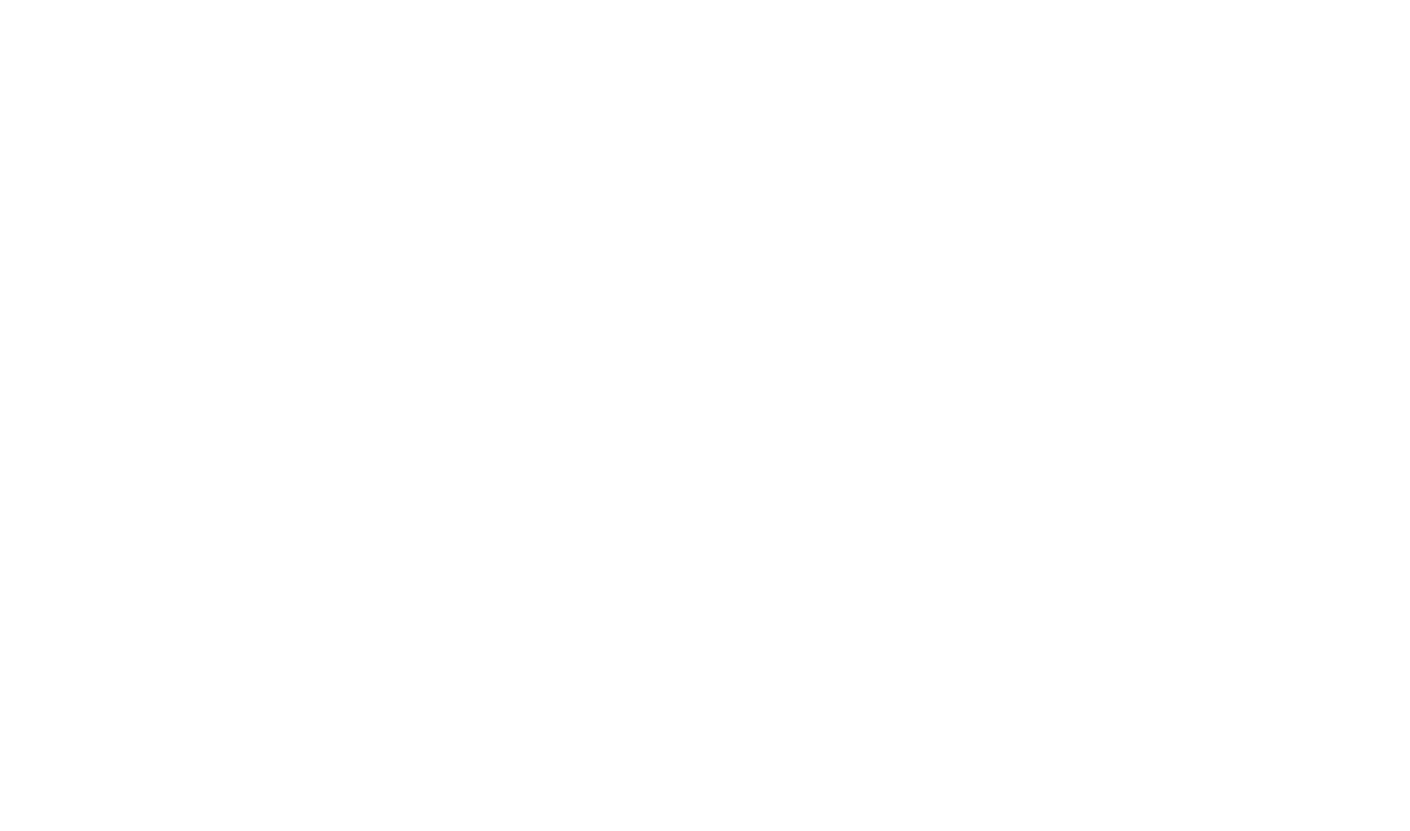 scroll, scrollTop: 0, scrollLeft: 0, axis: both 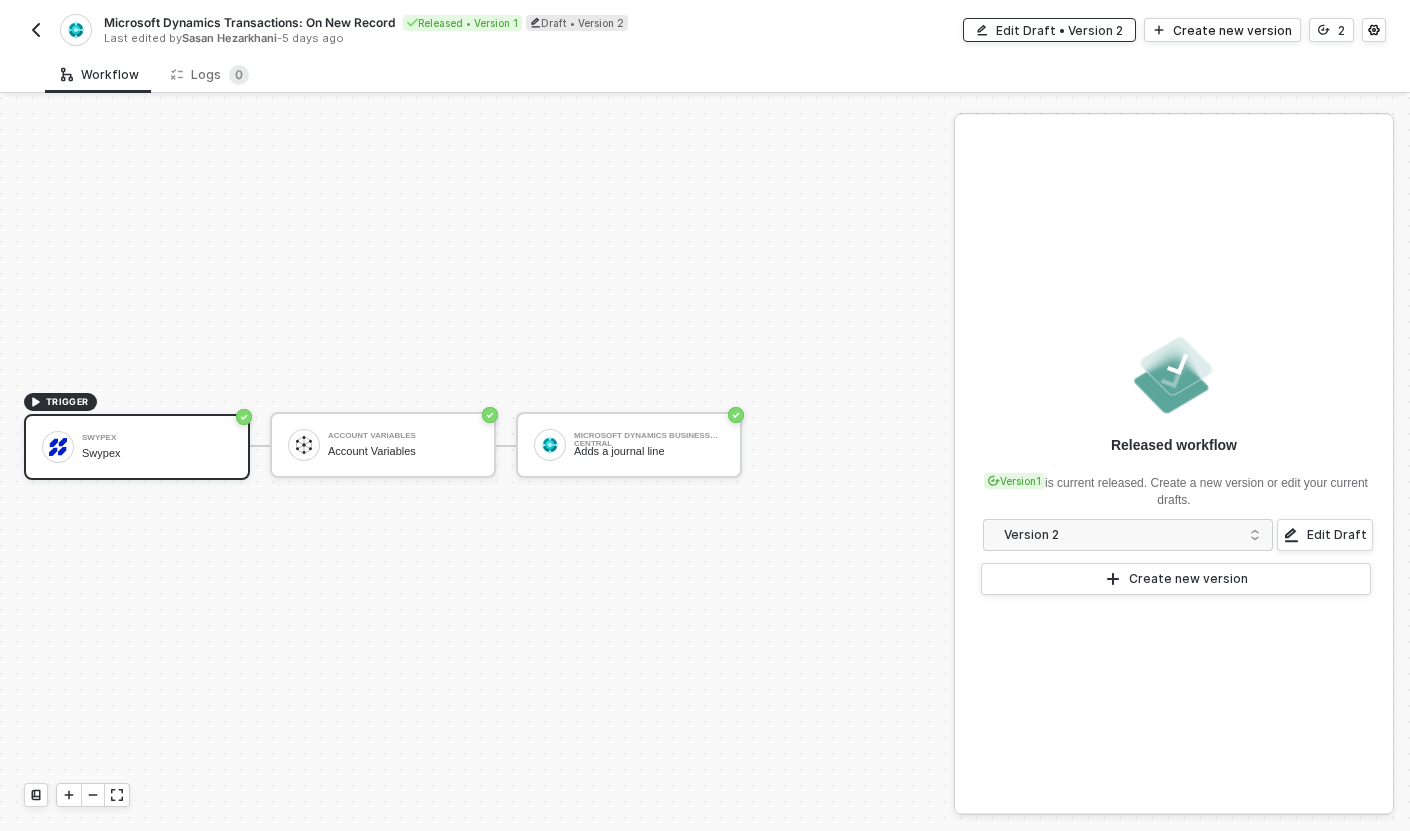 click on "Edit Draft • Version 2" at bounding box center (1059, 30) 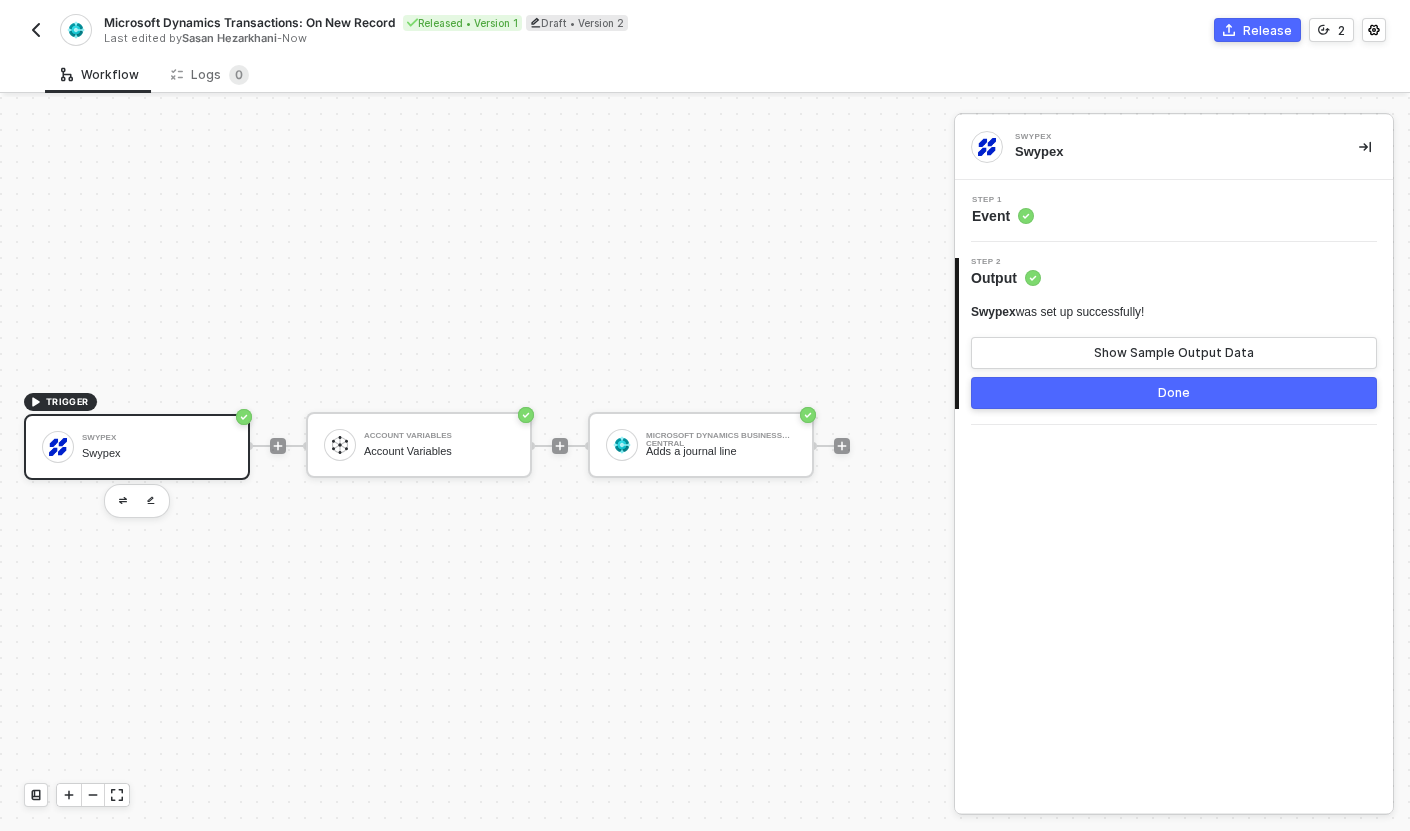 click on "Swypex Swypex" at bounding box center (157, 447) 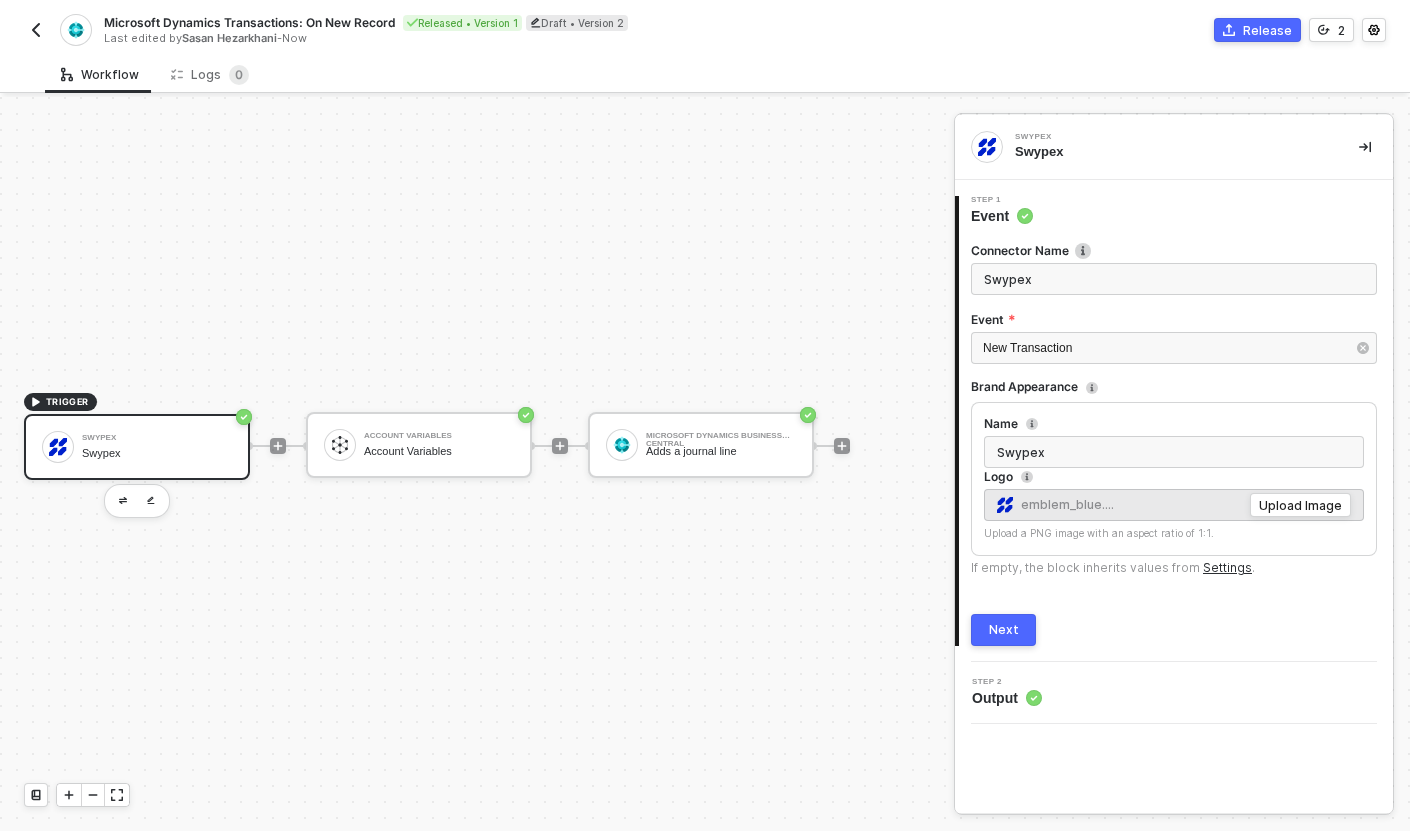 click on "Swypex" at bounding box center [1174, 279] 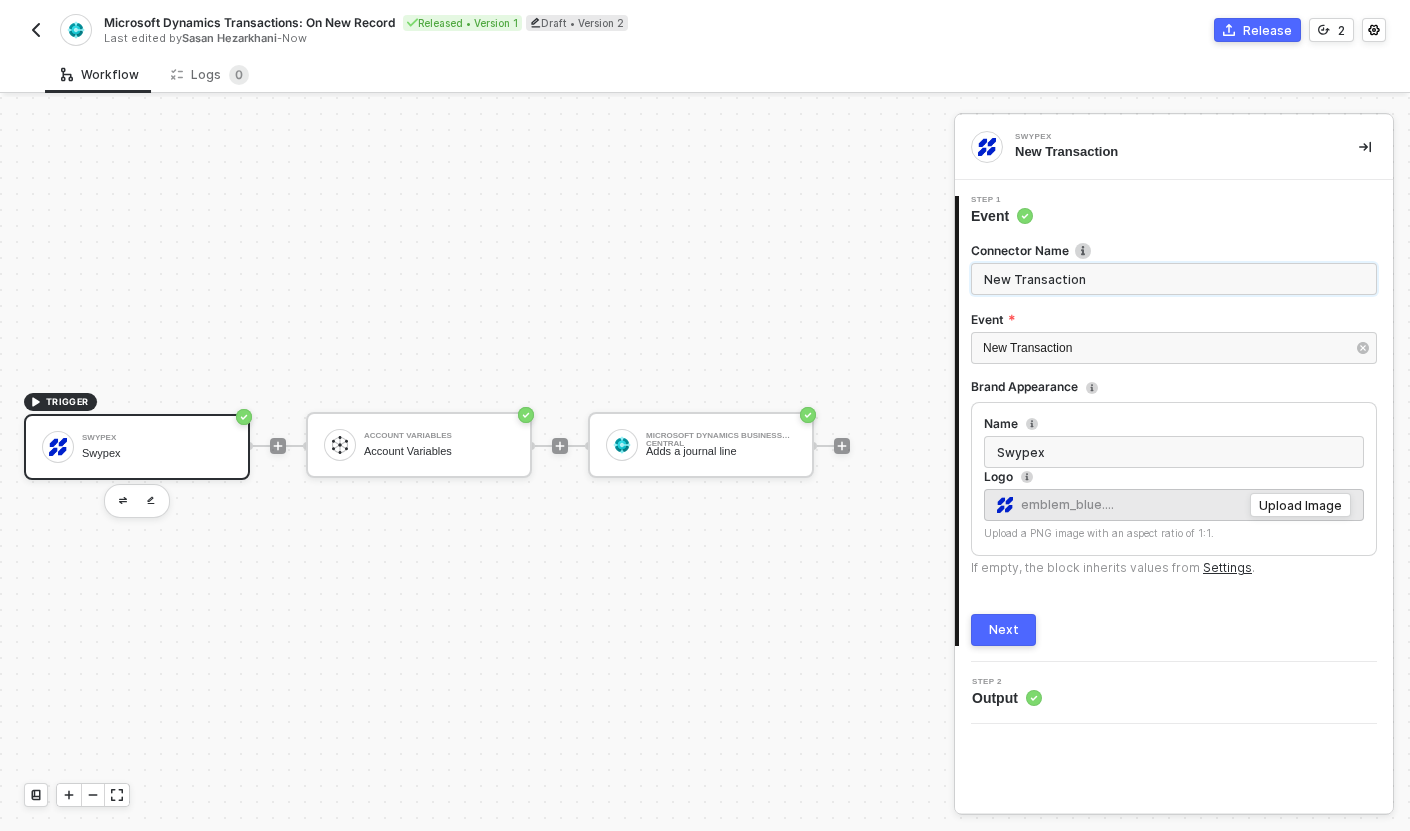 type on "New Transaction" 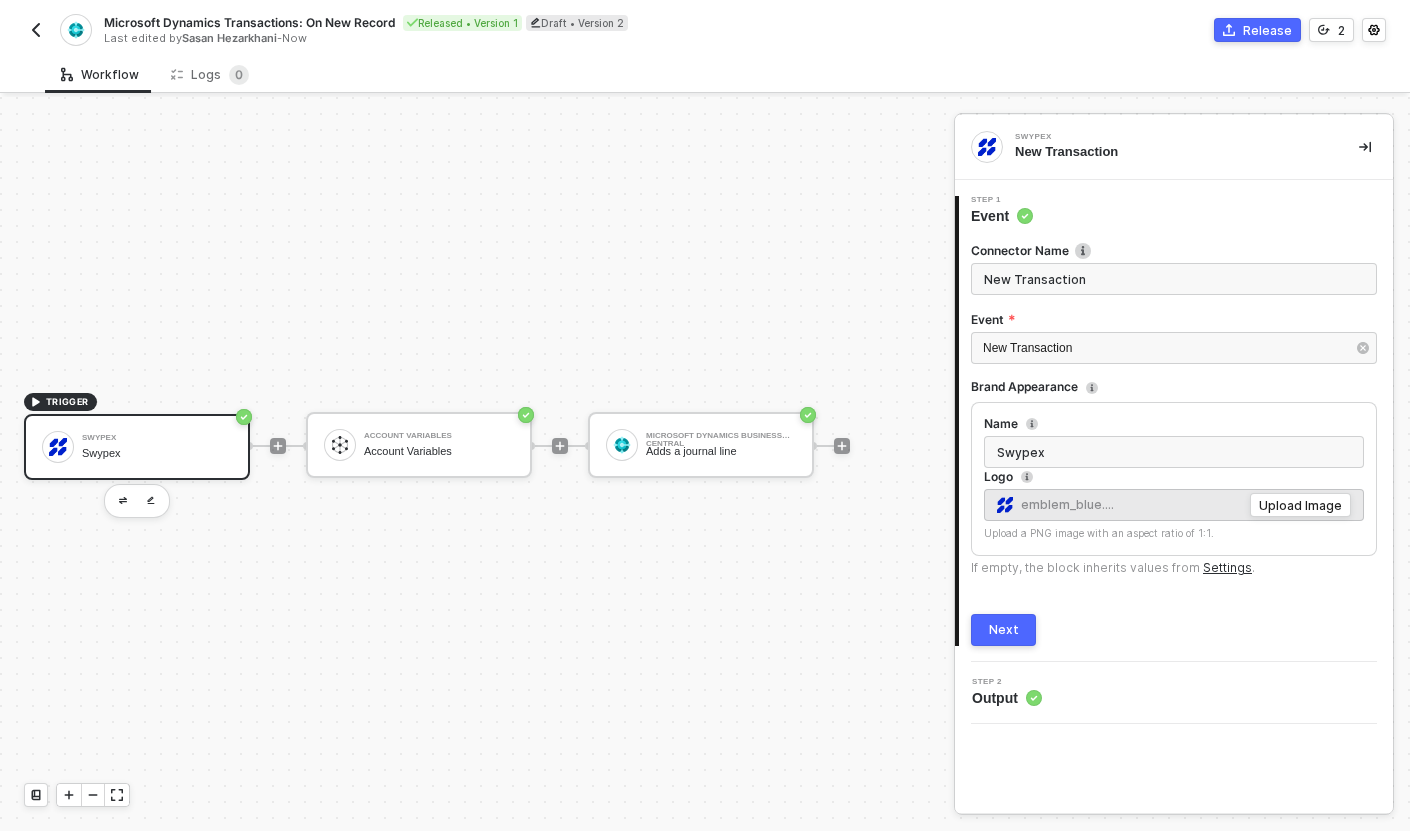 click on "Next" at bounding box center [1004, 630] 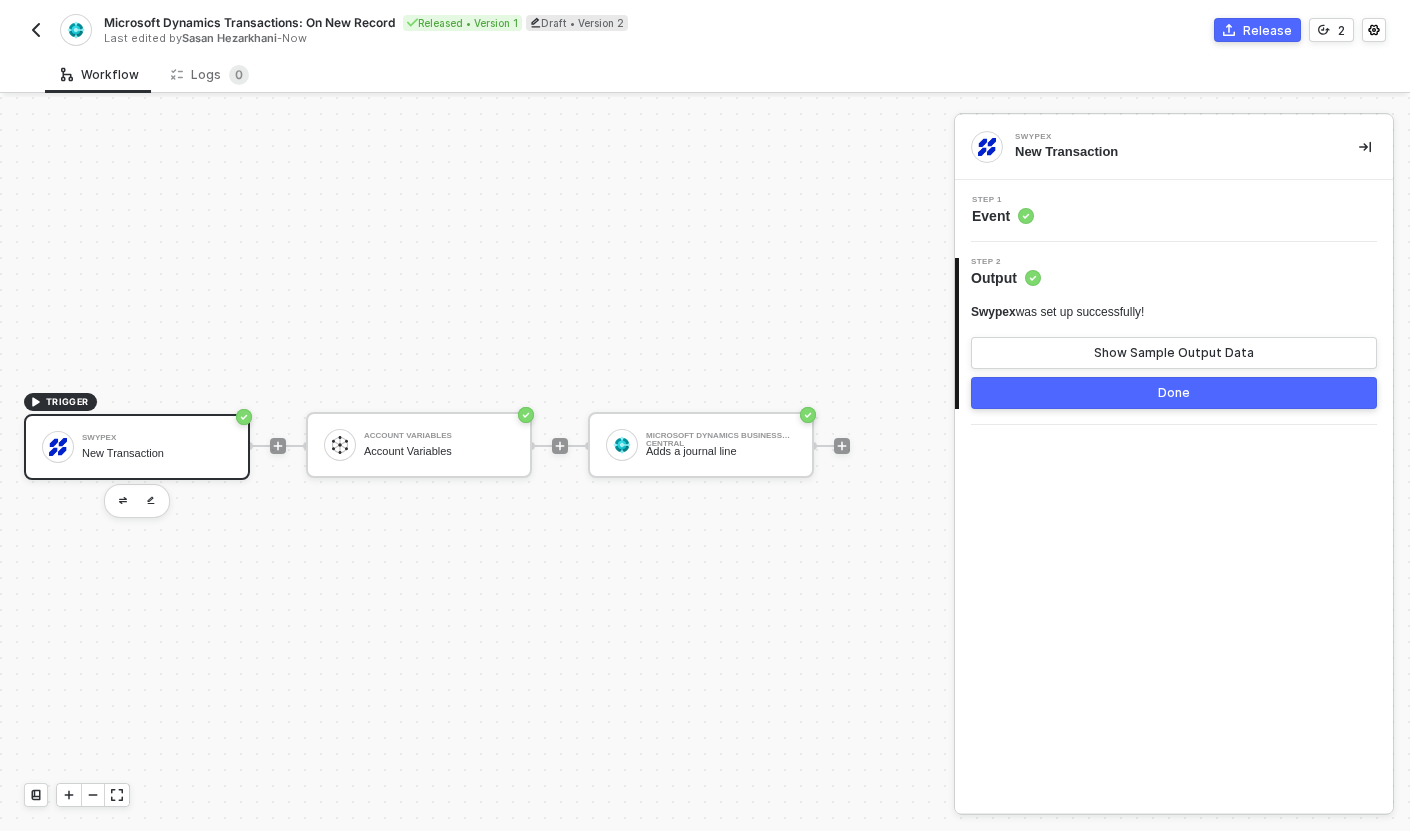 click on "Step 1 Event" at bounding box center [1174, 211] 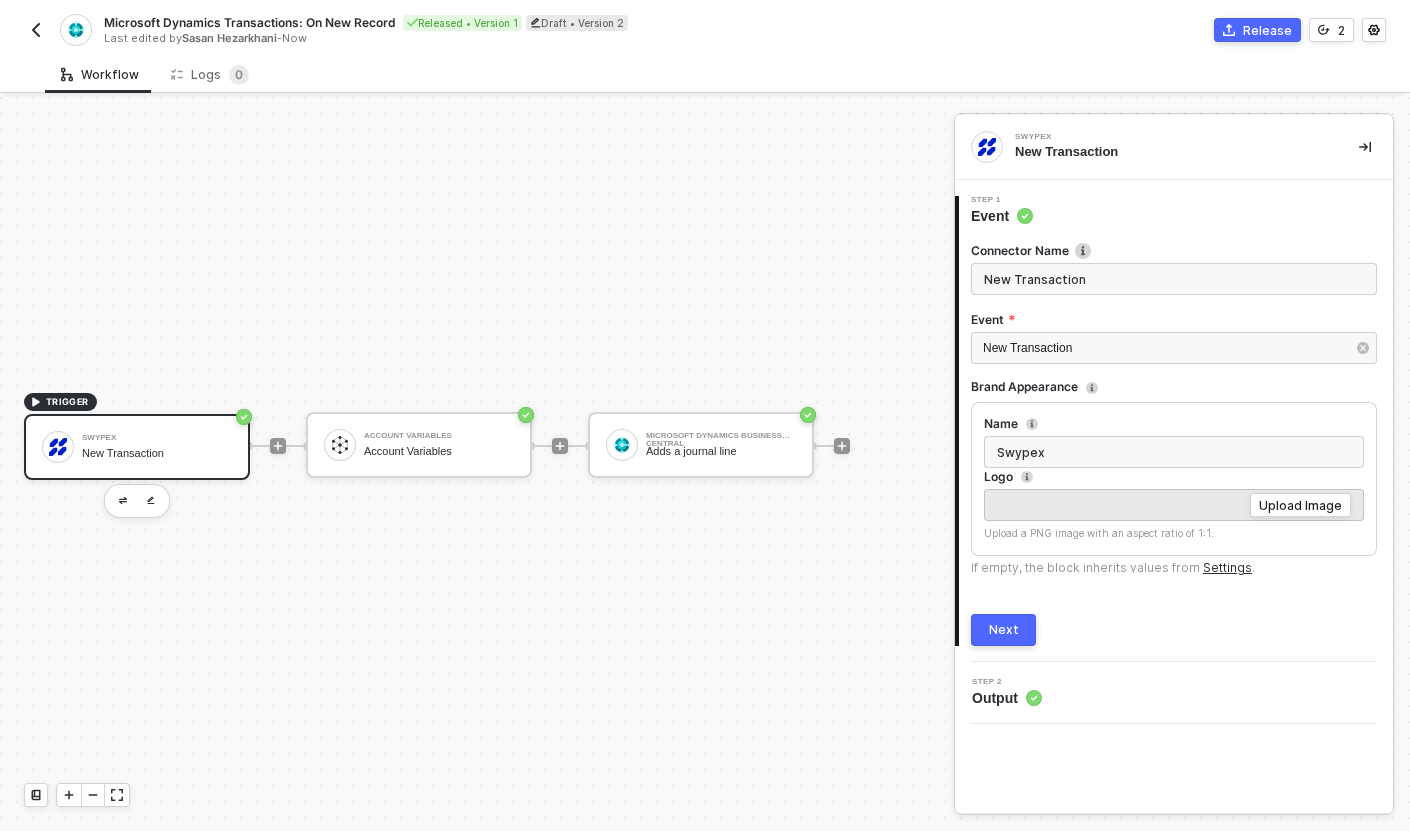 click on "New Transaction" at bounding box center (1174, 279) 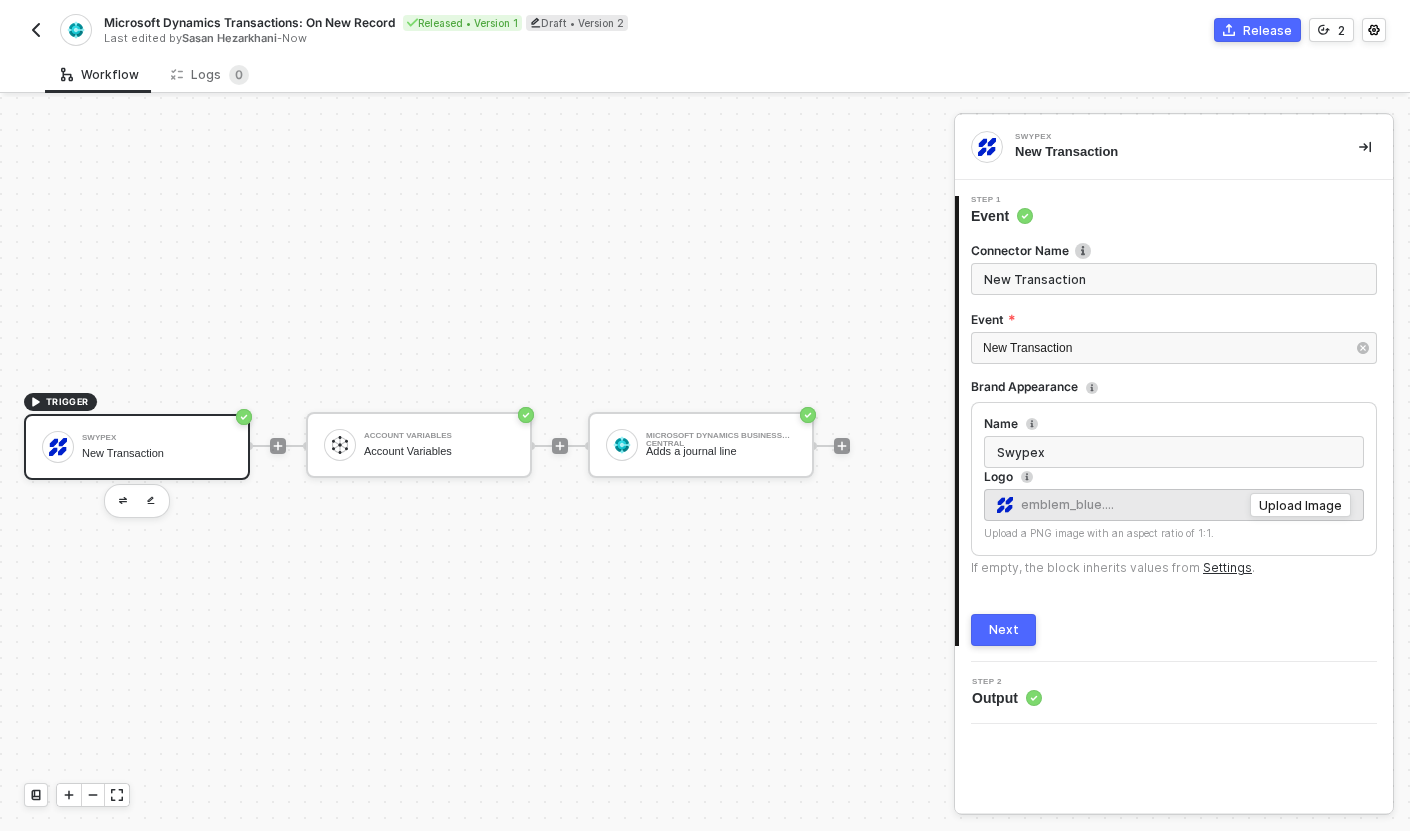 click on "New Transaction" at bounding box center [1174, 279] 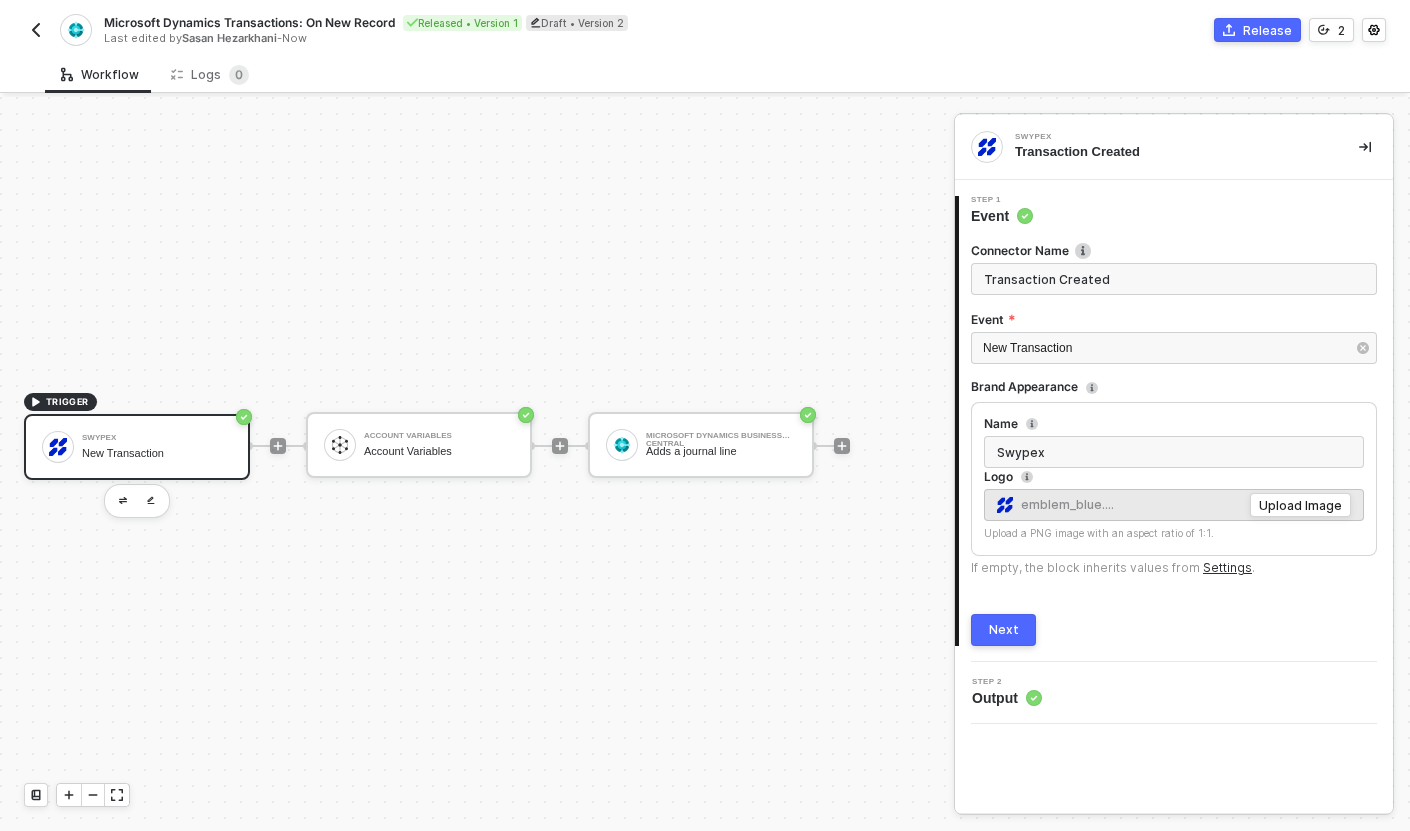 type on "Transaction Created" 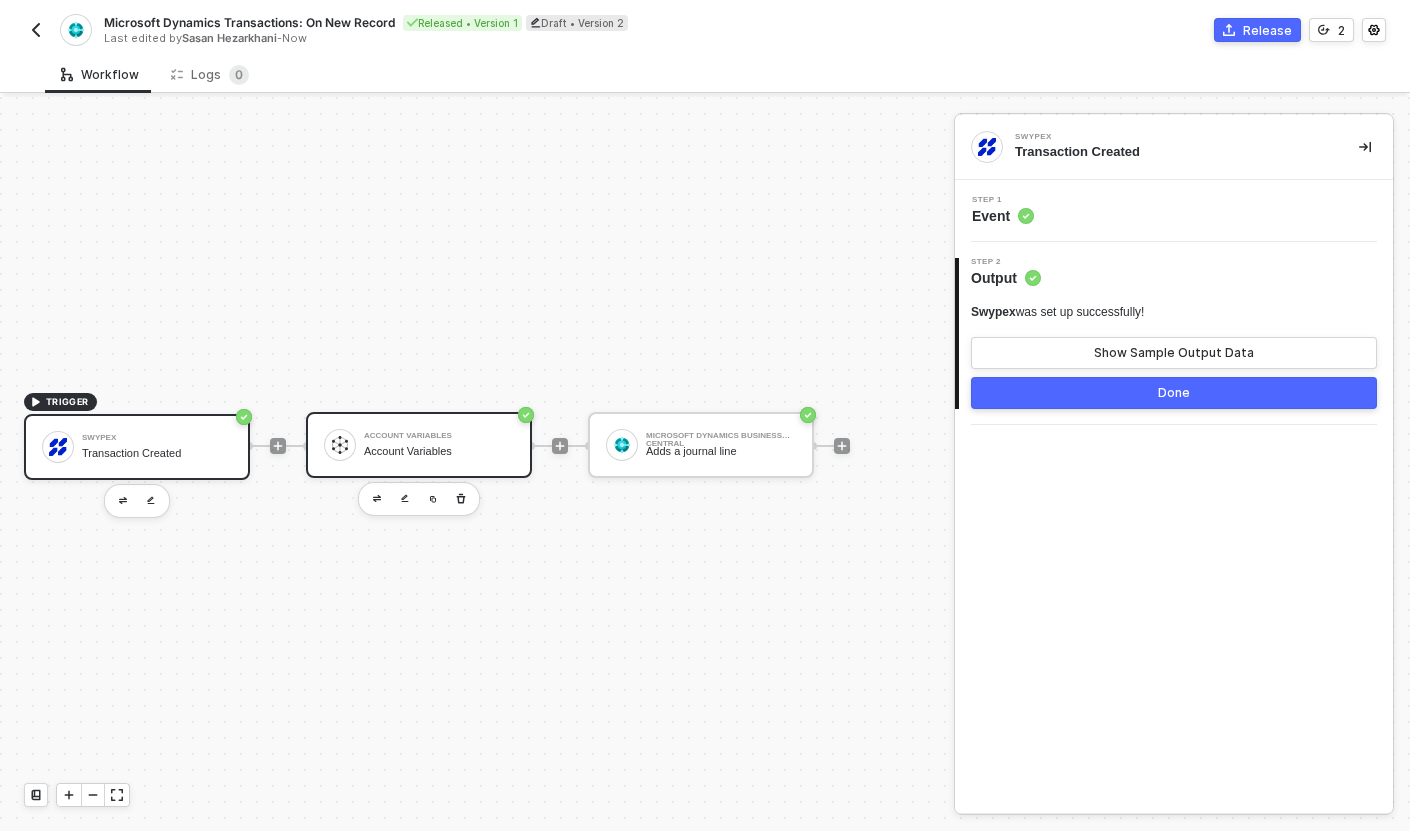 click on "Account Variables" at bounding box center [439, 436] 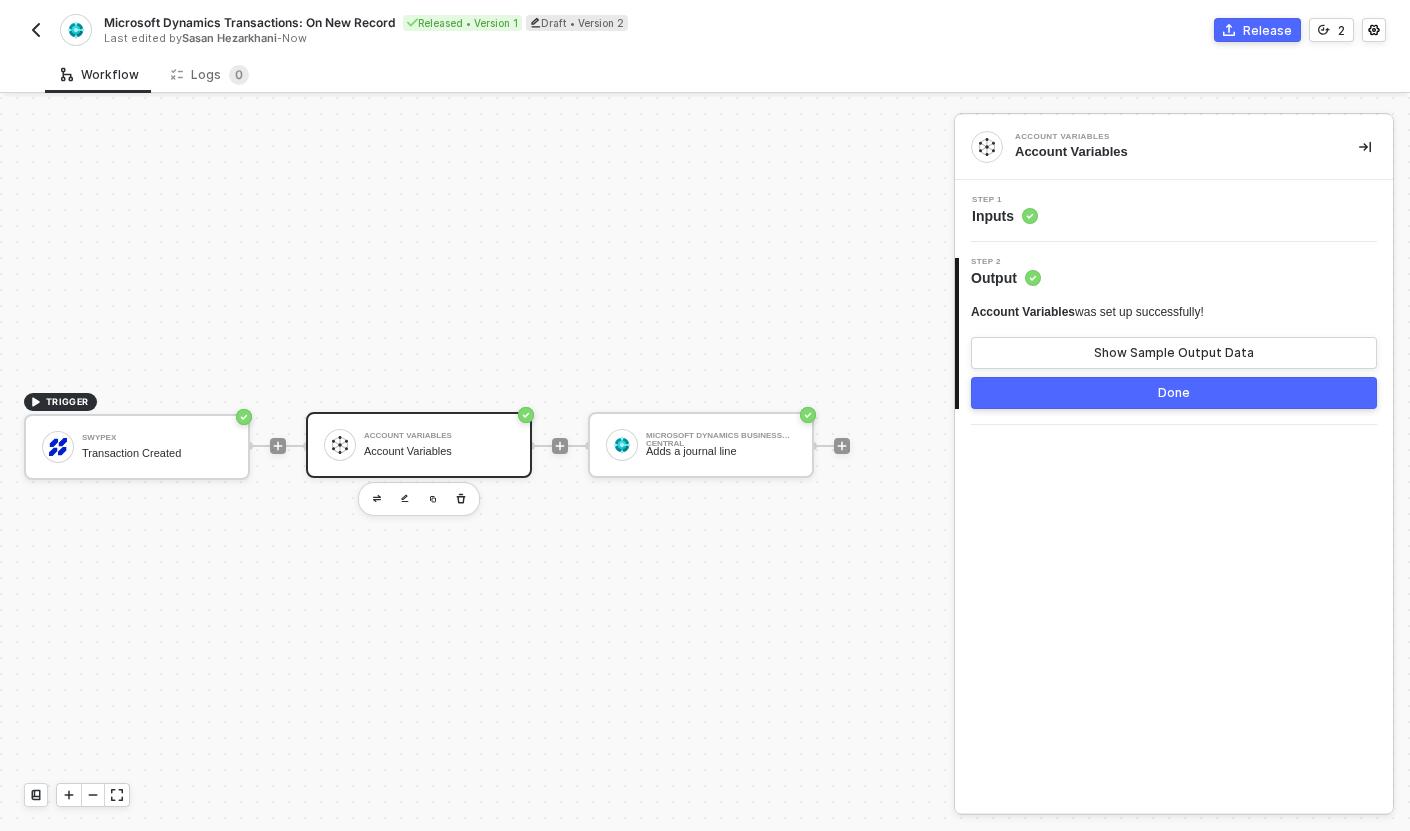 click on "Step 1 Inputs" at bounding box center [1174, 211] 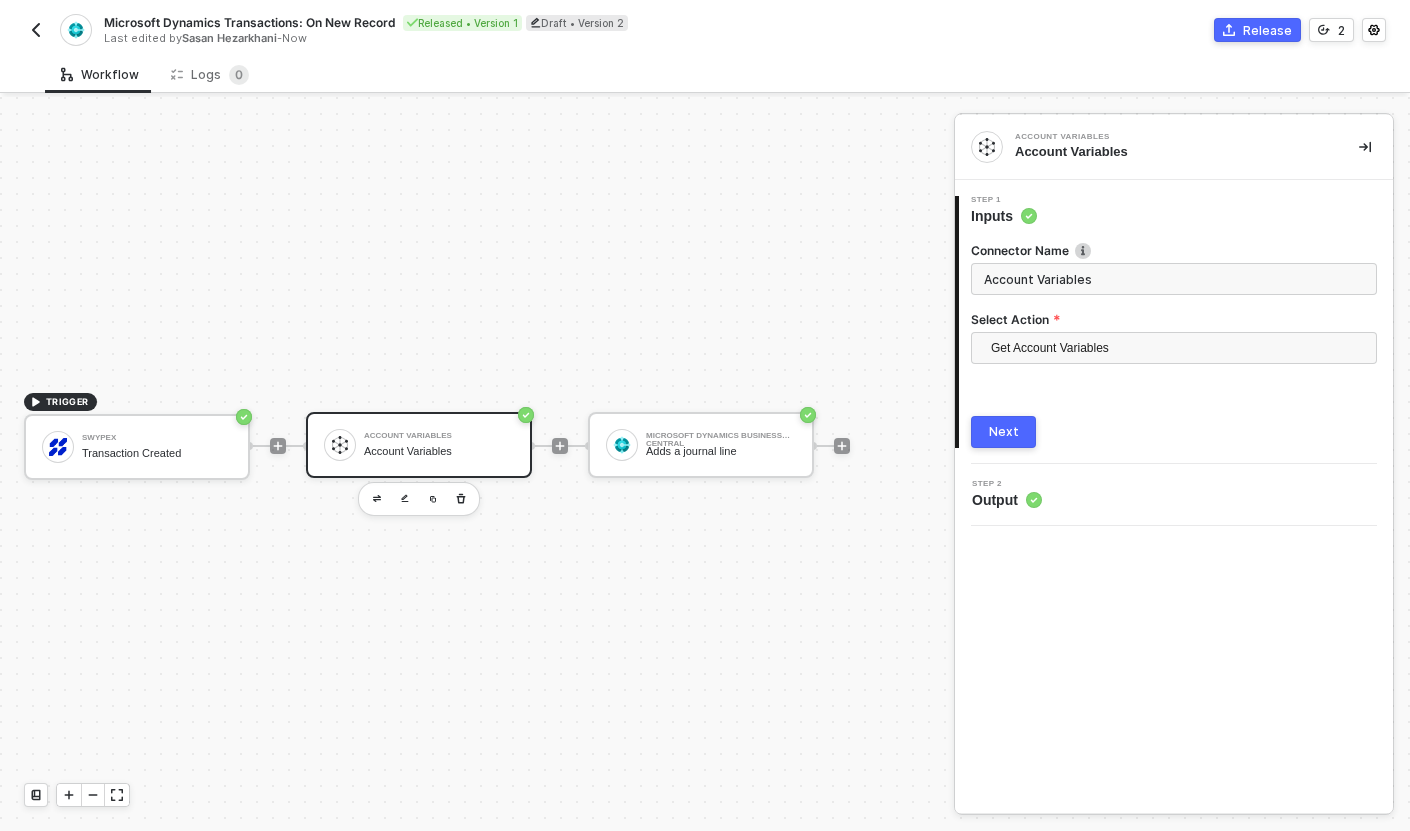 click on "Account Variables" at bounding box center [1174, 279] 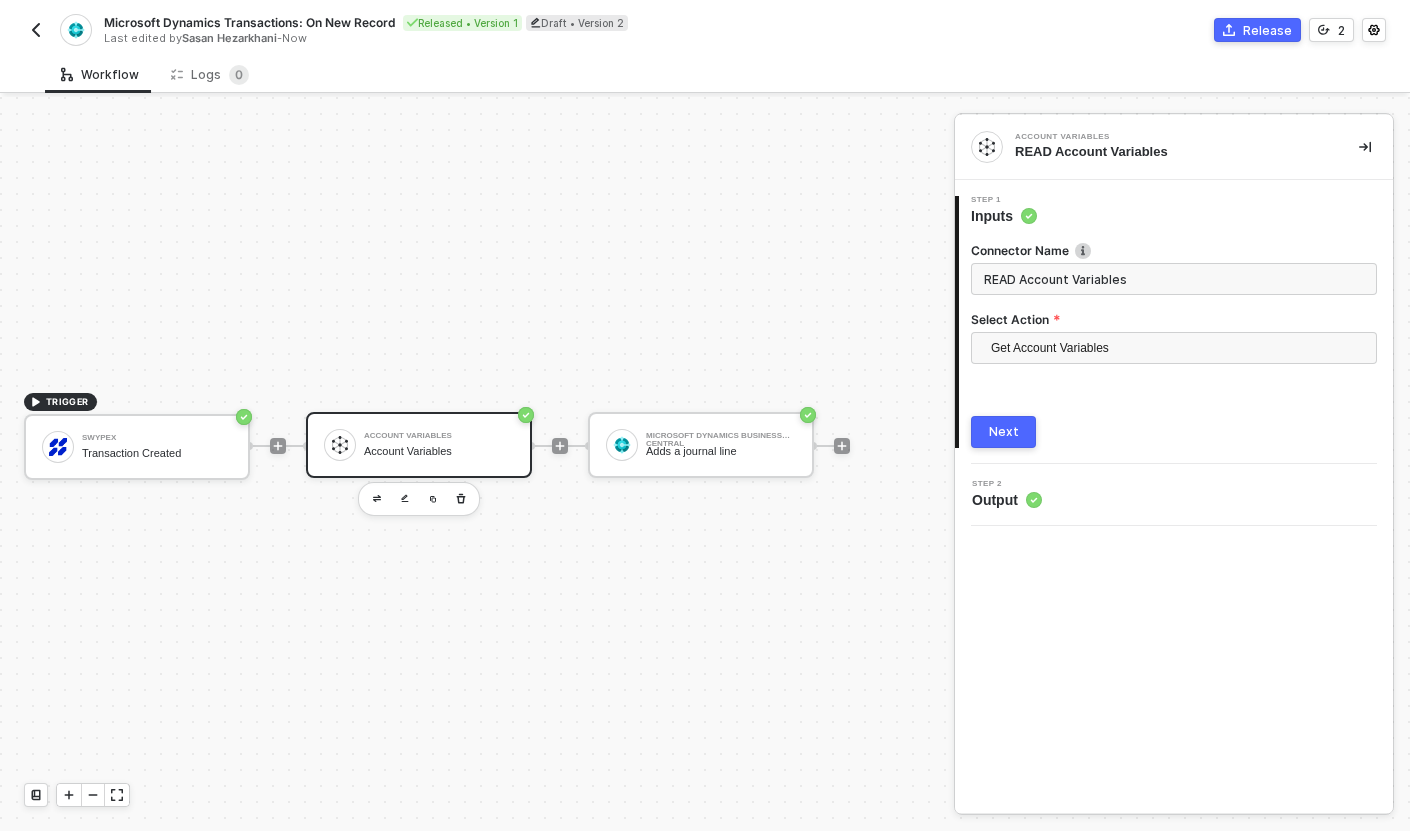 type on "READ Account Variables" 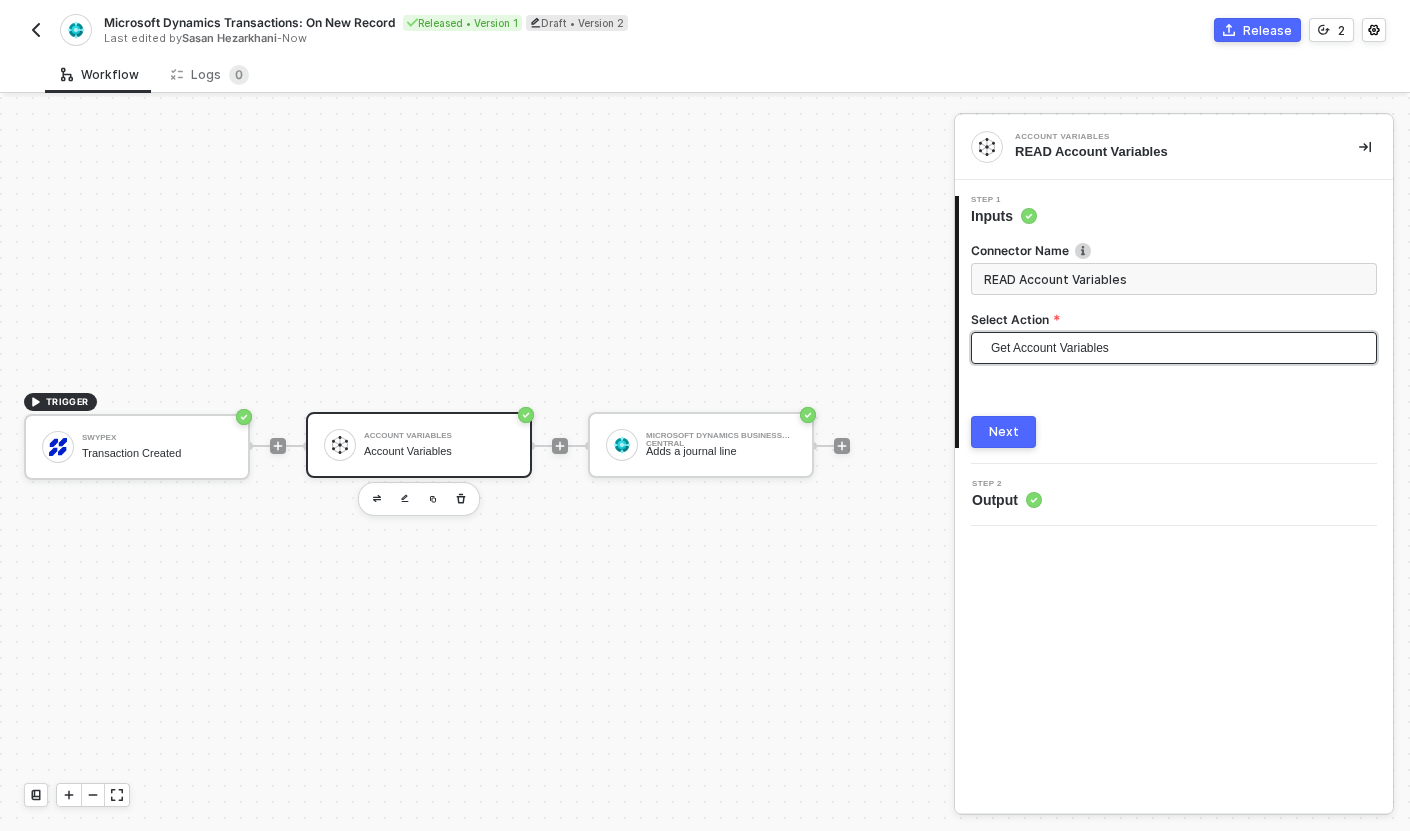 type 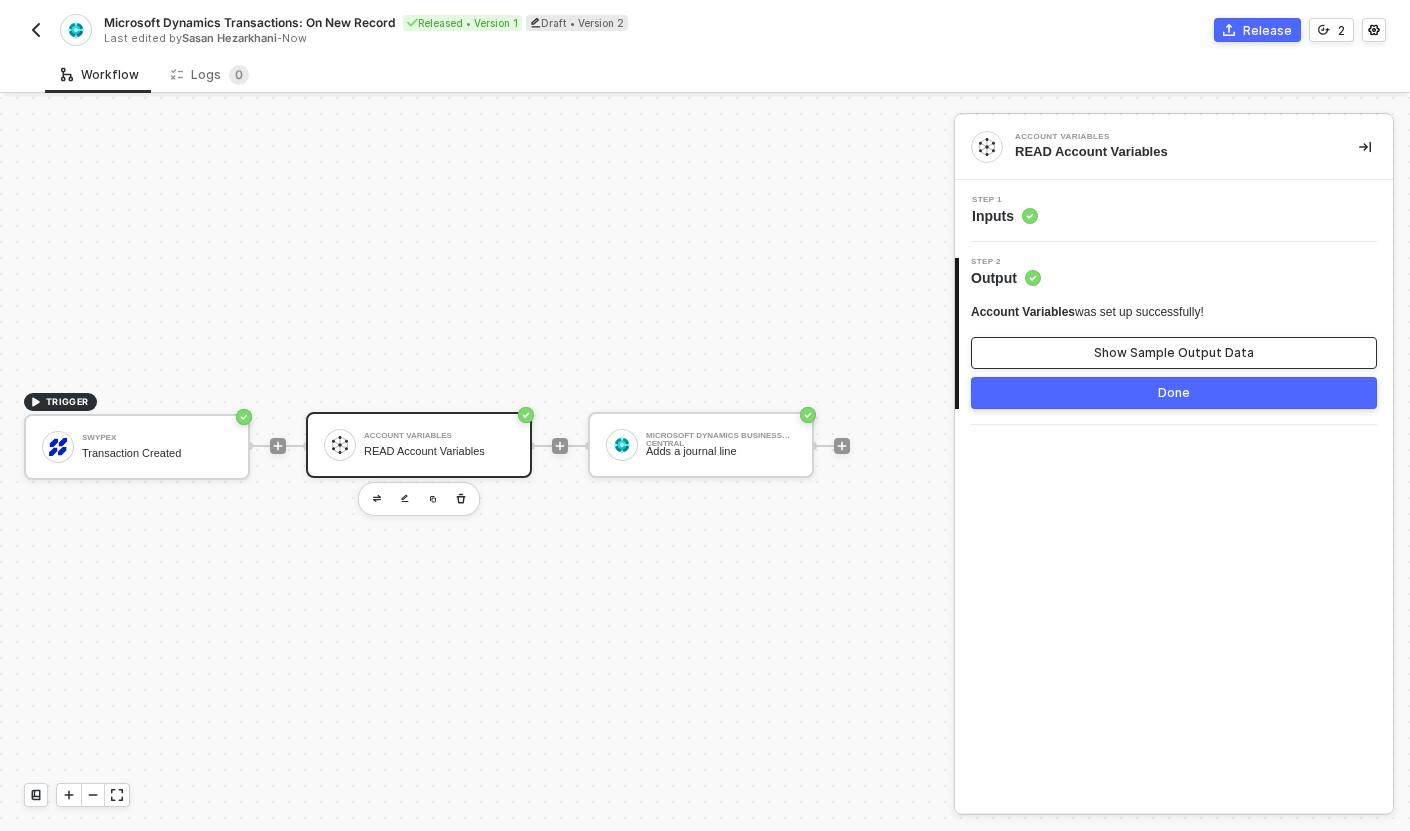 click on "Show Sample Output Data" at bounding box center [1174, 353] 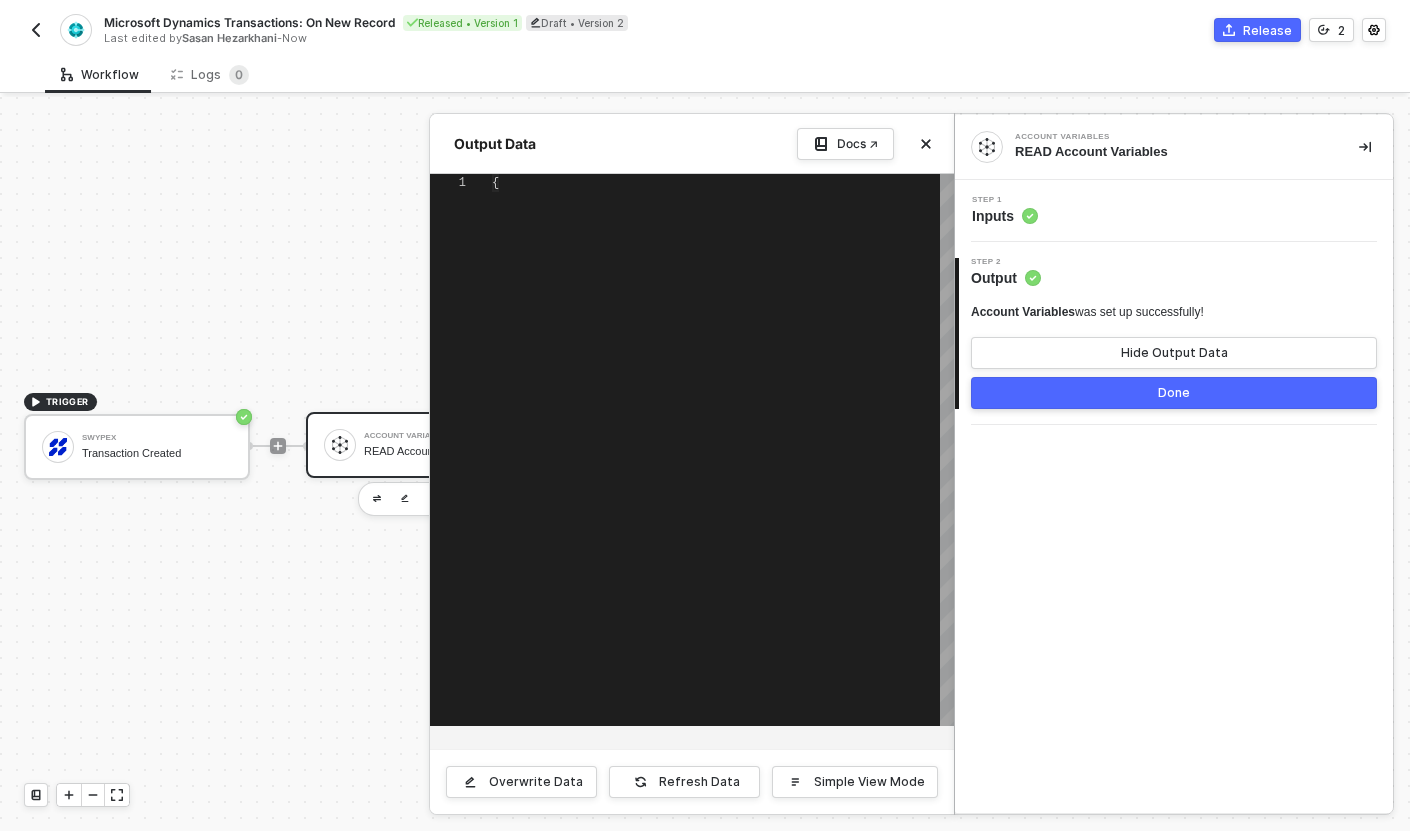 type on "{
"variables": {
"userId": "6862a815eaf9f0162556be96",
"companyId": "id-value",
"journalId": "11fa76df-135b-ed11-956e-000d3a398f21",
"customerId": "7ee7dcda-135b-ed11-956e-000d3a398f21",
"bankAccountId": "26049aad-bde4-ea11-bbf2-00155df3a615",
"accountId": "a2a5738a-44e3-ea11-bb43-000d3a2feca1"
}
}" 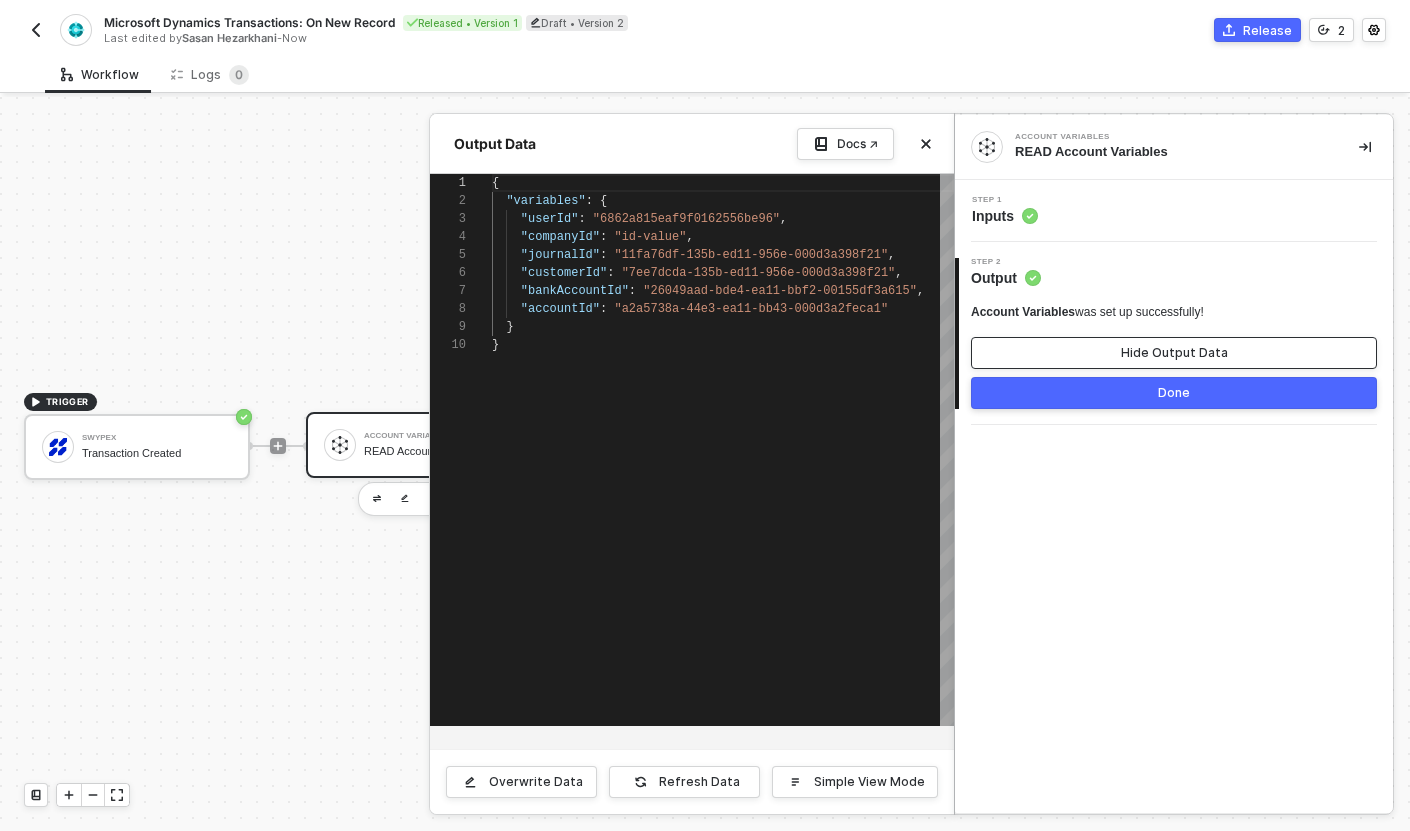 click on "Hide Output Data" at bounding box center (1174, 353) 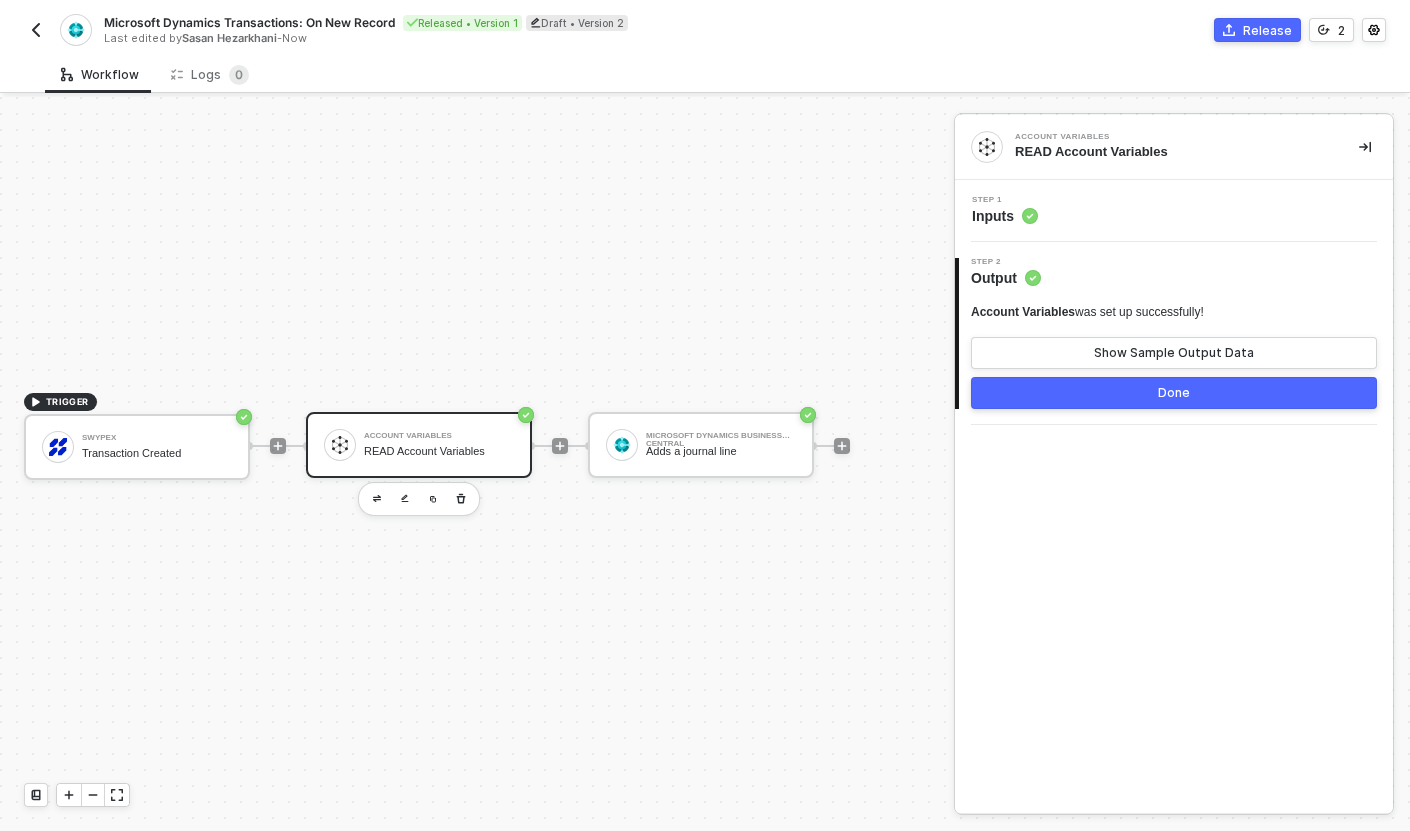 scroll, scrollTop: 37, scrollLeft: 21, axis: both 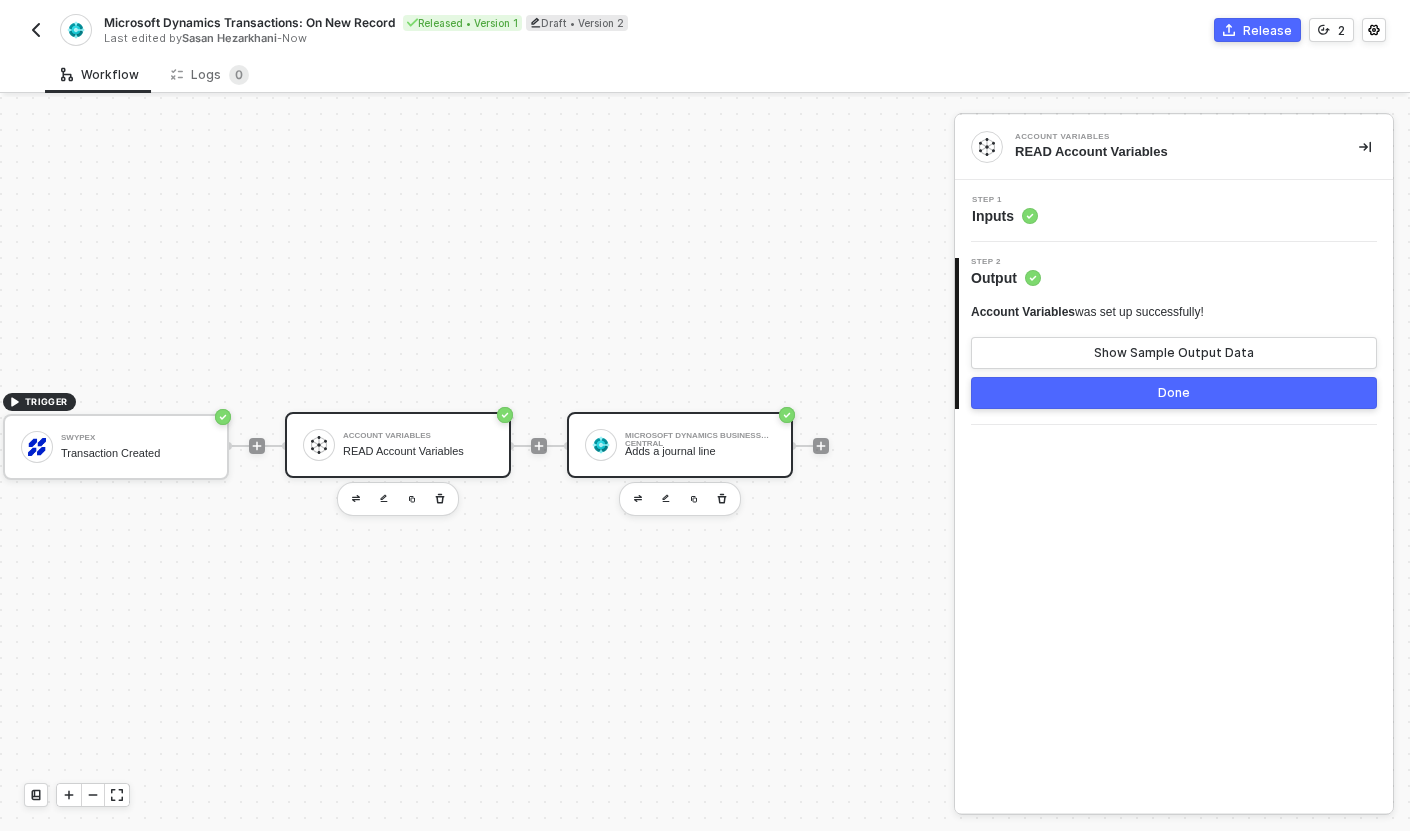 click on "Microsoft Dynamics Business Central Adds a journal line" at bounding box center (680, 445) 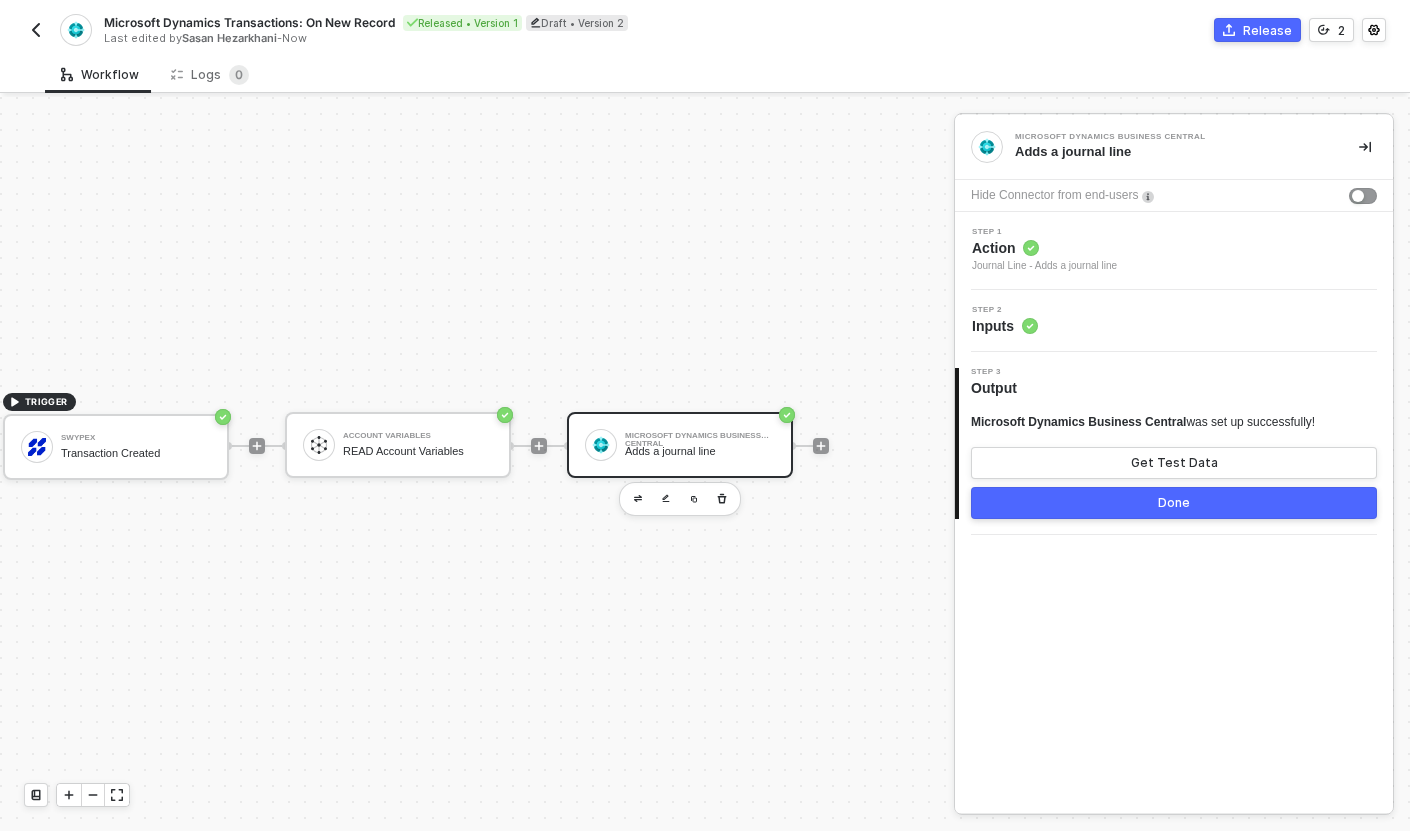 click on "Step 1 Action    Journal Line - Adds a journal line" at bounding box center [1176, 251] 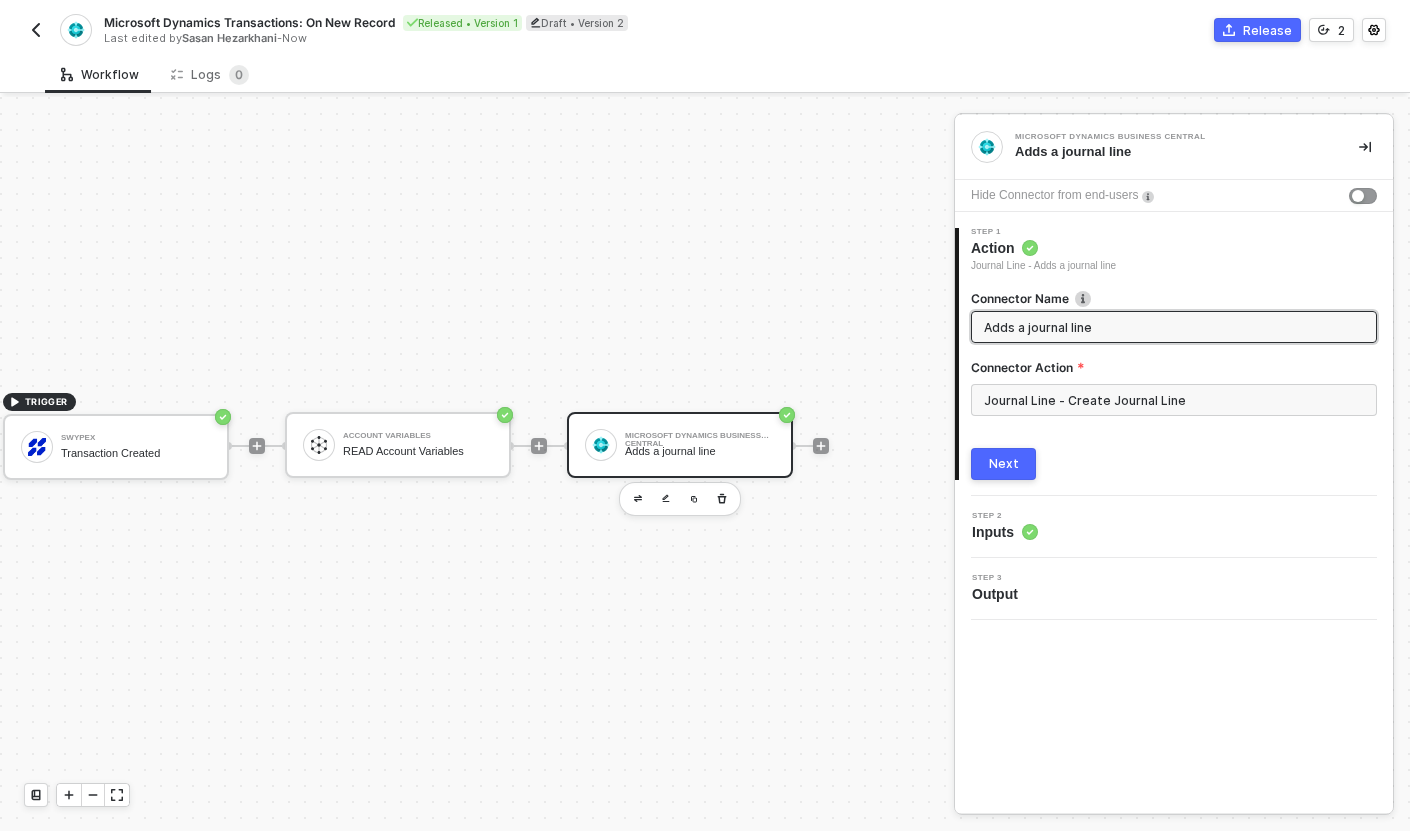click on "Adds a journal line" at bounding box center (1172, 327) 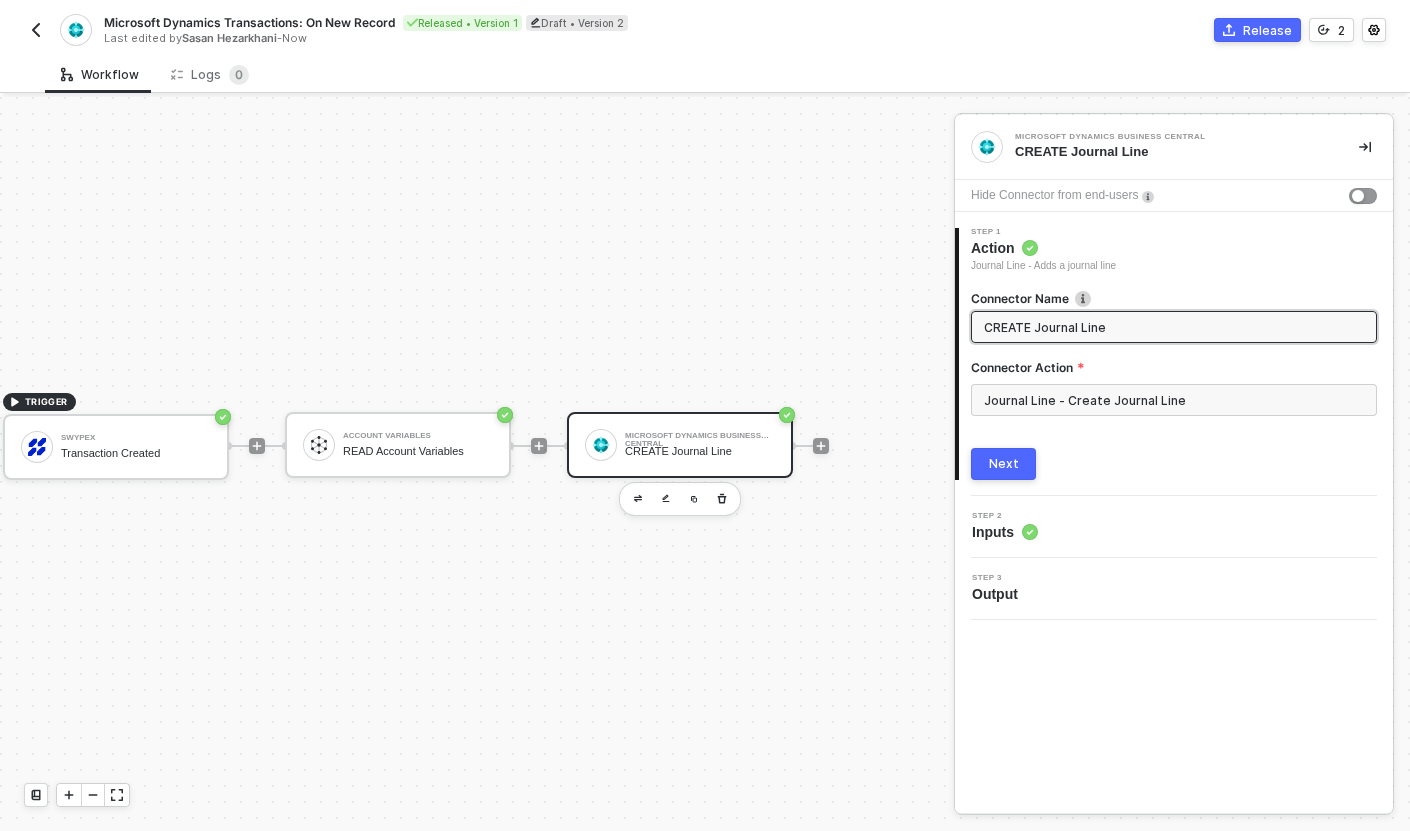 type on "CREATE Journal Line" 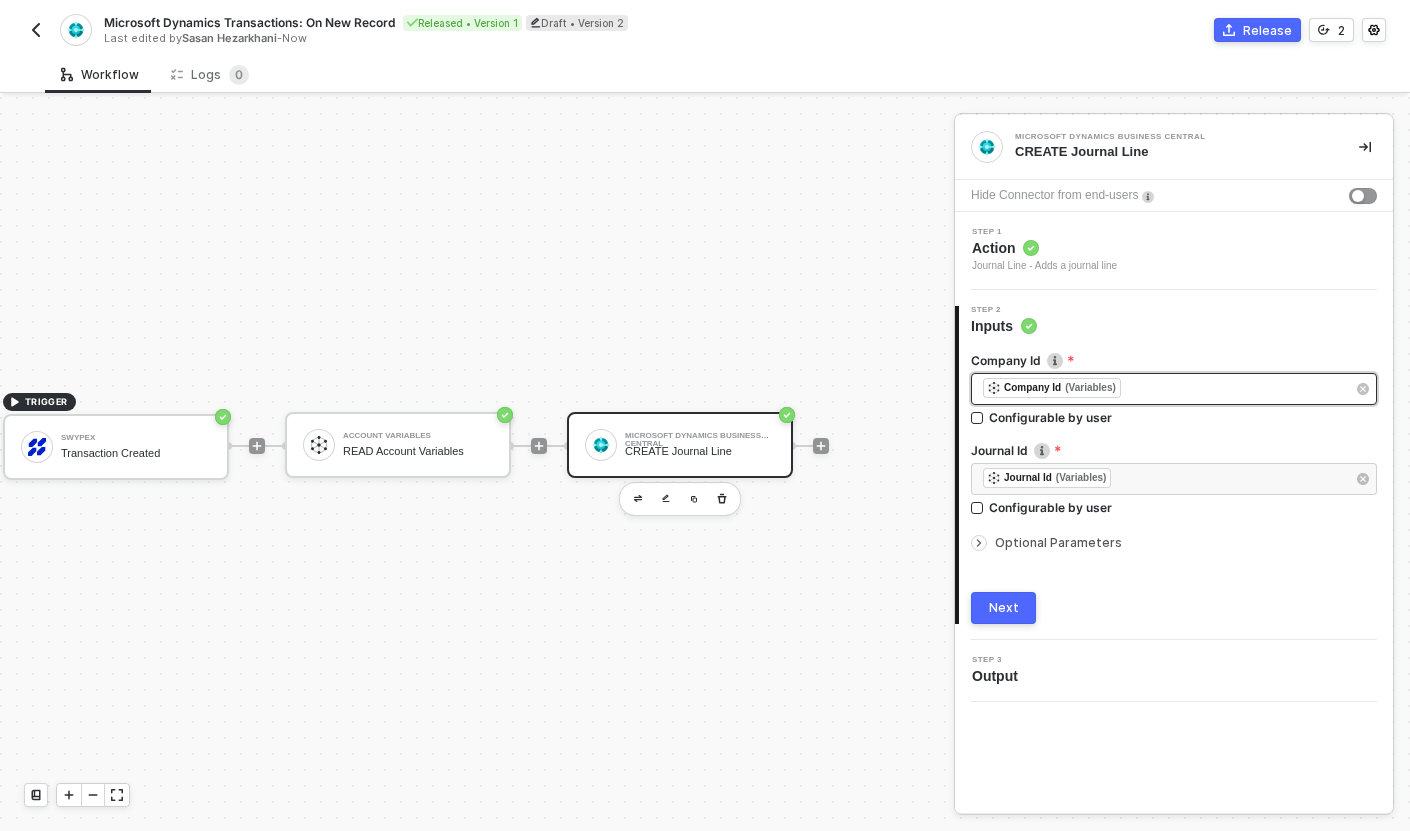 click on "﻿ ﻿ Company Id (Variables) ﻿" at bounding box center (1164, 389) 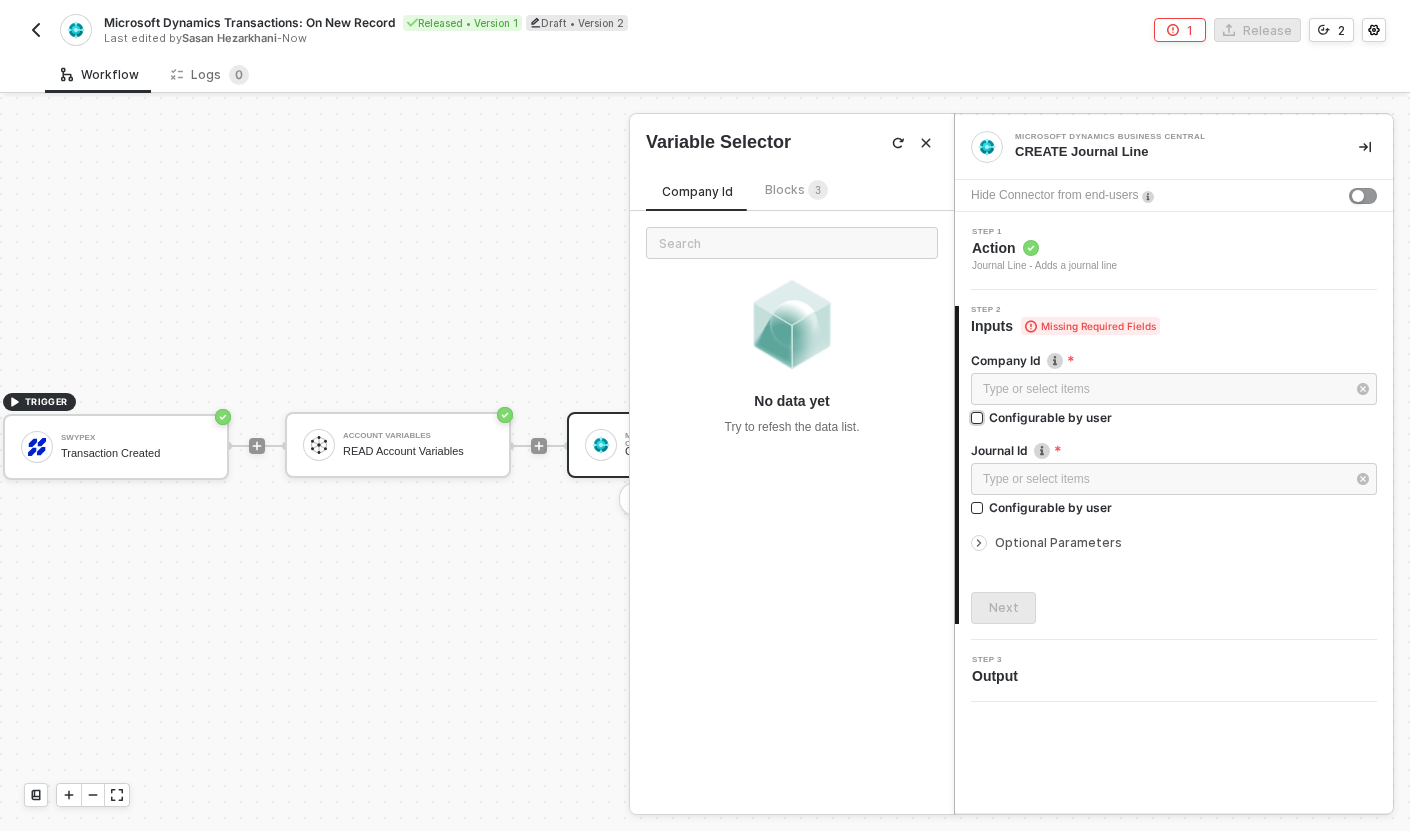 click on "Configurable by user" at bounding box center (1050, 417) 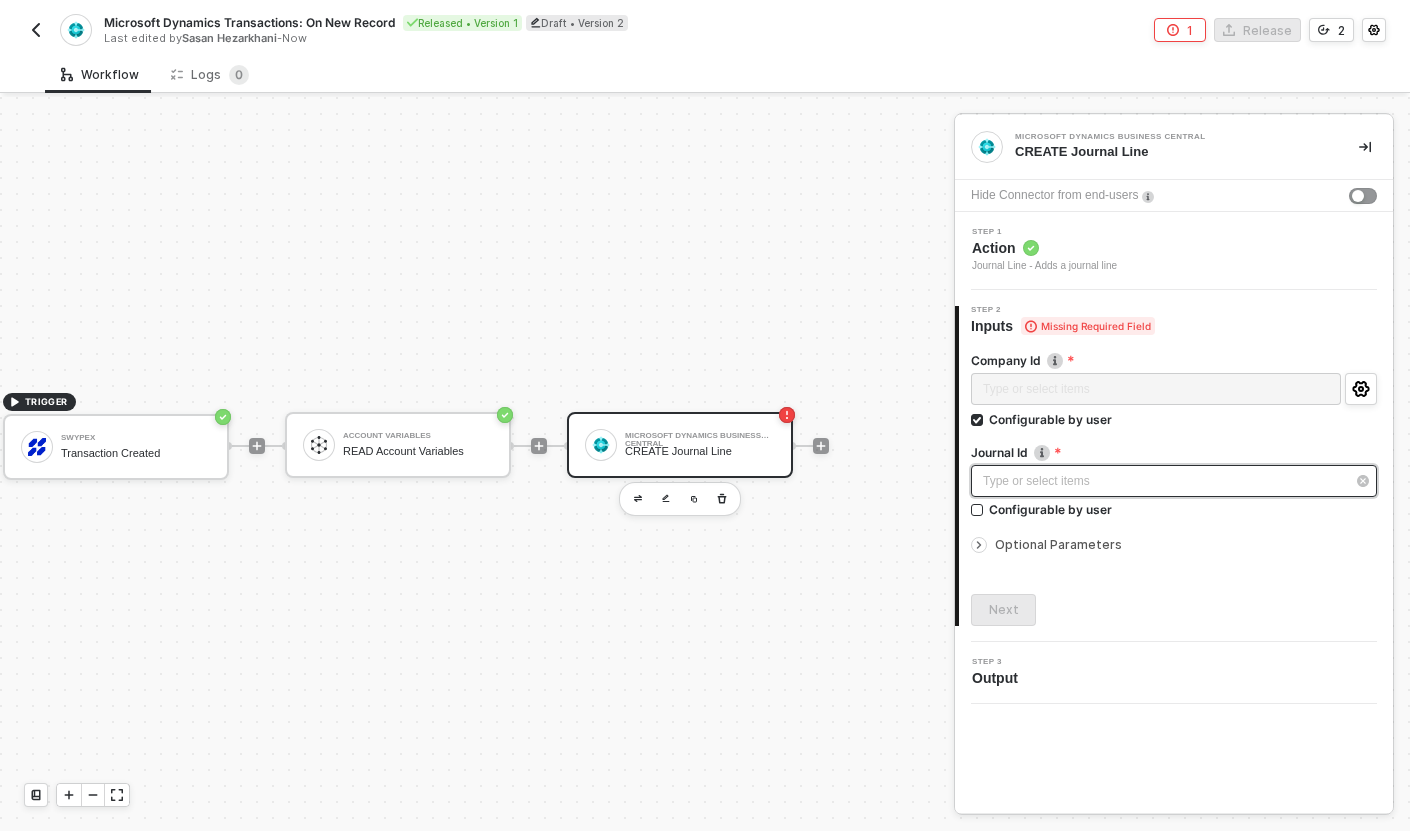 click on "Type or select items ﻿" at bounding box center [1164, 481] 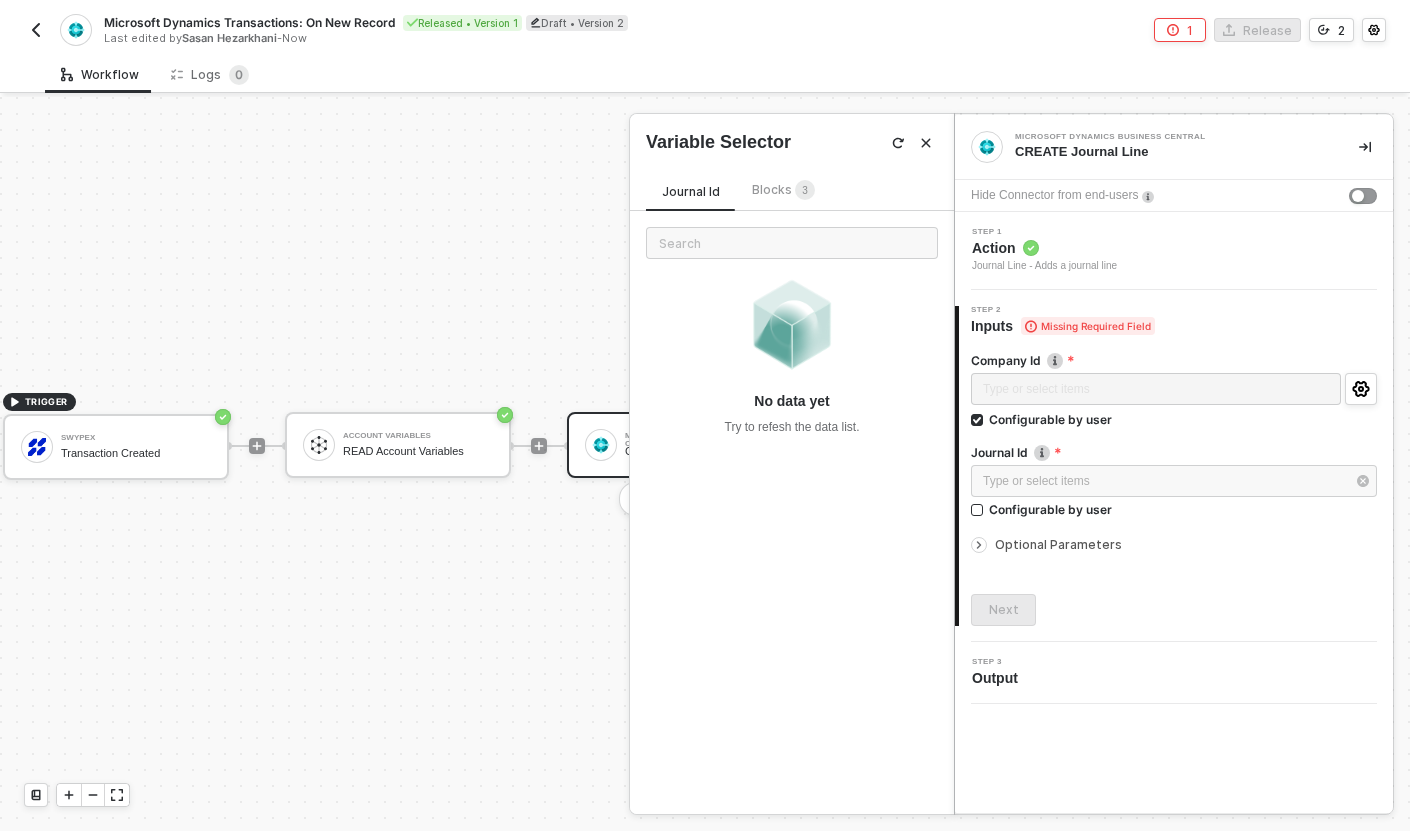 click on "Blocks   3" at bounding box center (783, 189) 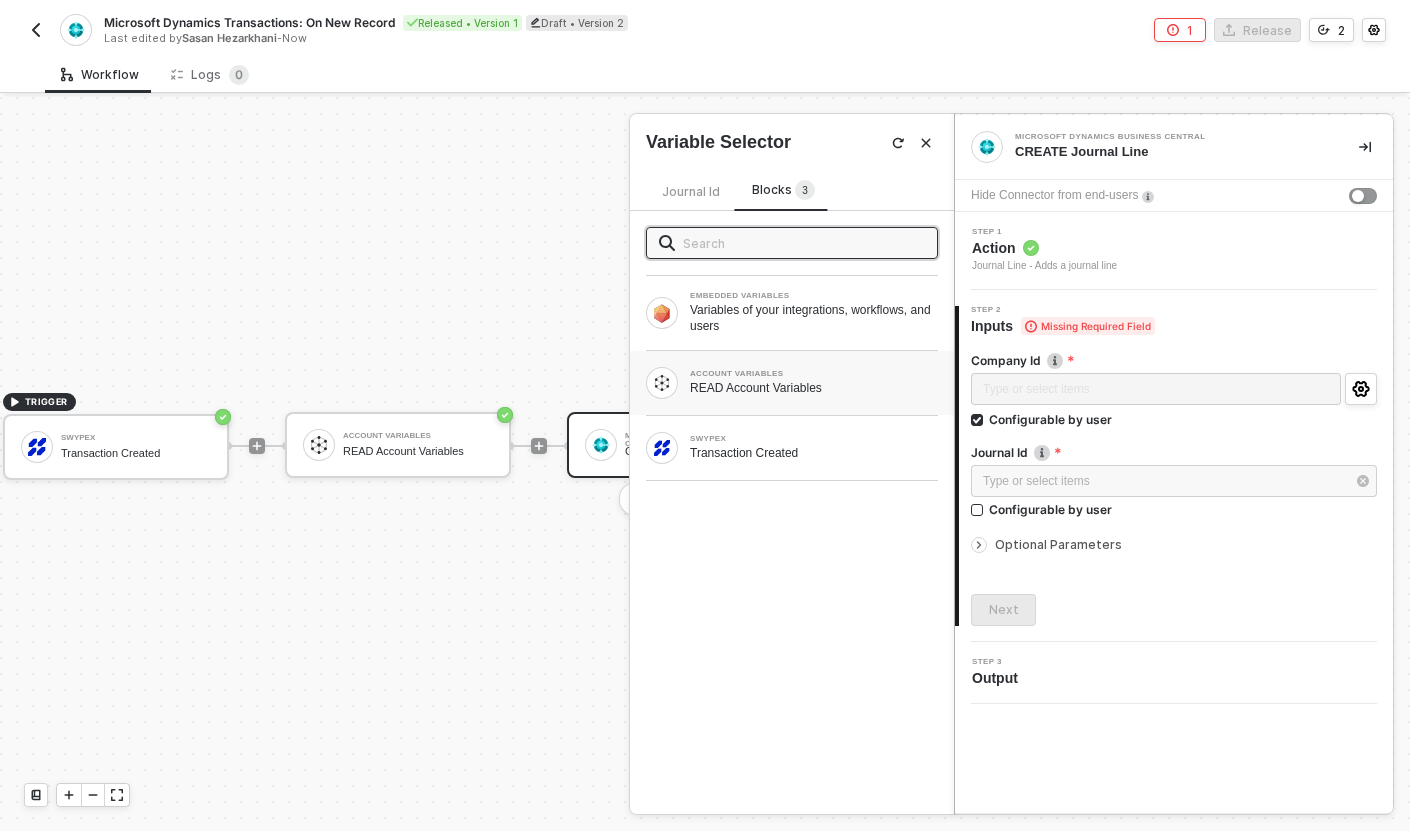 click on "ACCOUNT VARIABLES READ Account Variables" at bounding box center [792, 383] 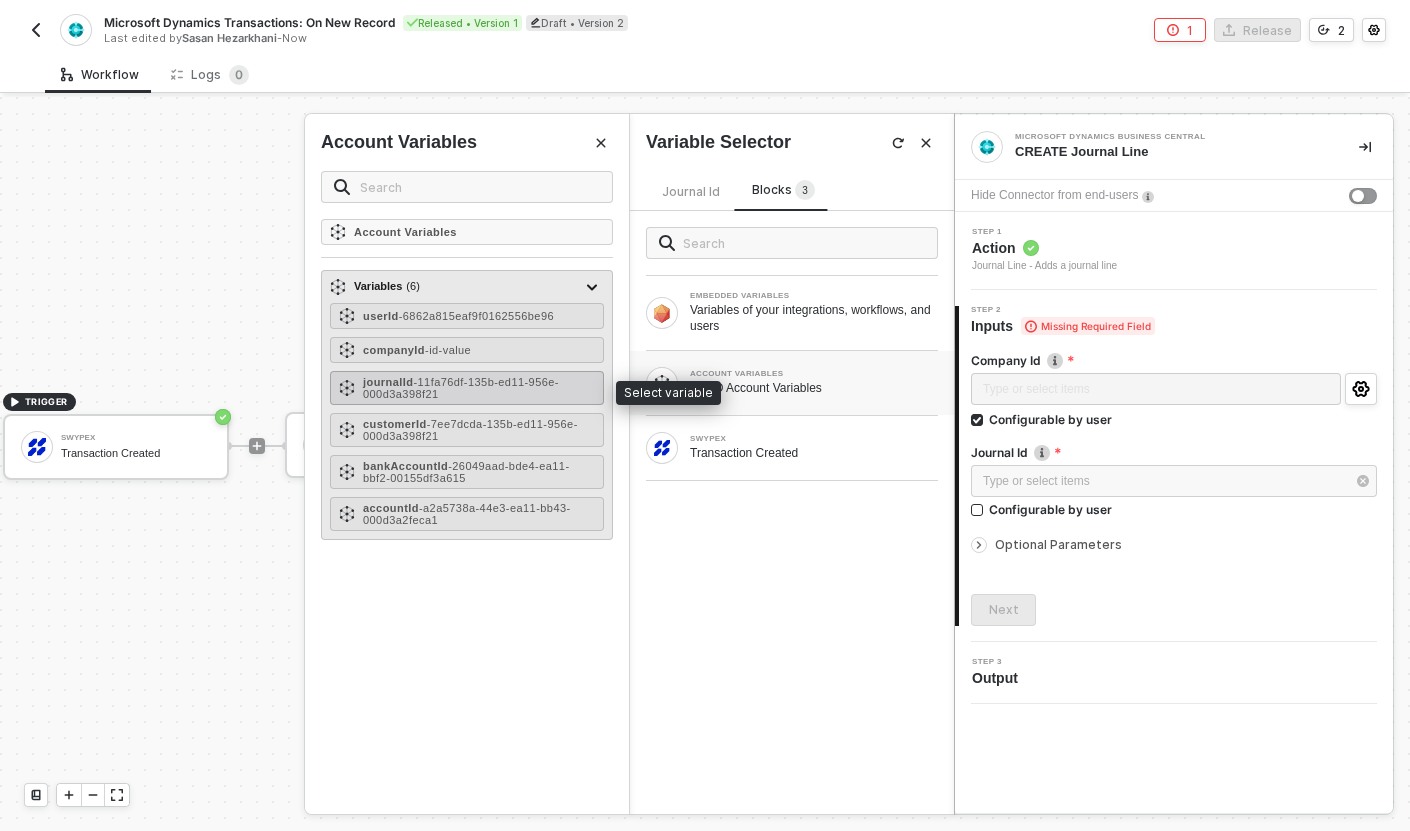 click on "-  11fa76df-135b-ed11-956e-000d3a398f21" at bounding box center [461, 388] 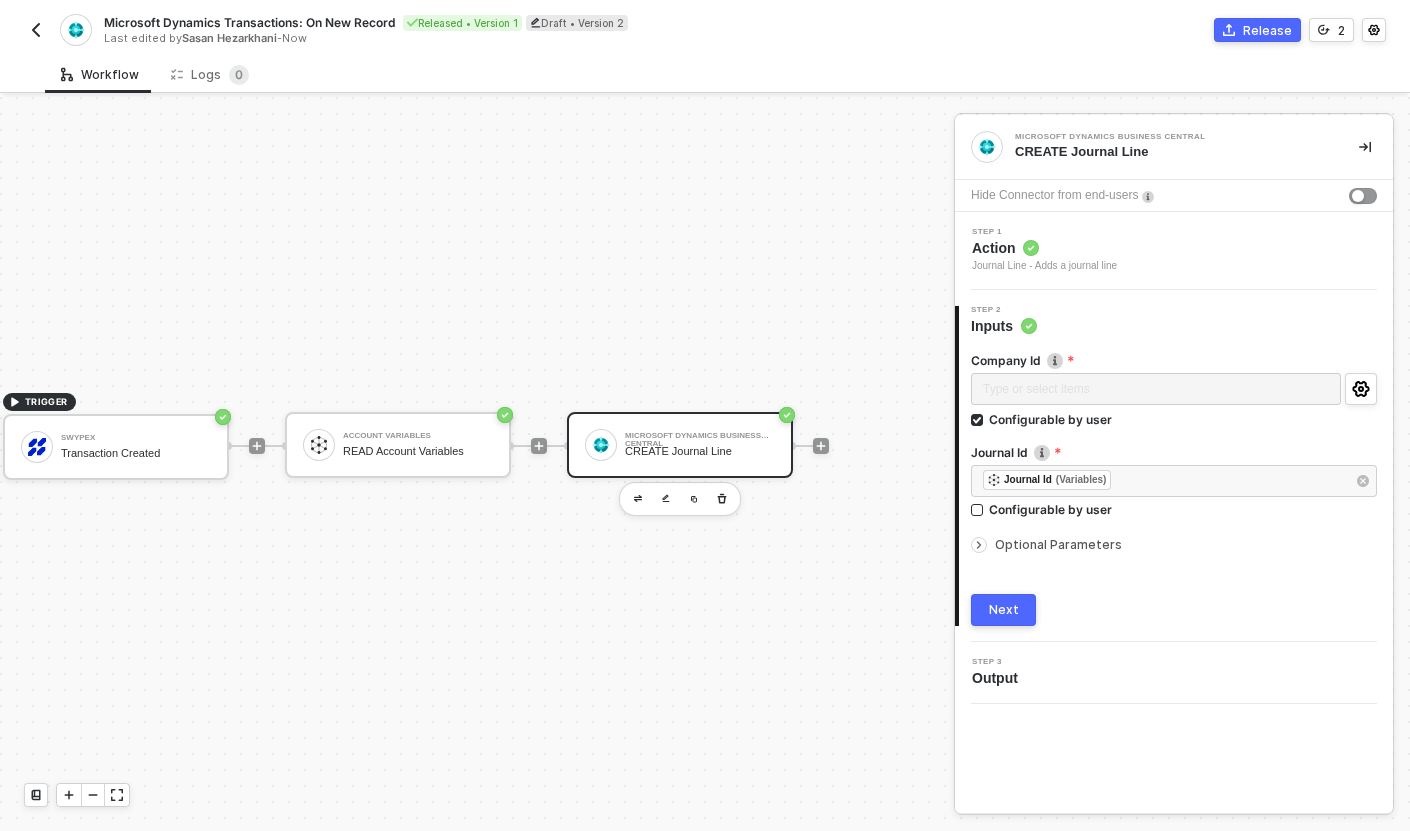 click on "Optional Parameters" at bounding box center (1058, 544) 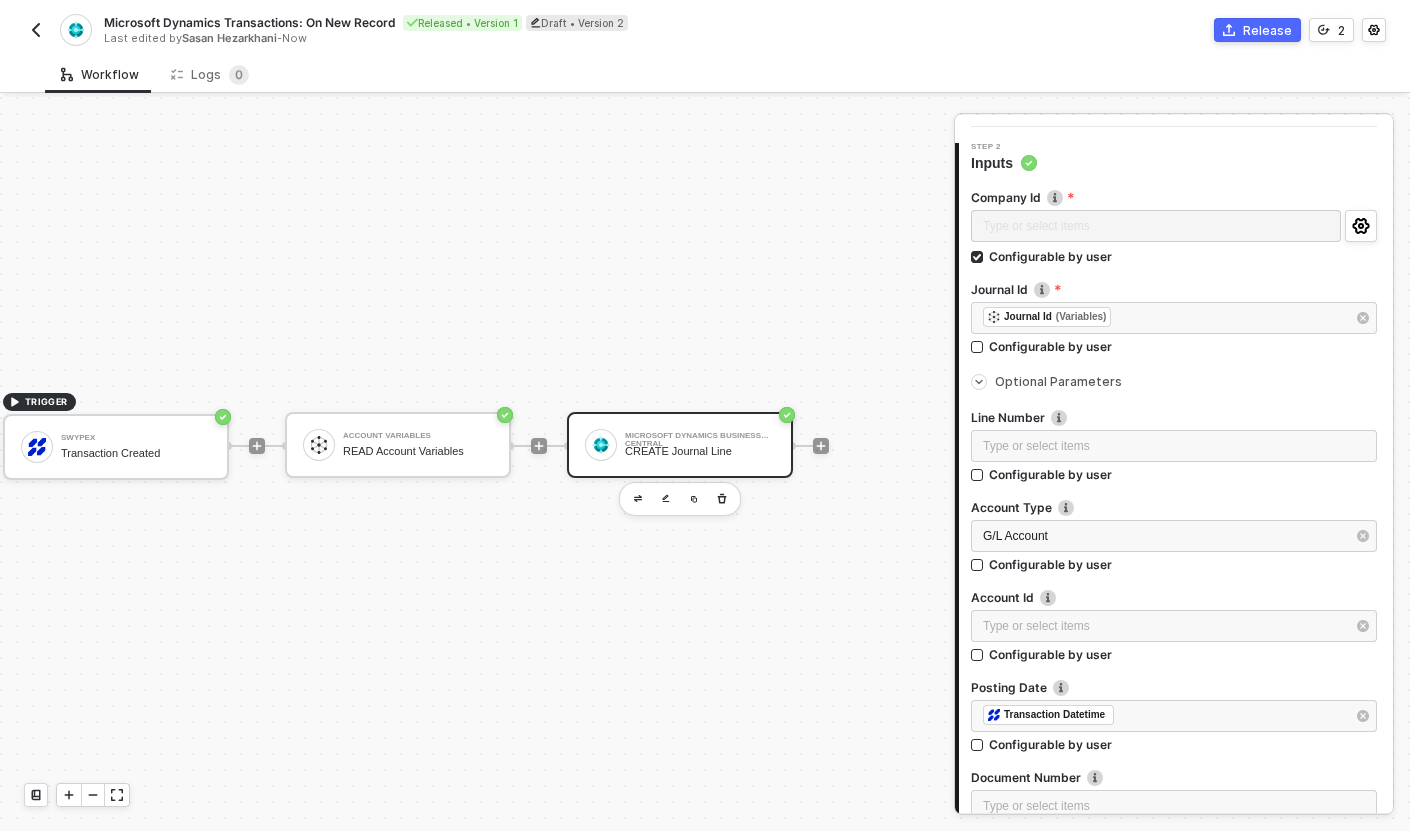 scroll, scrollTop: 164, scrollLeft: 0, axis: vertical 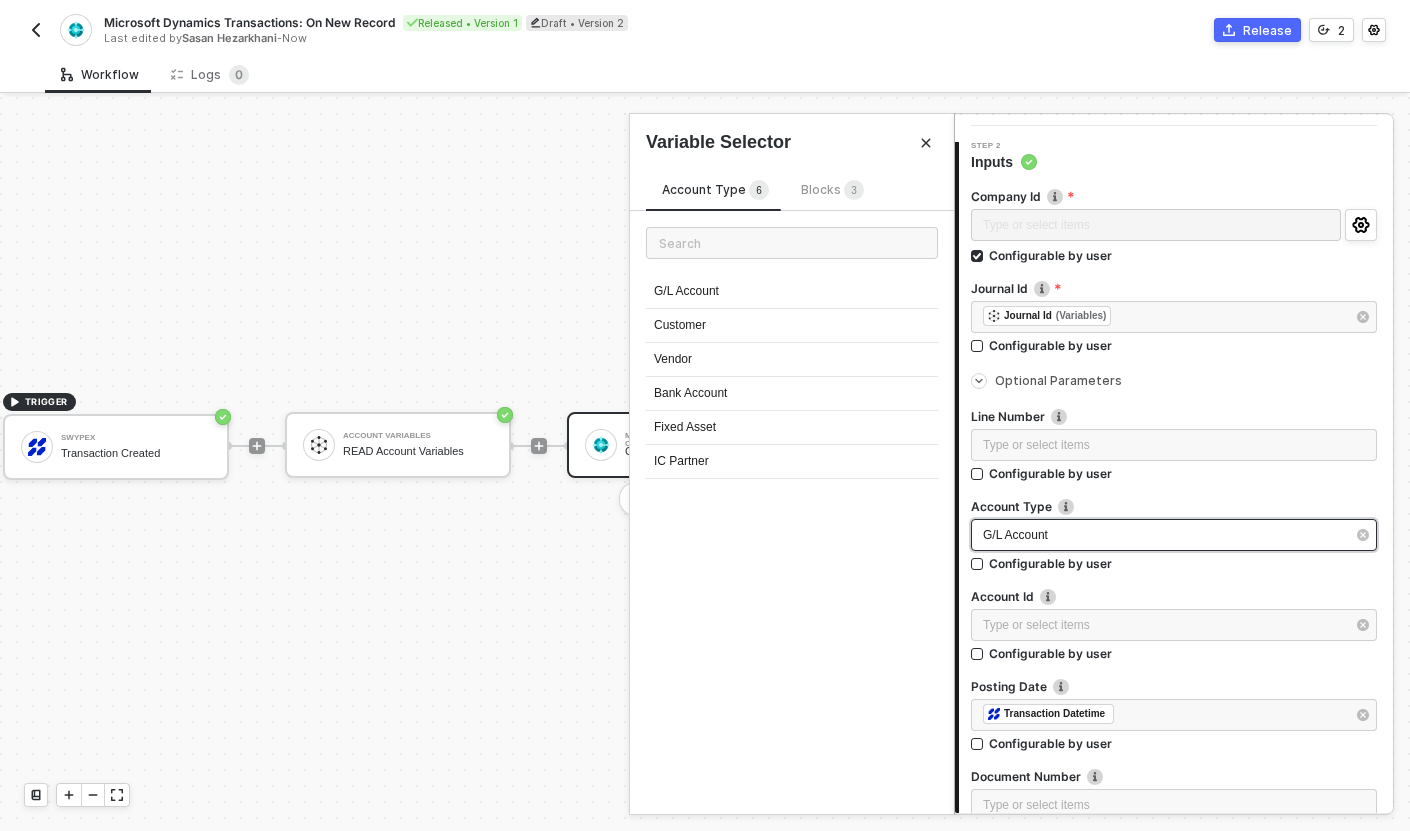 click on "G/L Account" at bounding box center (1164, 535) 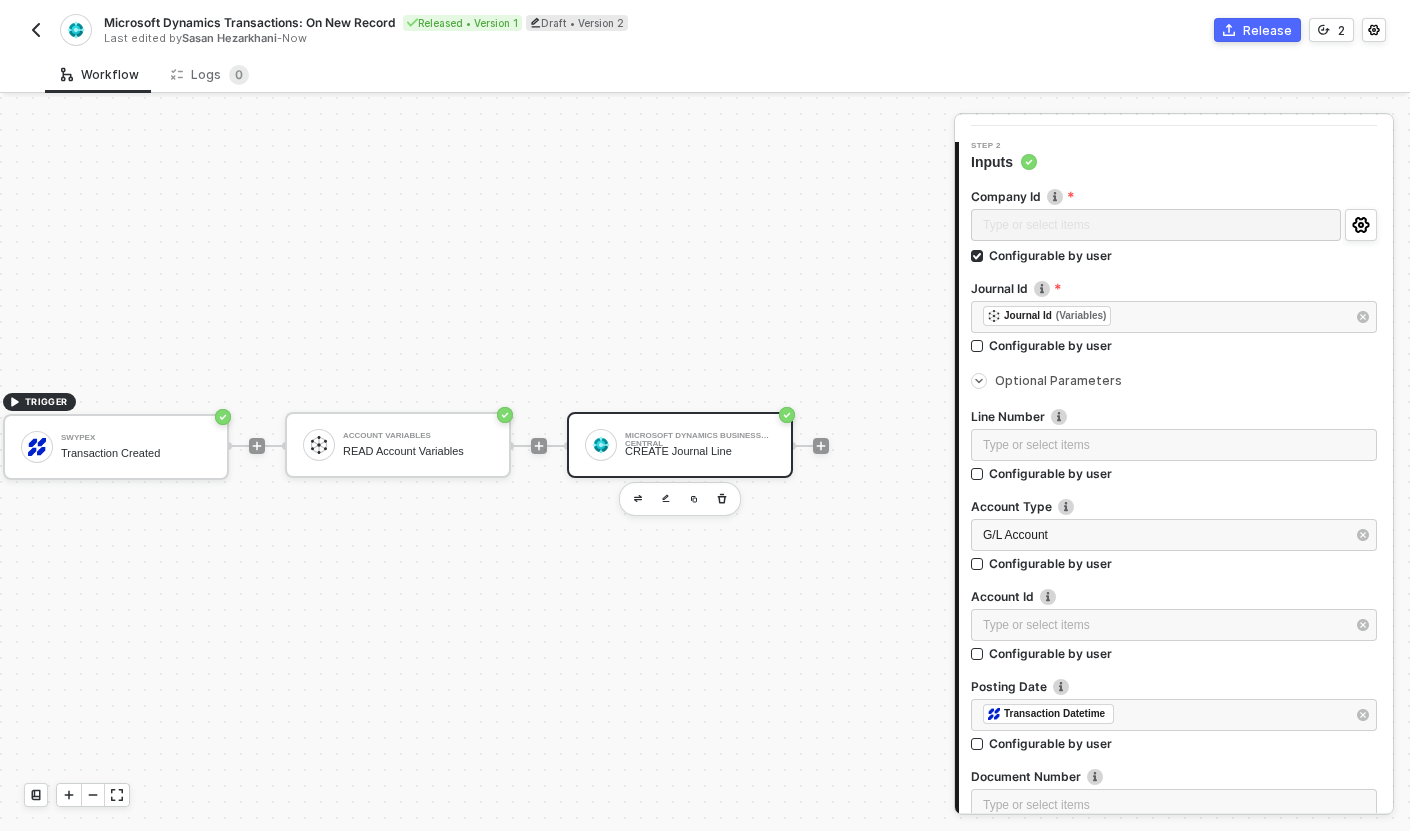 click on "Account Type" at bounding box center [1174, 506] 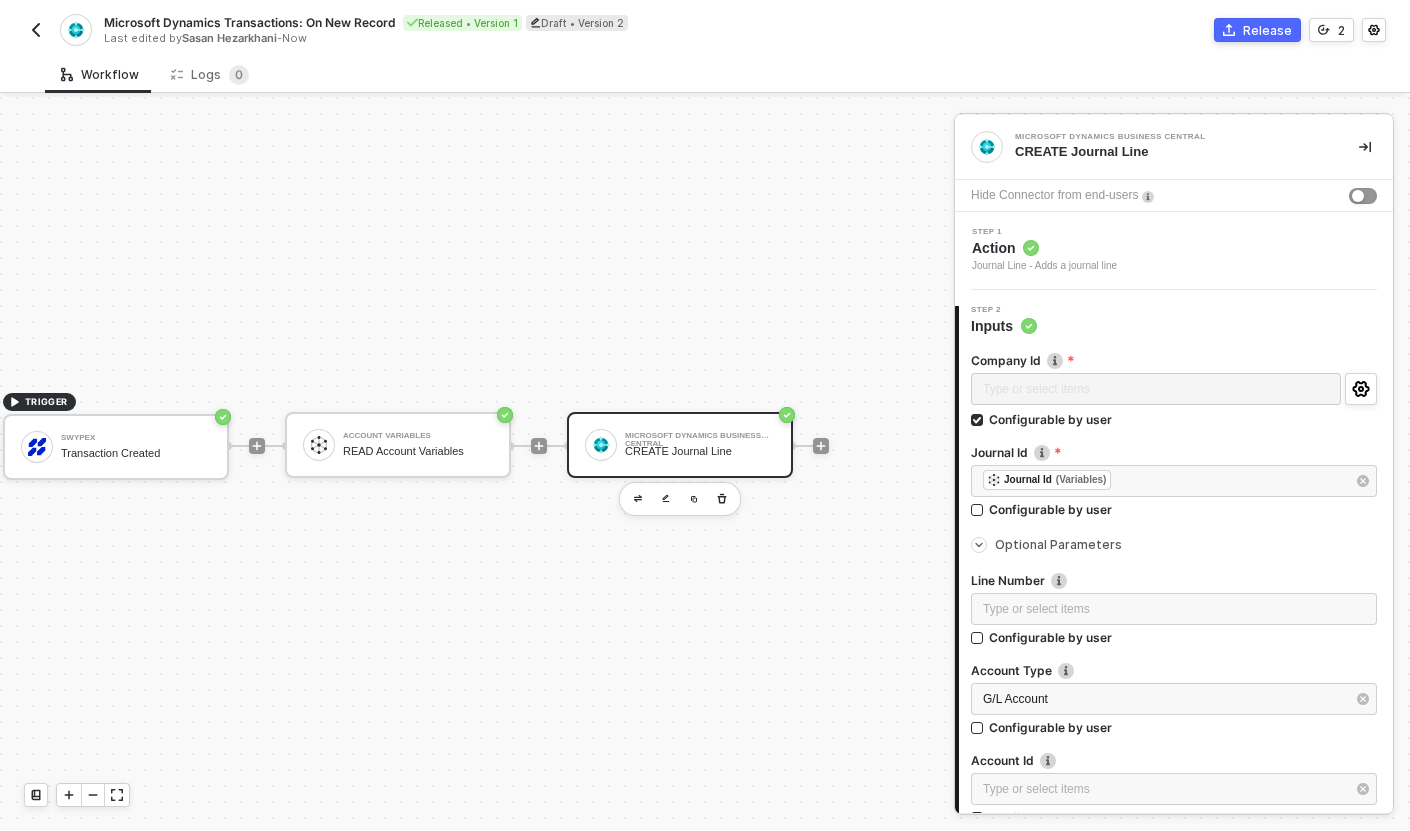 scroll, scrollTop: 987, scrollLeft: 0, axis: vertical 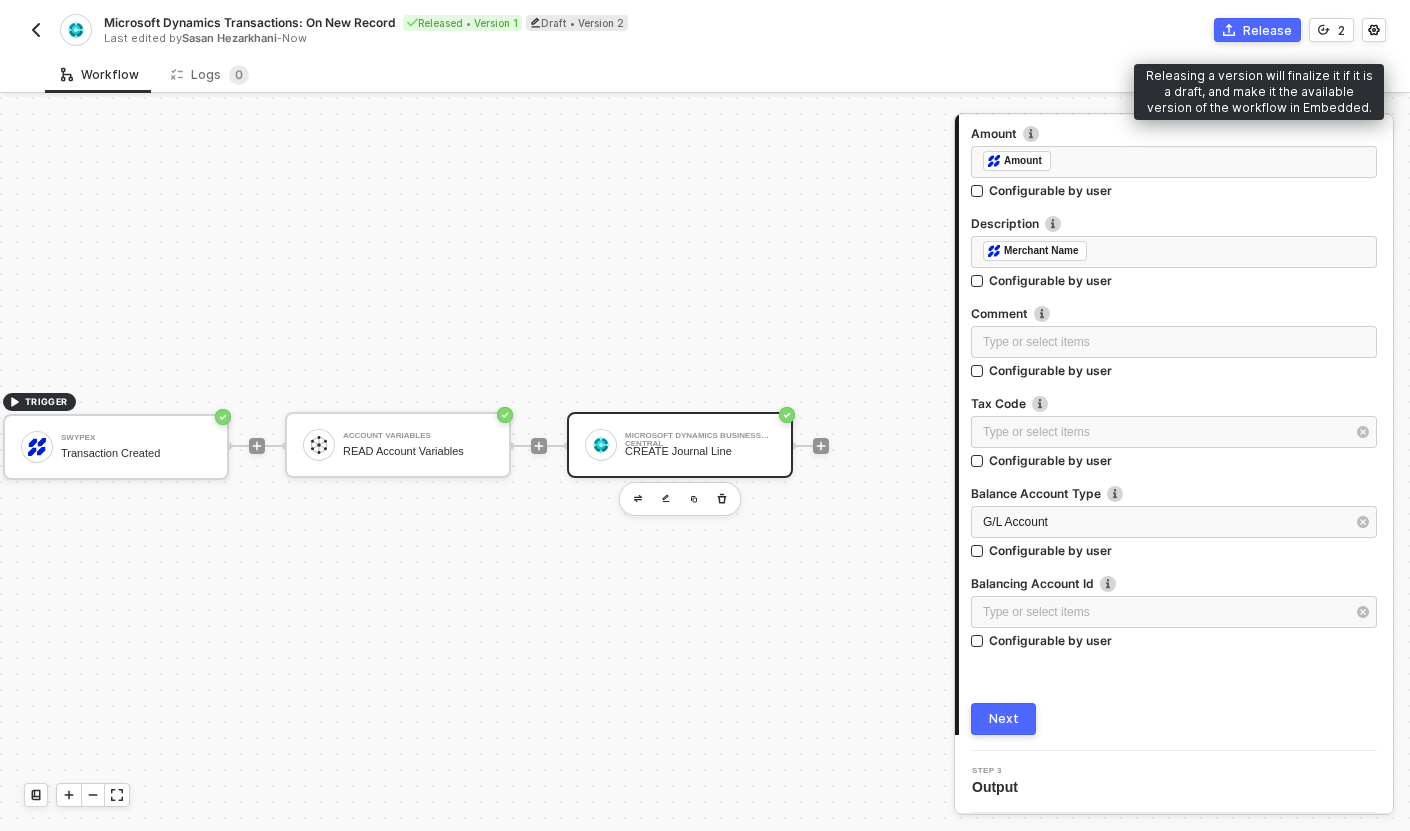 click 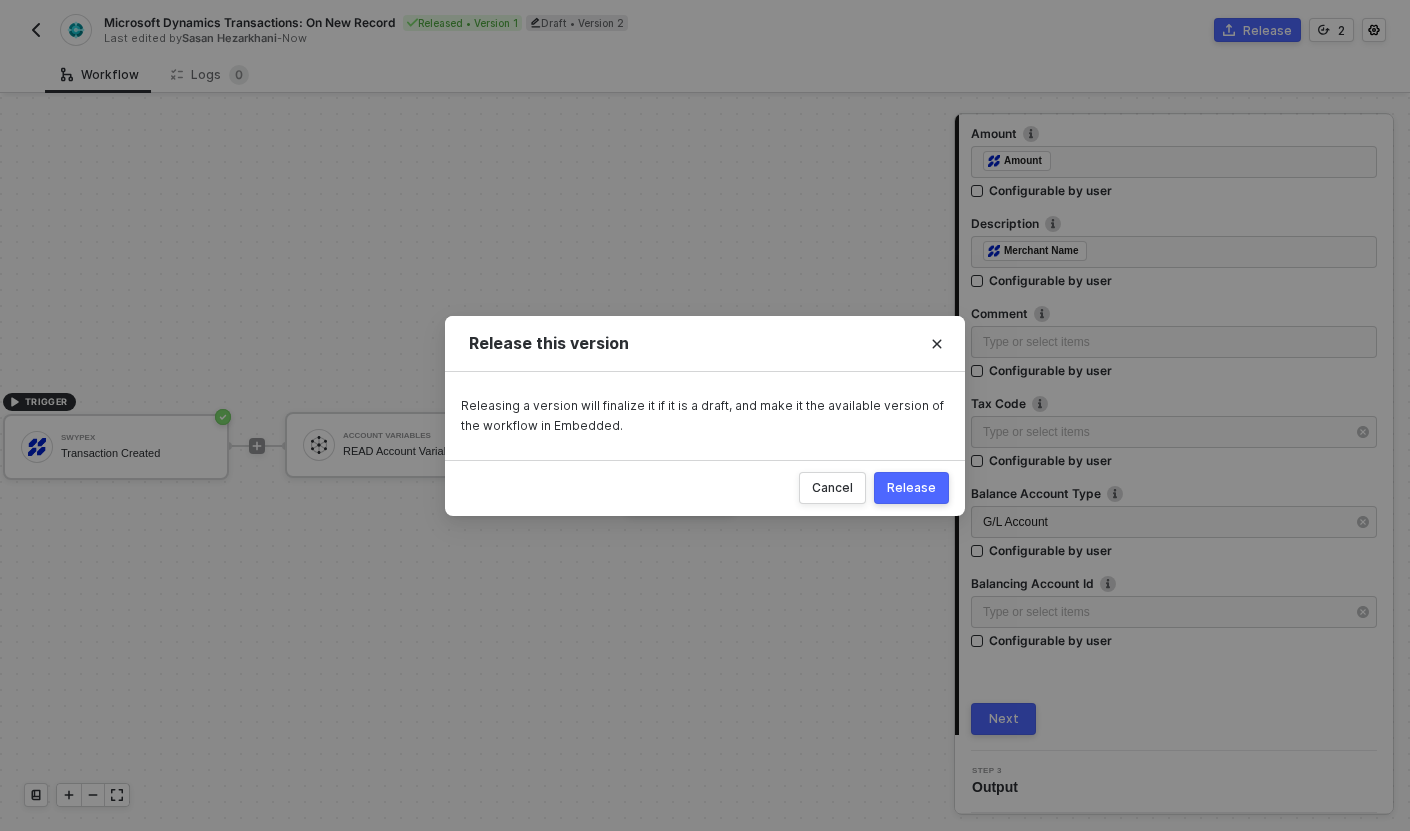 click on "Release" at bounding box center (911, 488) 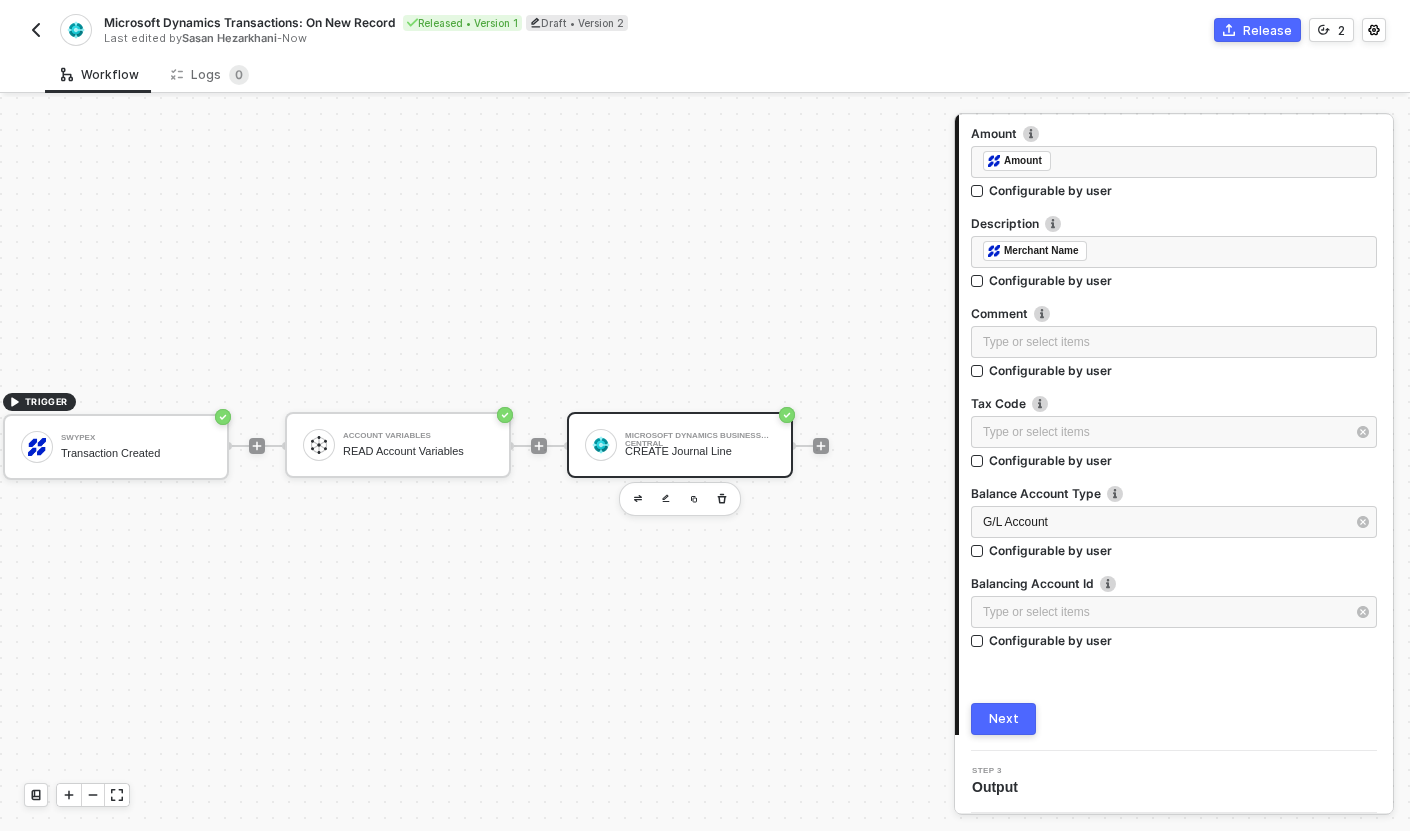scroll, scrollTop: 37, scrollLeft: 0, axis: vertical 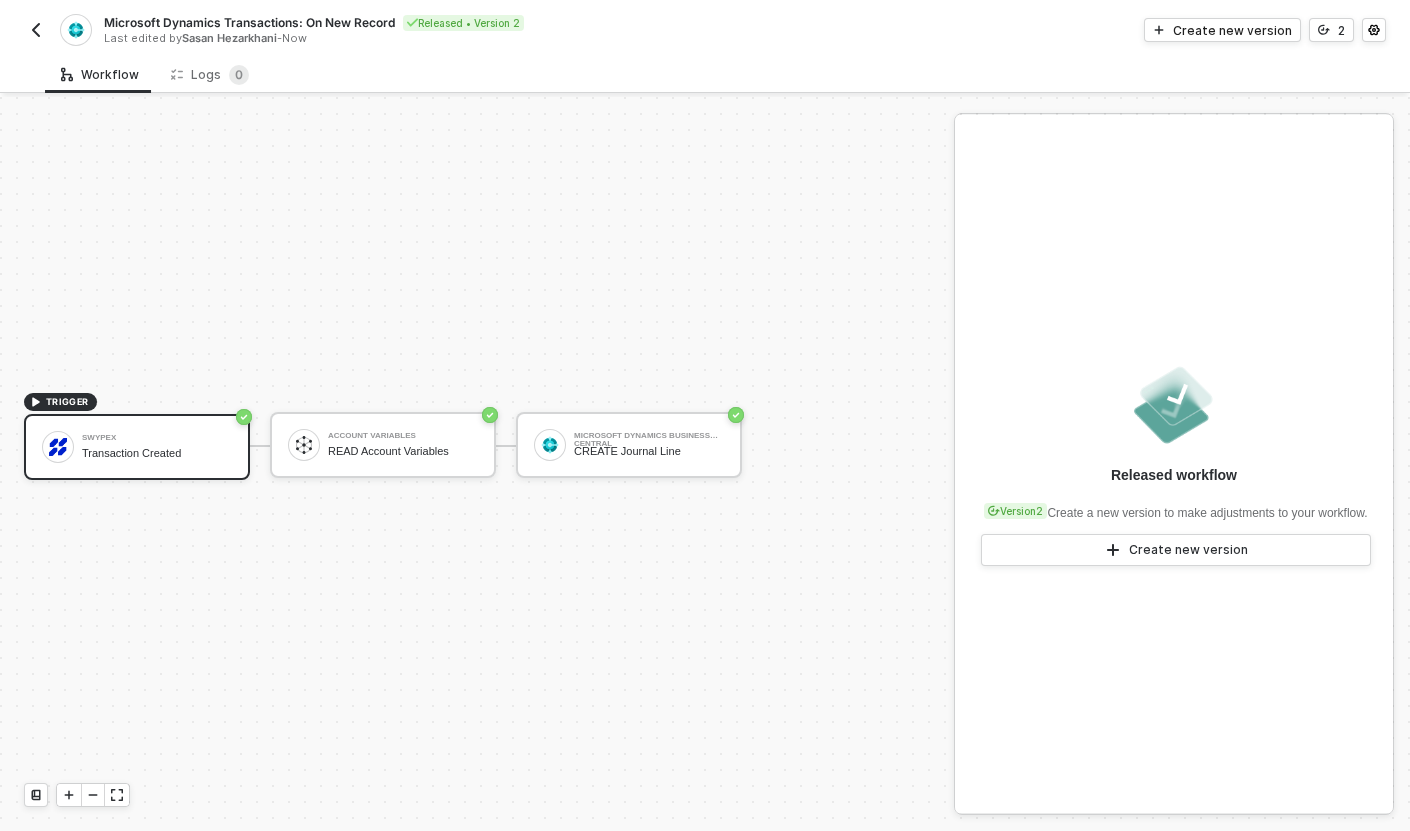 click at bounding box center (36, 30) 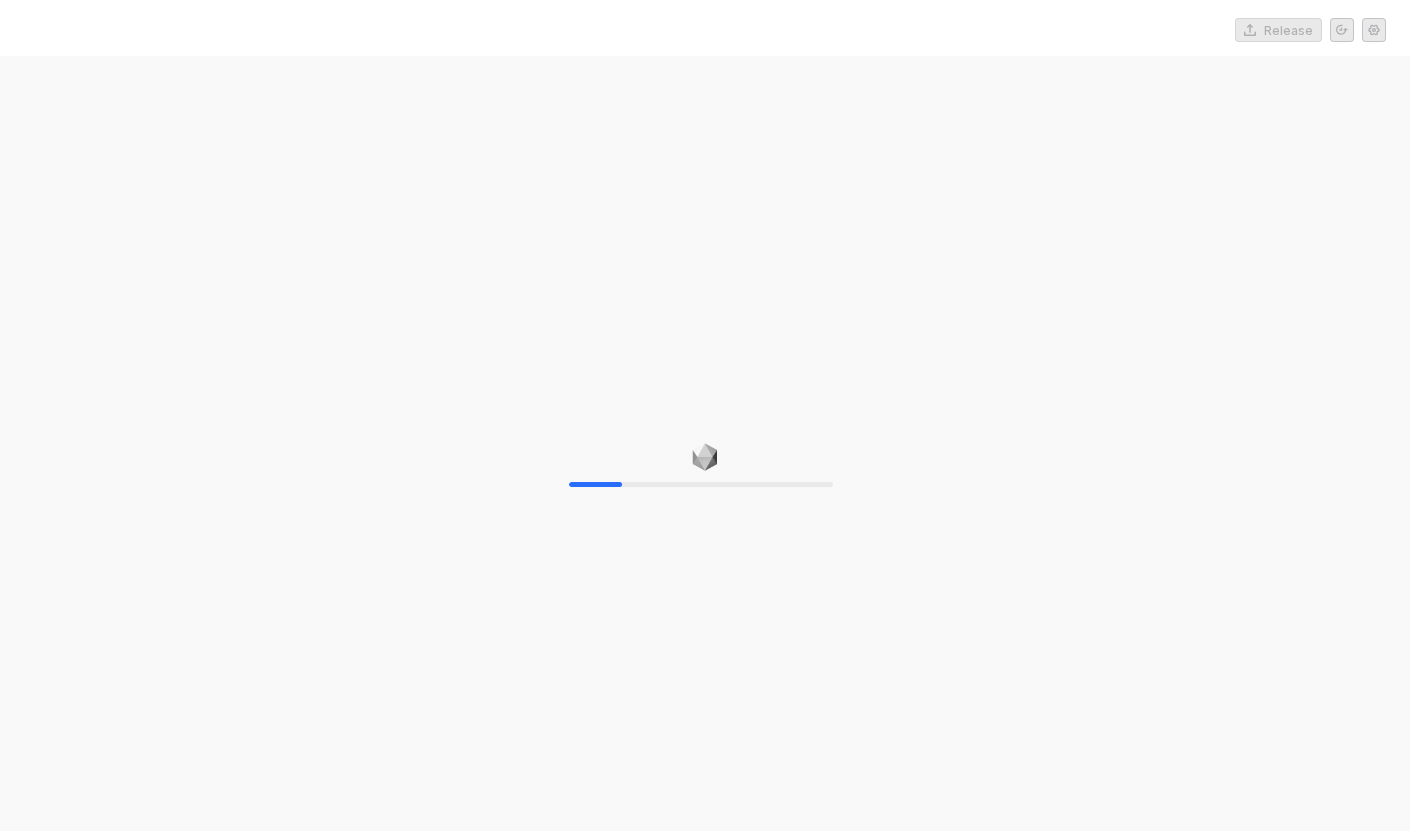 scroll, scrollTop: 0, scrollLeft: 0, axis: both 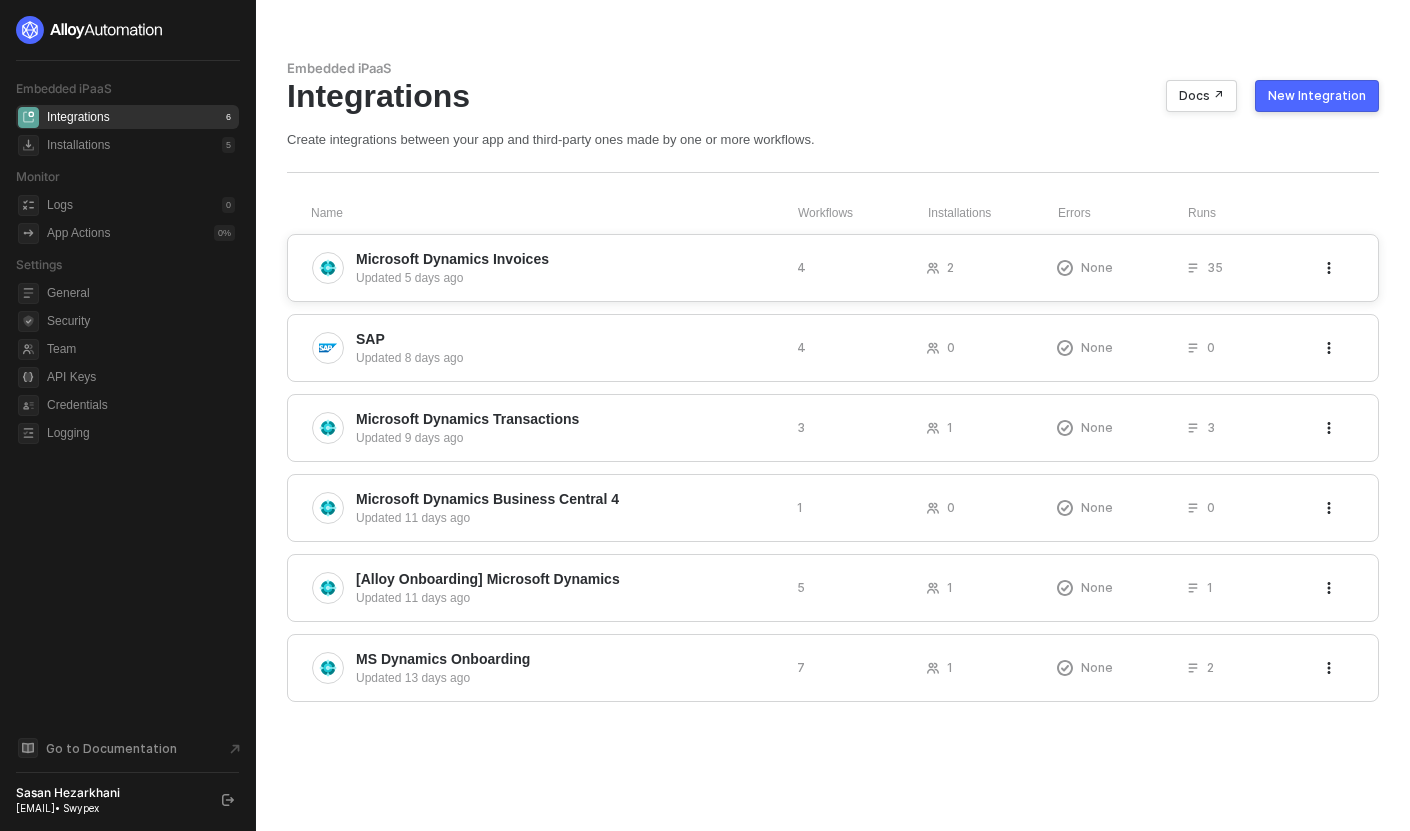 click on "Microsoft Dynamics Invoices" at bounding box center (568, 259) 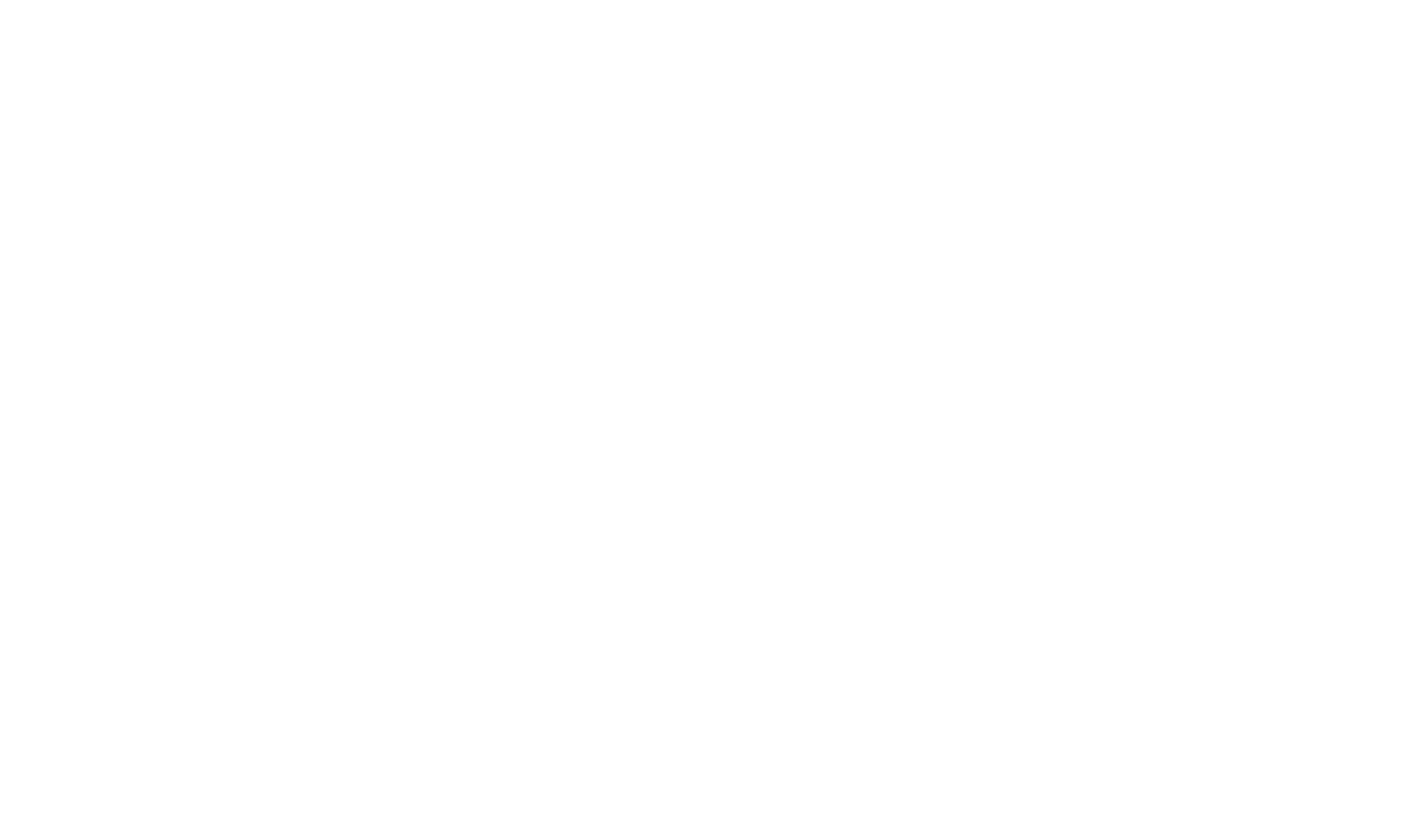 scroll, scrollTop: 0, scrollLeft: 0, axis: both 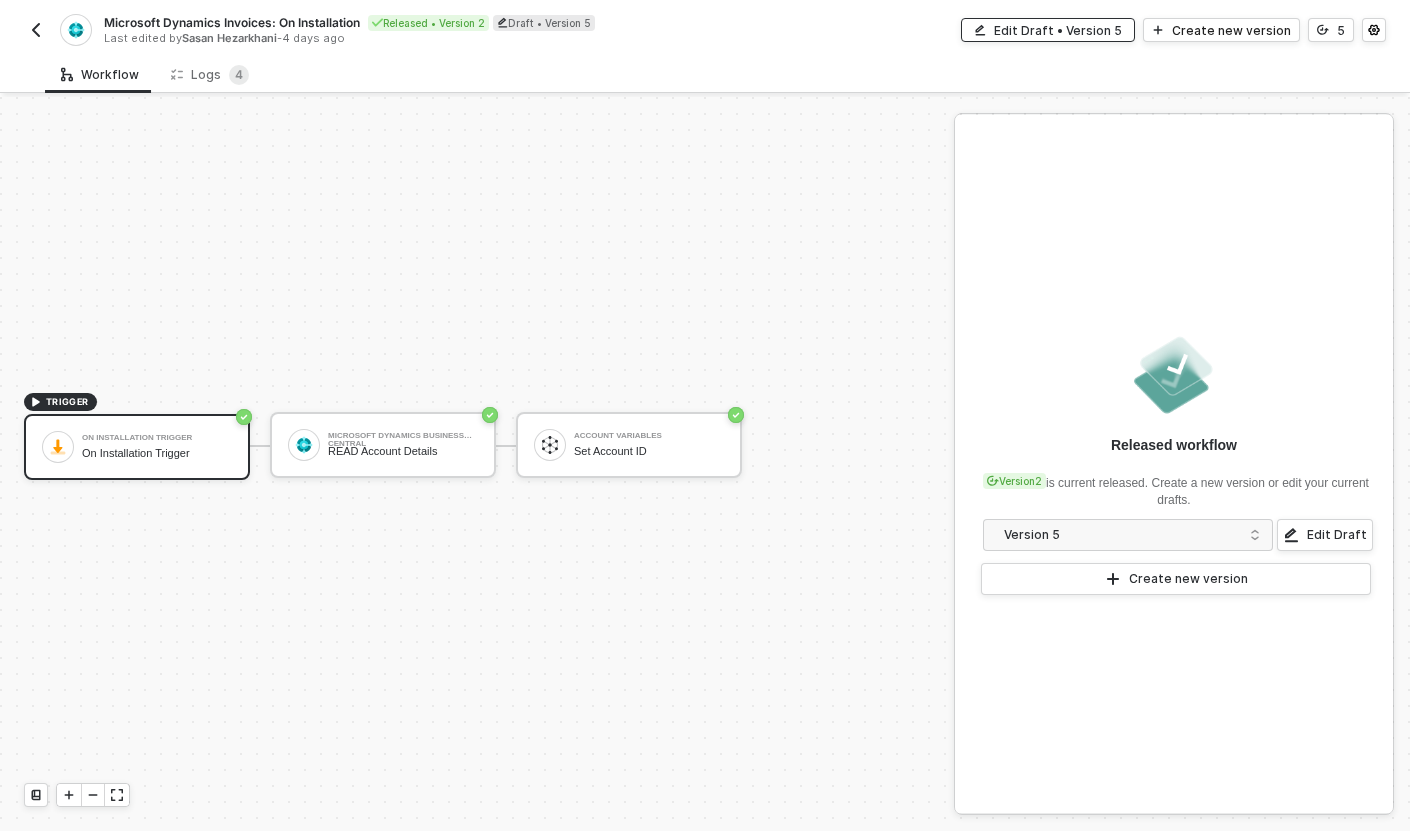 click on "Edit Draft • Version 5" at bounding box center [1058, 30] 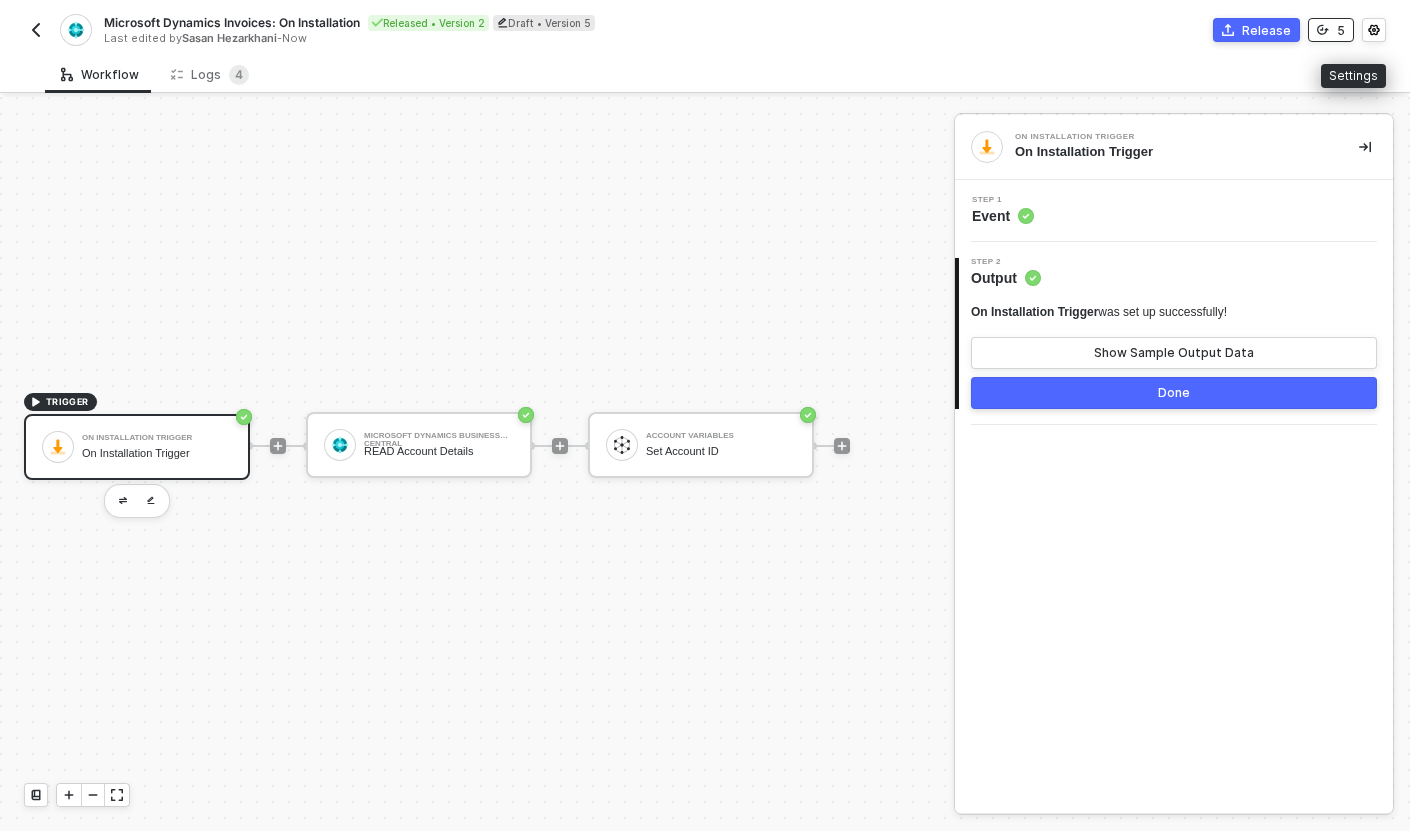 click 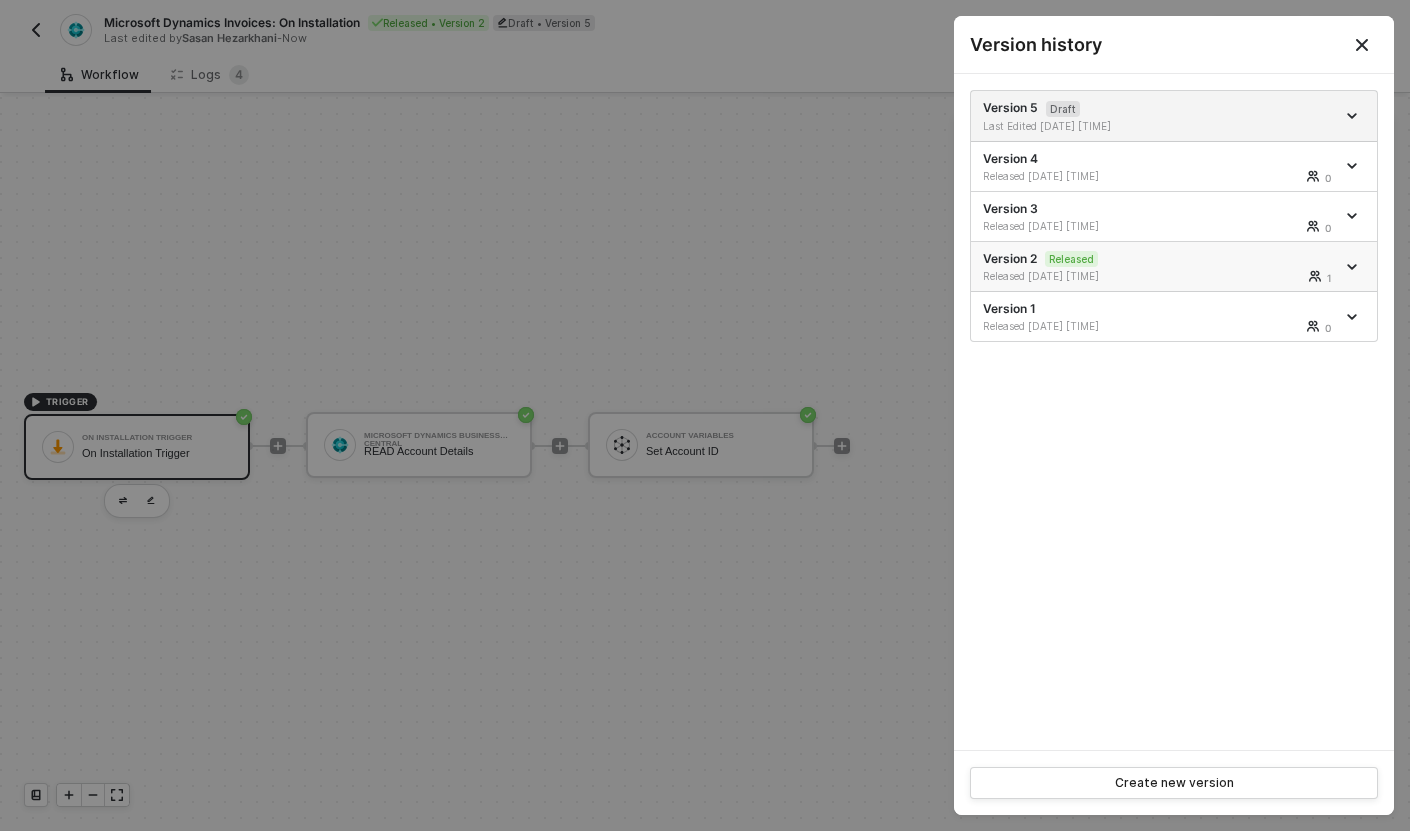 click on "Released 07/31/2025 10:56 AM 1" at bounding box center (1159, 276) 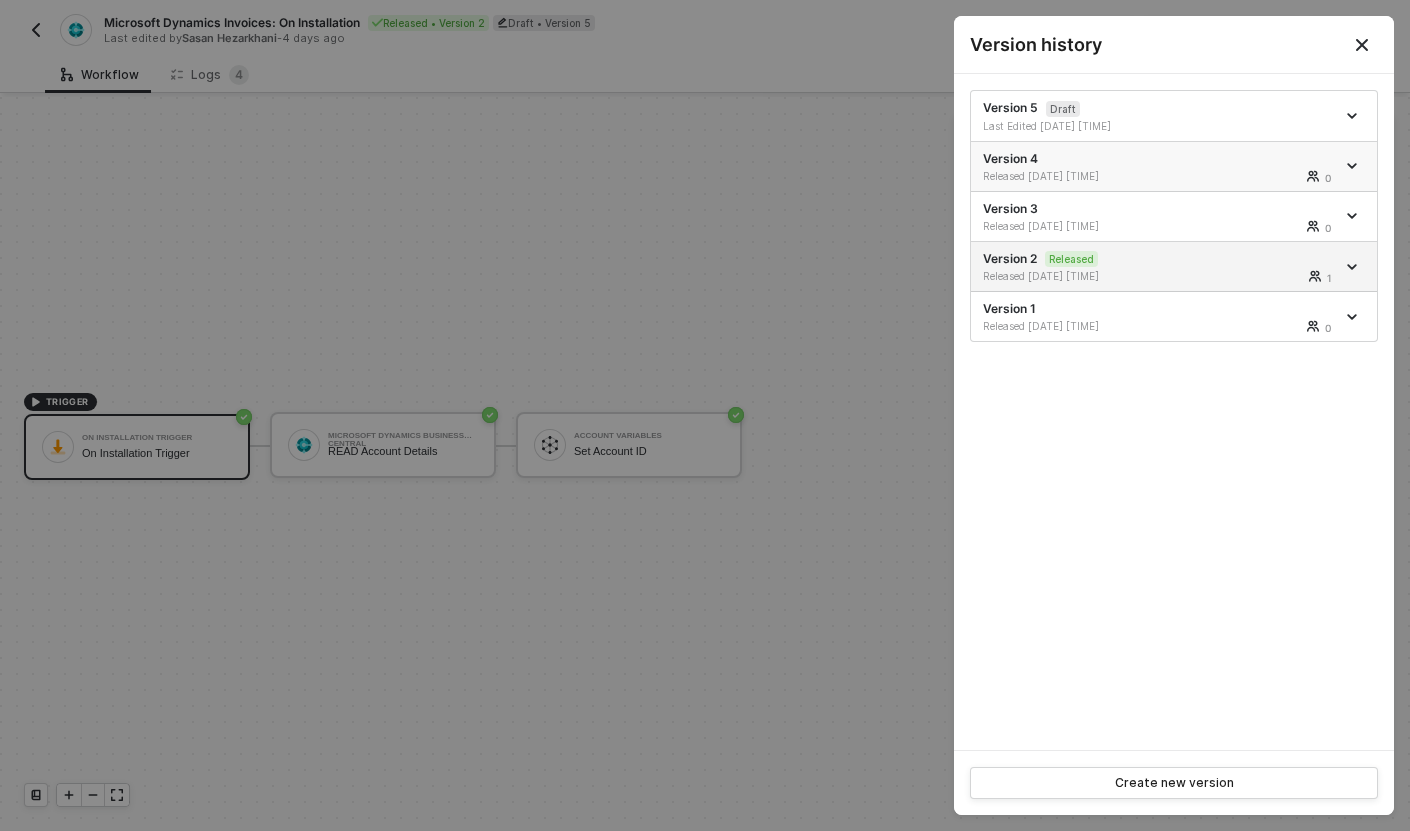 click on "Version 4 Released 07/31/2025 11:34 AM 0" at bounding box center [1159, 166] 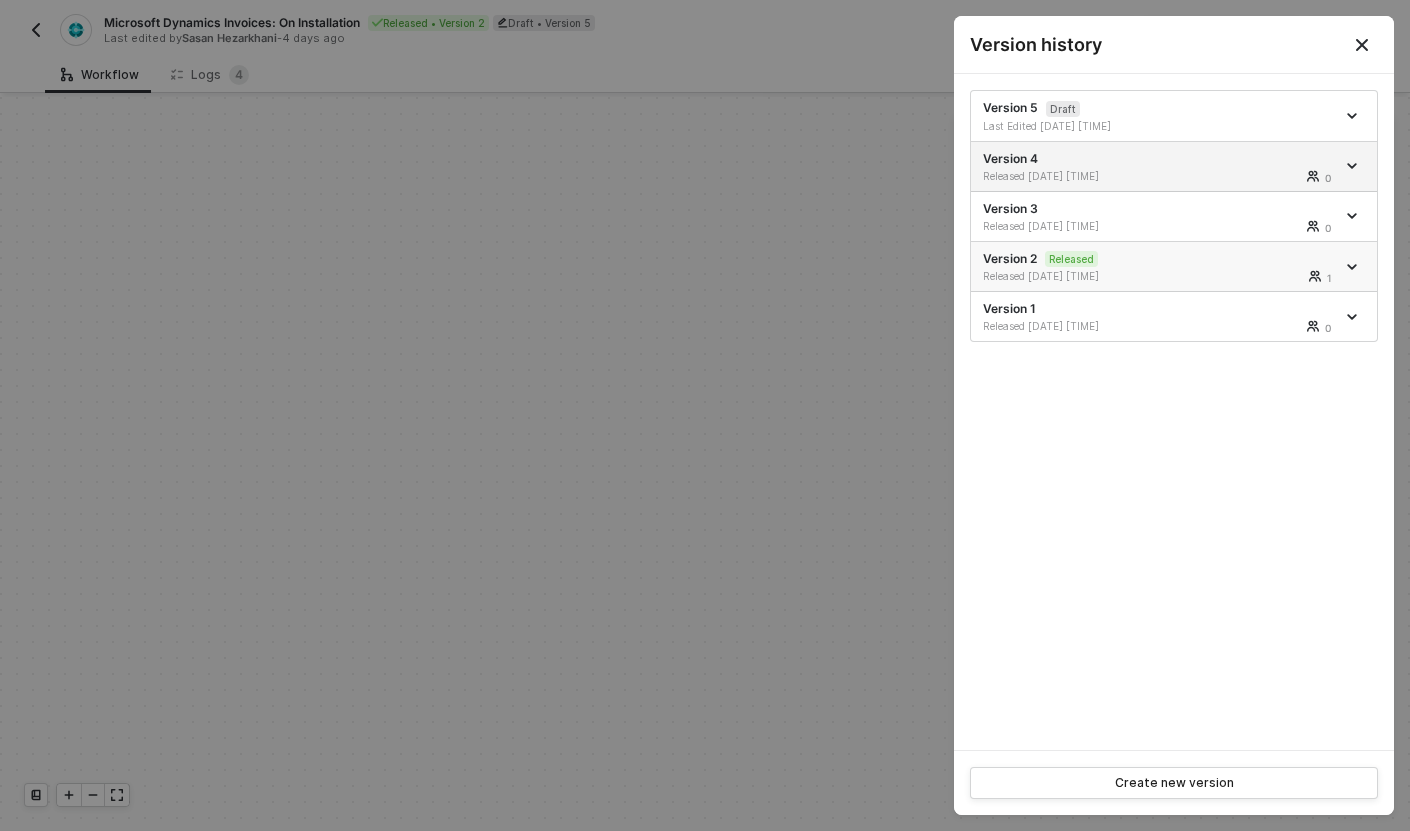 click on "Version 2 Released Released 07/31/2025 10:56 AM 1" at bounding box center [1174, 267] 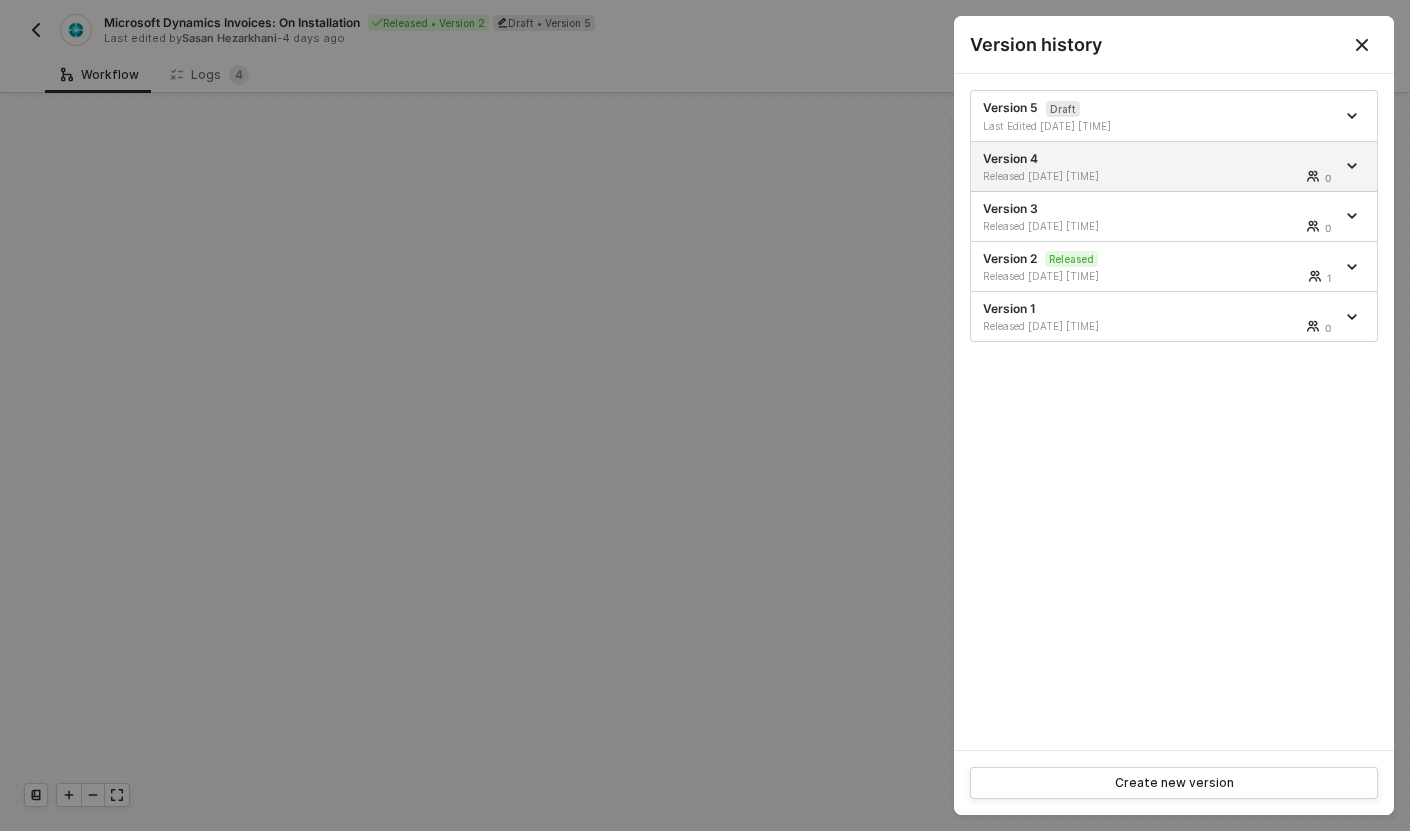click at bounding box center (705, 415) 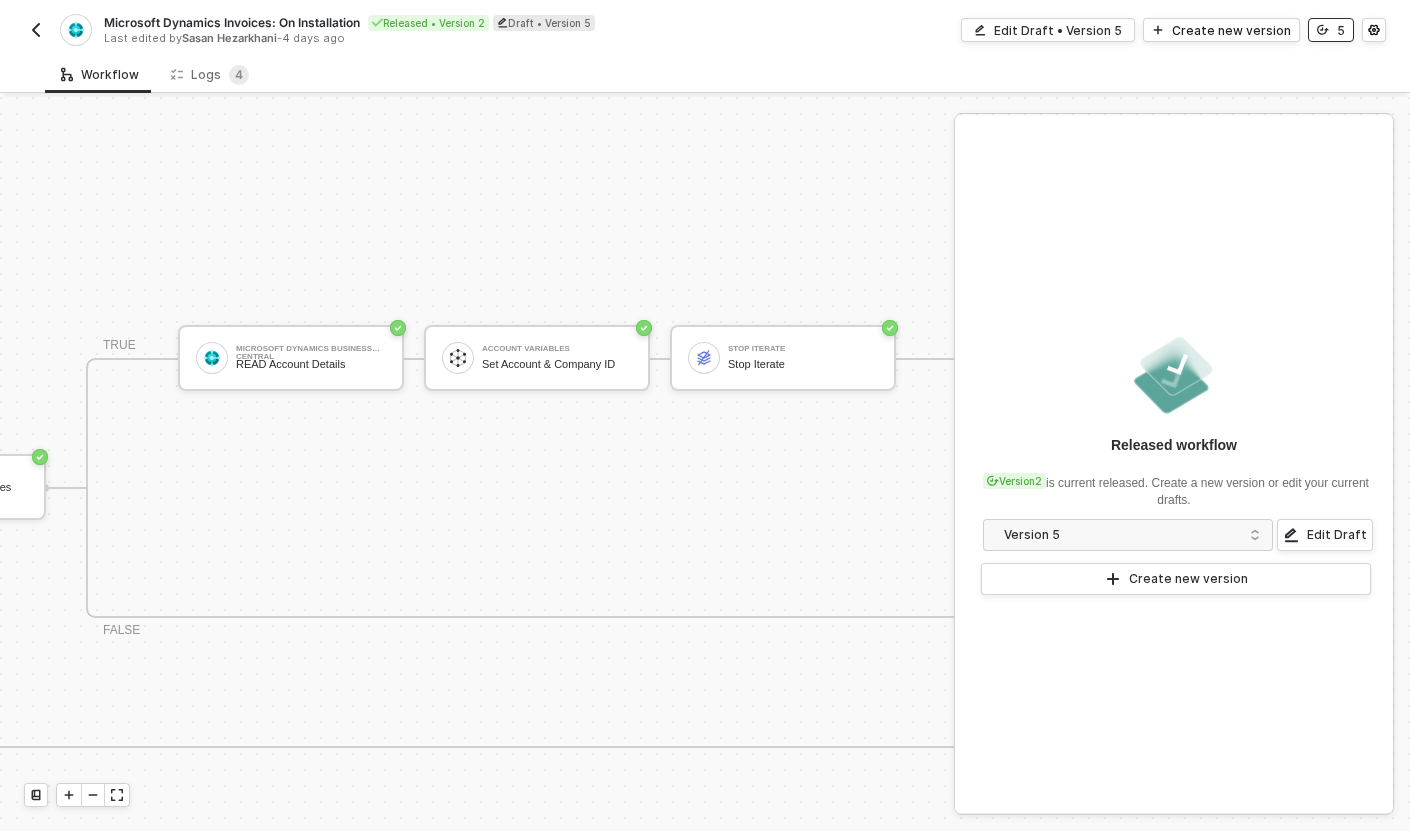 scroll, scrollTop: 395, scrollLeft: 1512, axis: both 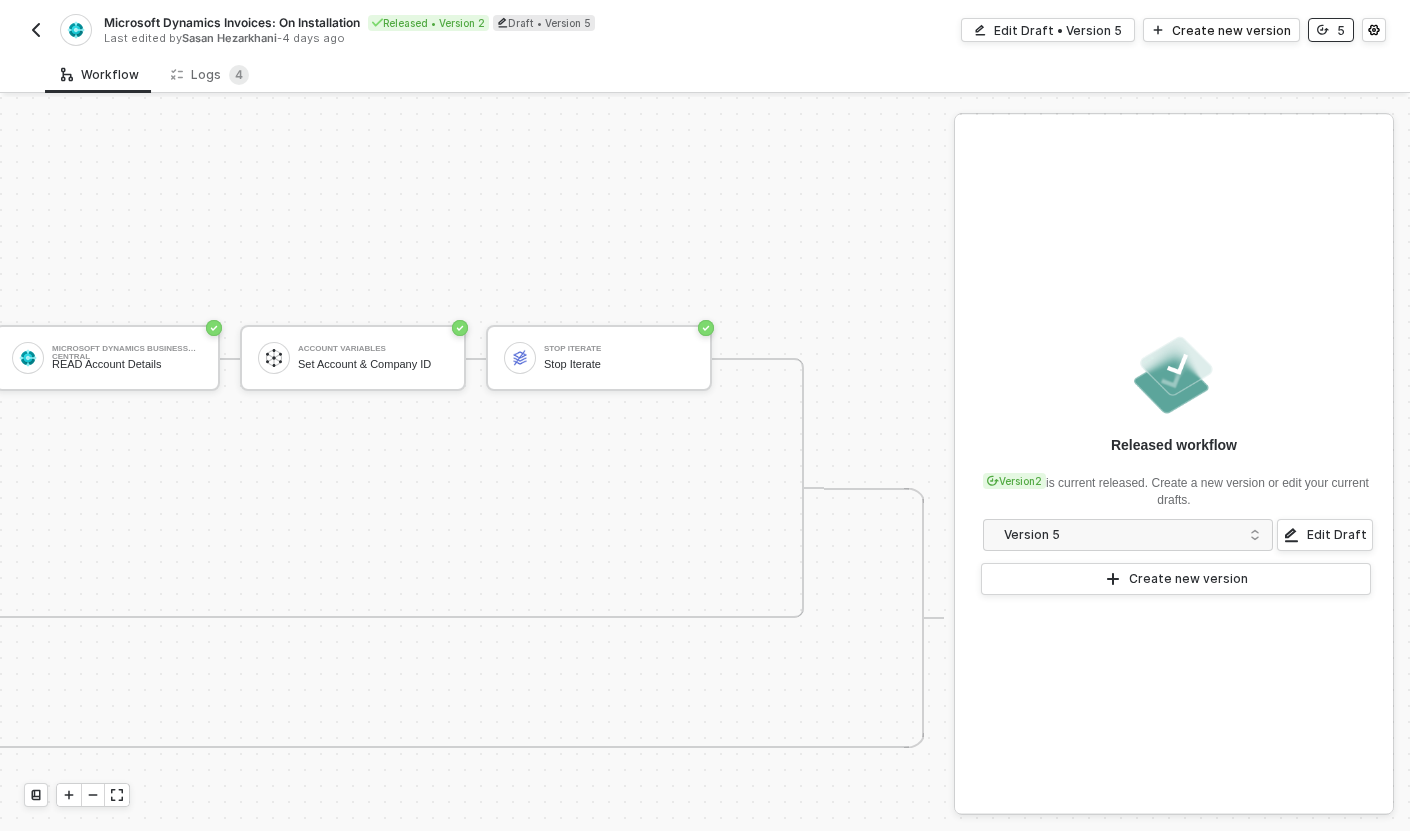 click on "5" at bounding box center (1331, 30) 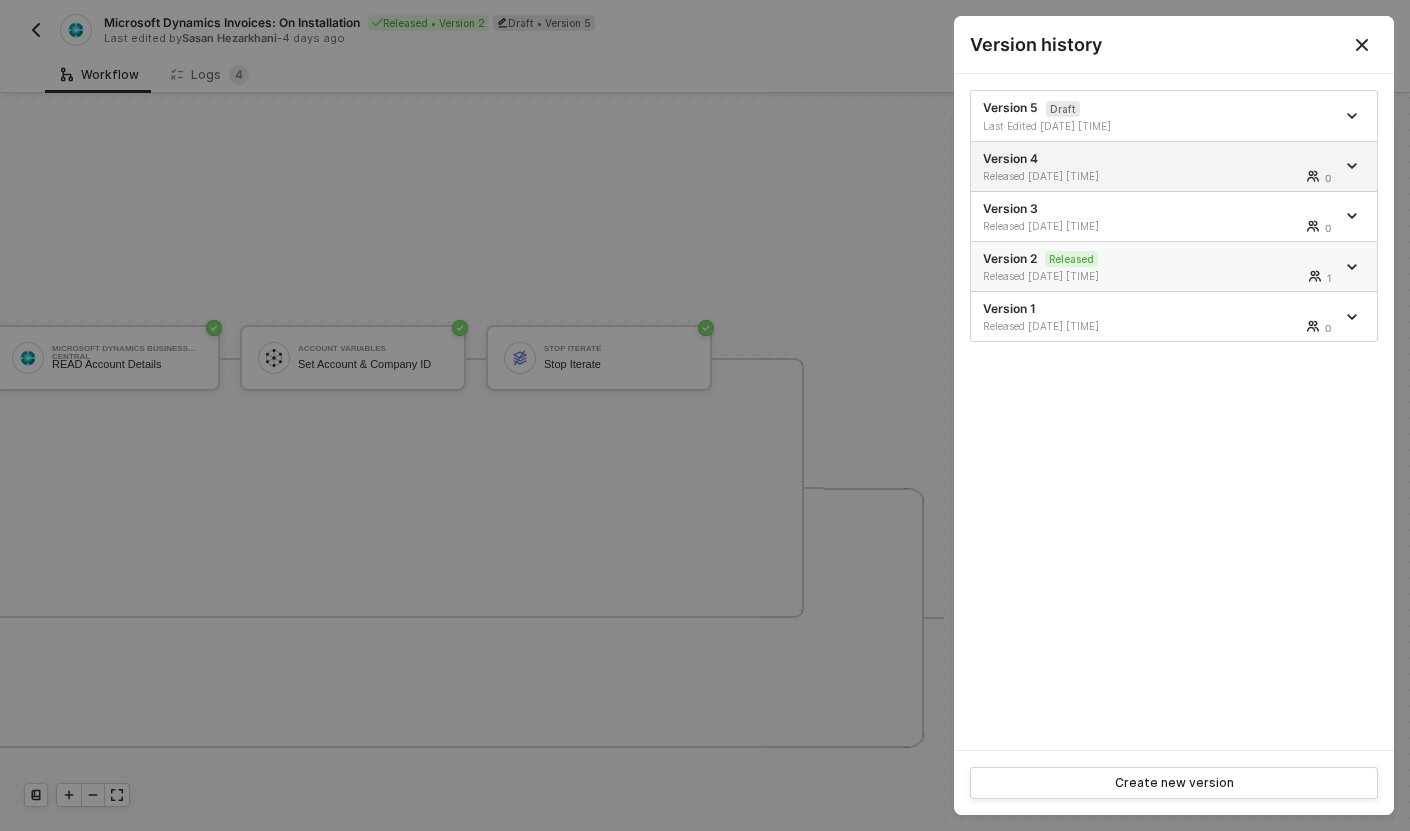 click on "Version 2 Released Released 07/31/2025 10:56 AM 1" at bounding box center (1159, 267) 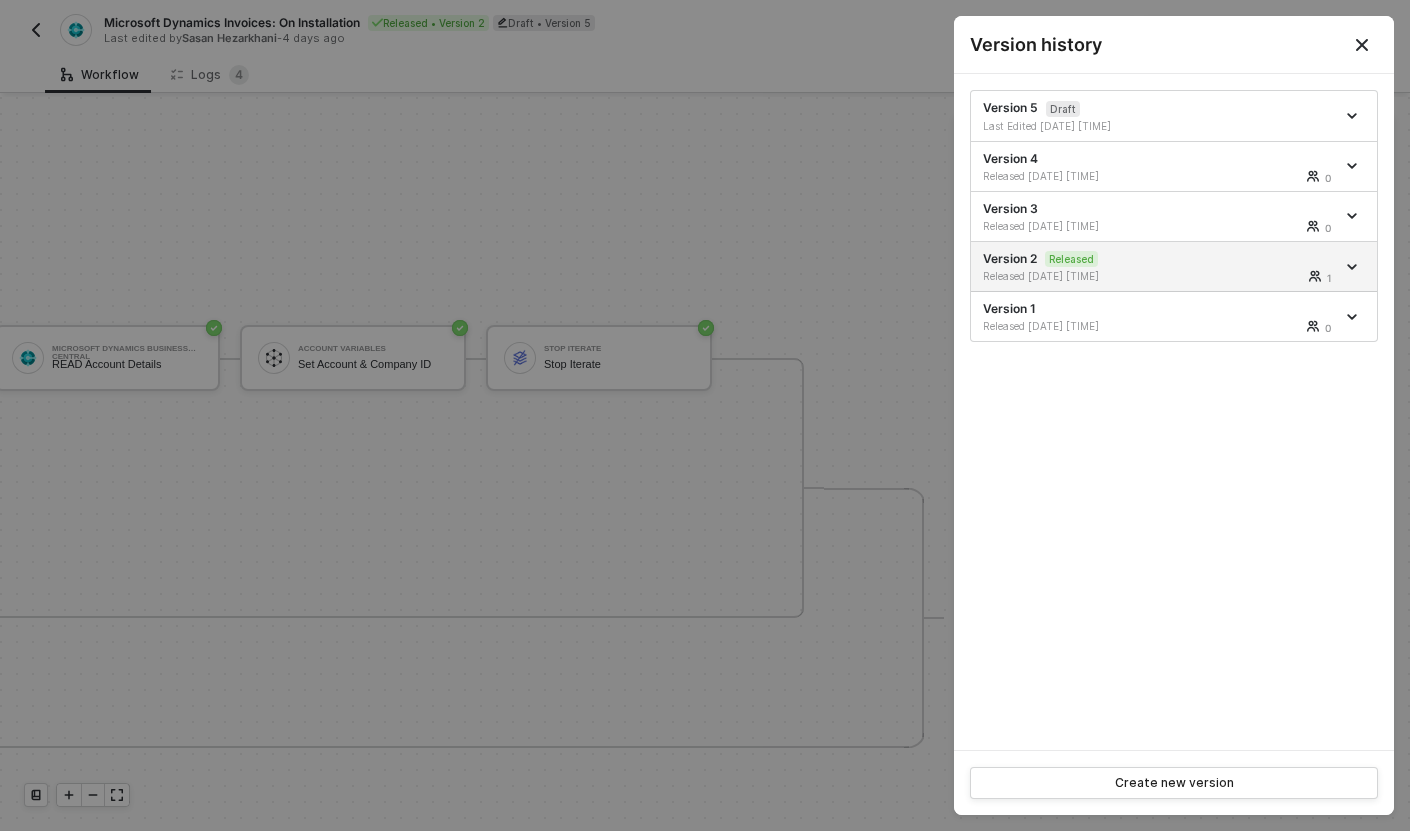 scroll, scrollTop: 37, scrollLeft: 0, axis: vertical 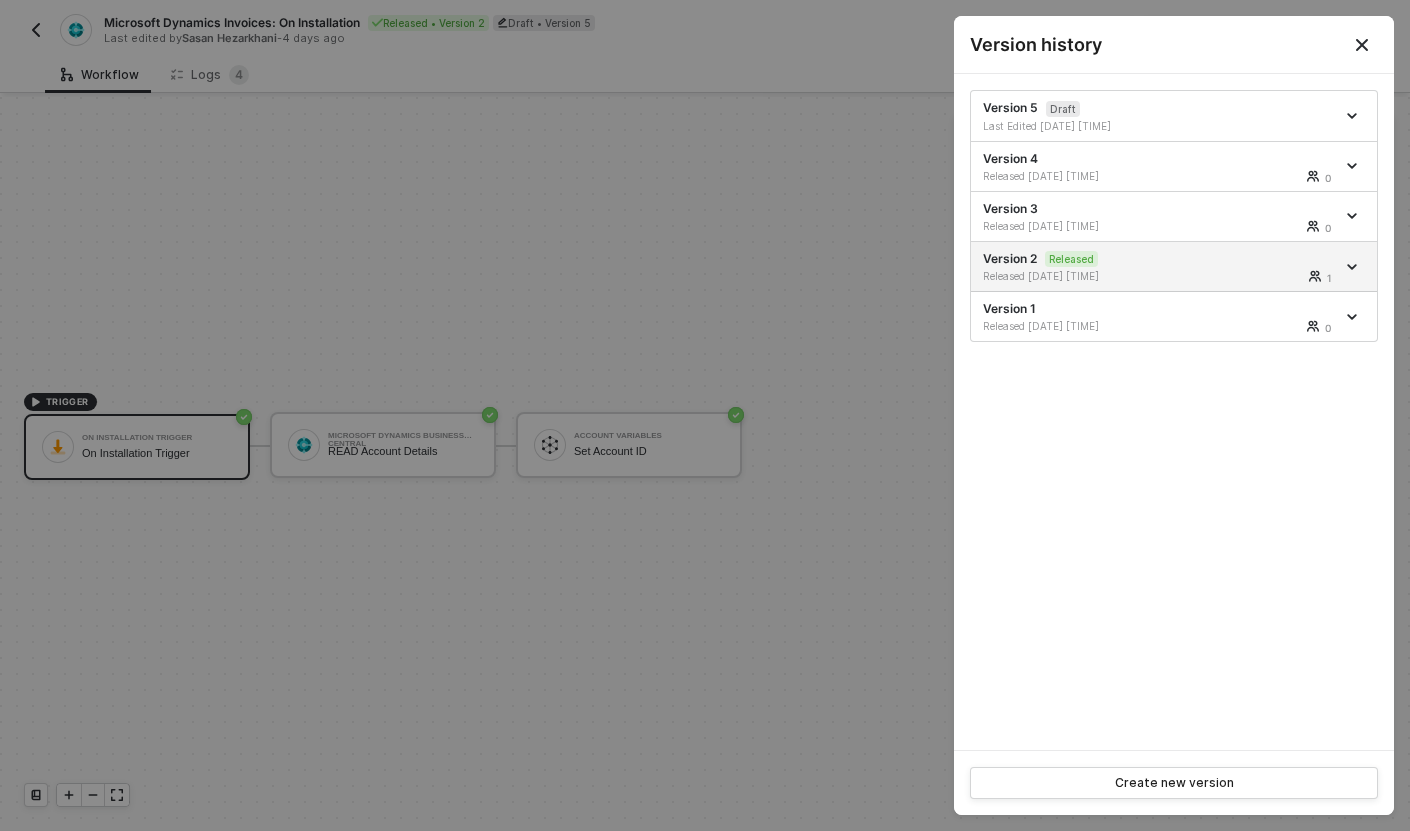 click at bounding box center [705, 415] 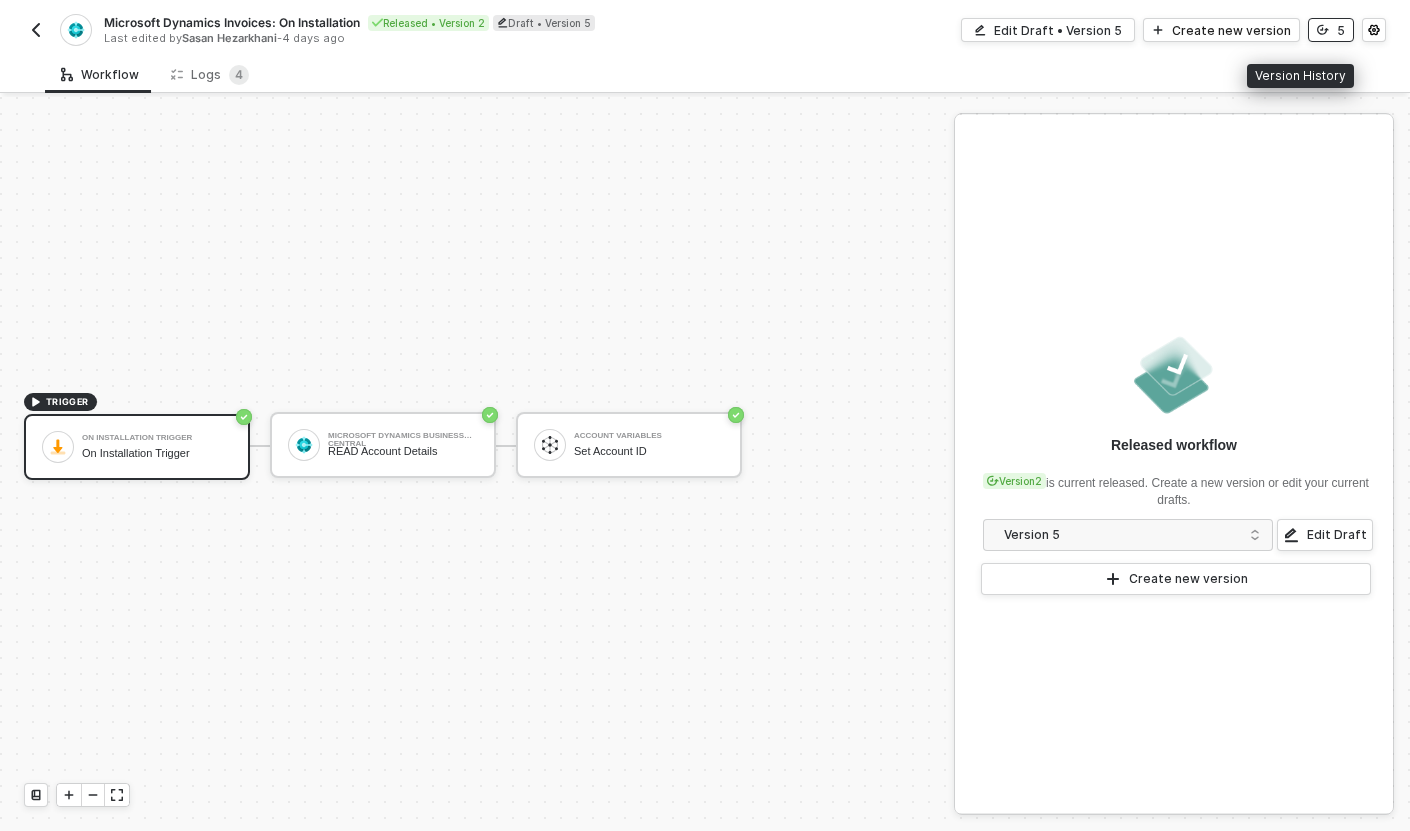click 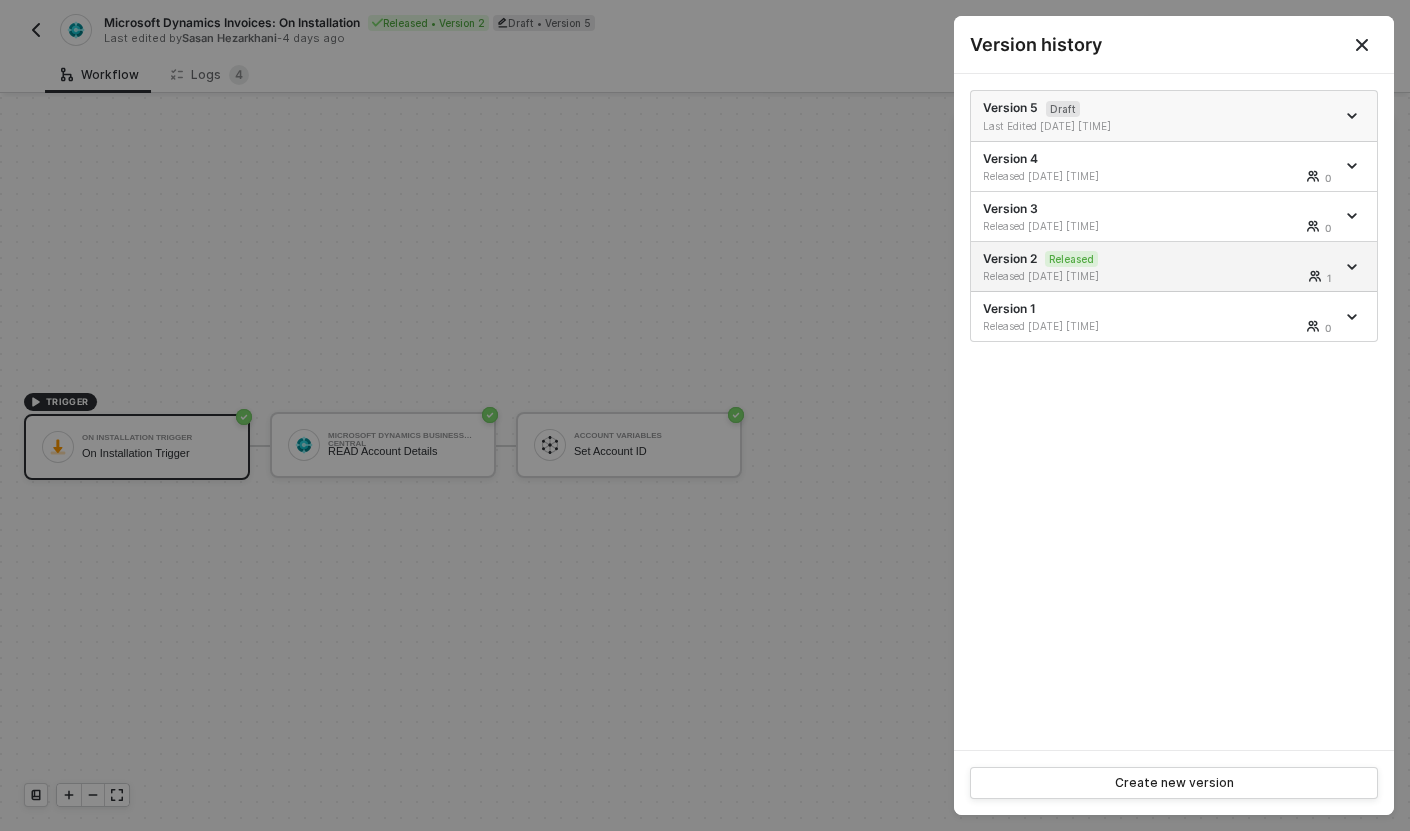 click 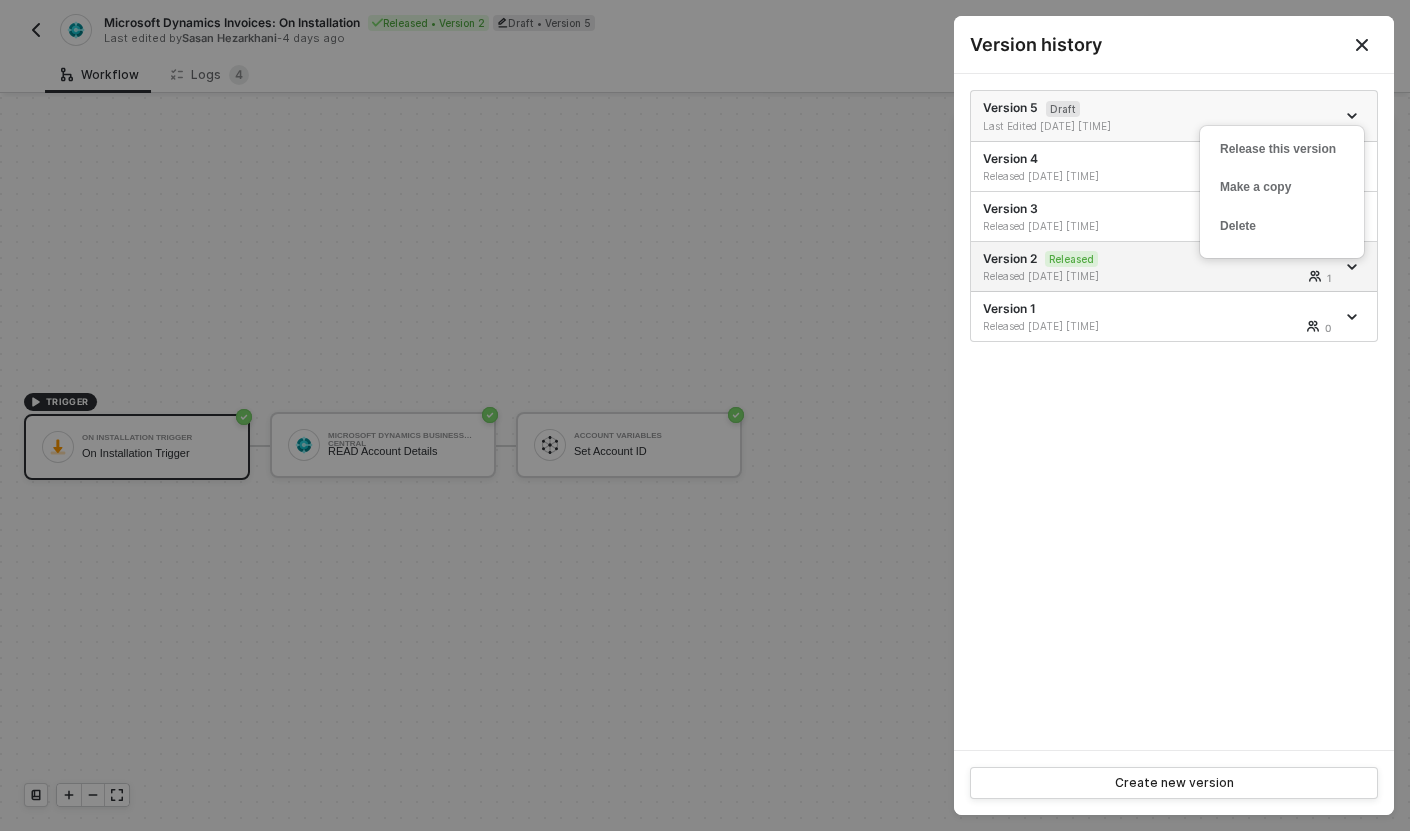 click on "Last Edited 08/05/2025 10:19 AM" at bounding box center [1072, 126] 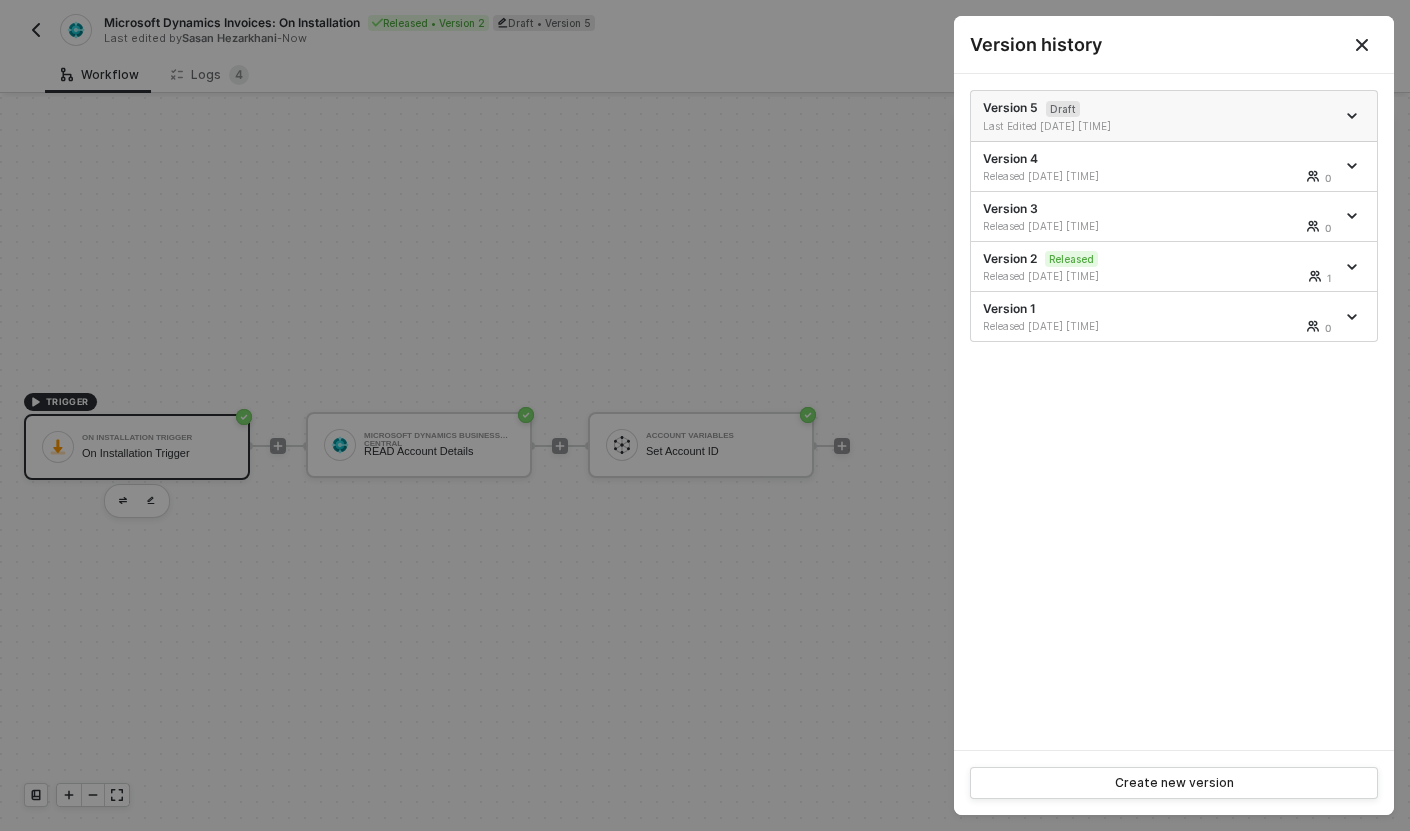 click at bounding box center [1354, 116] 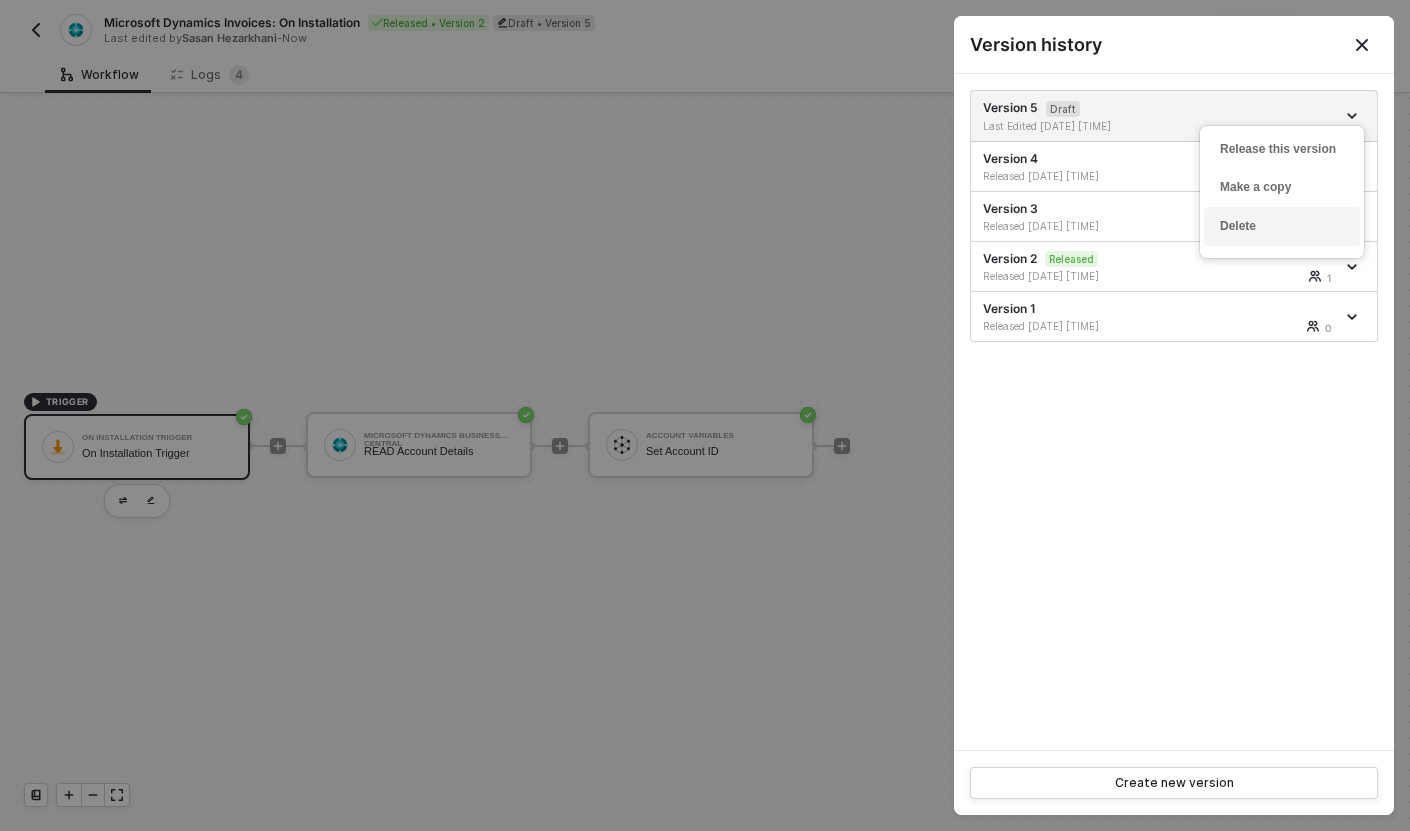 click on "Delete" at bounding box center [1282, 226] 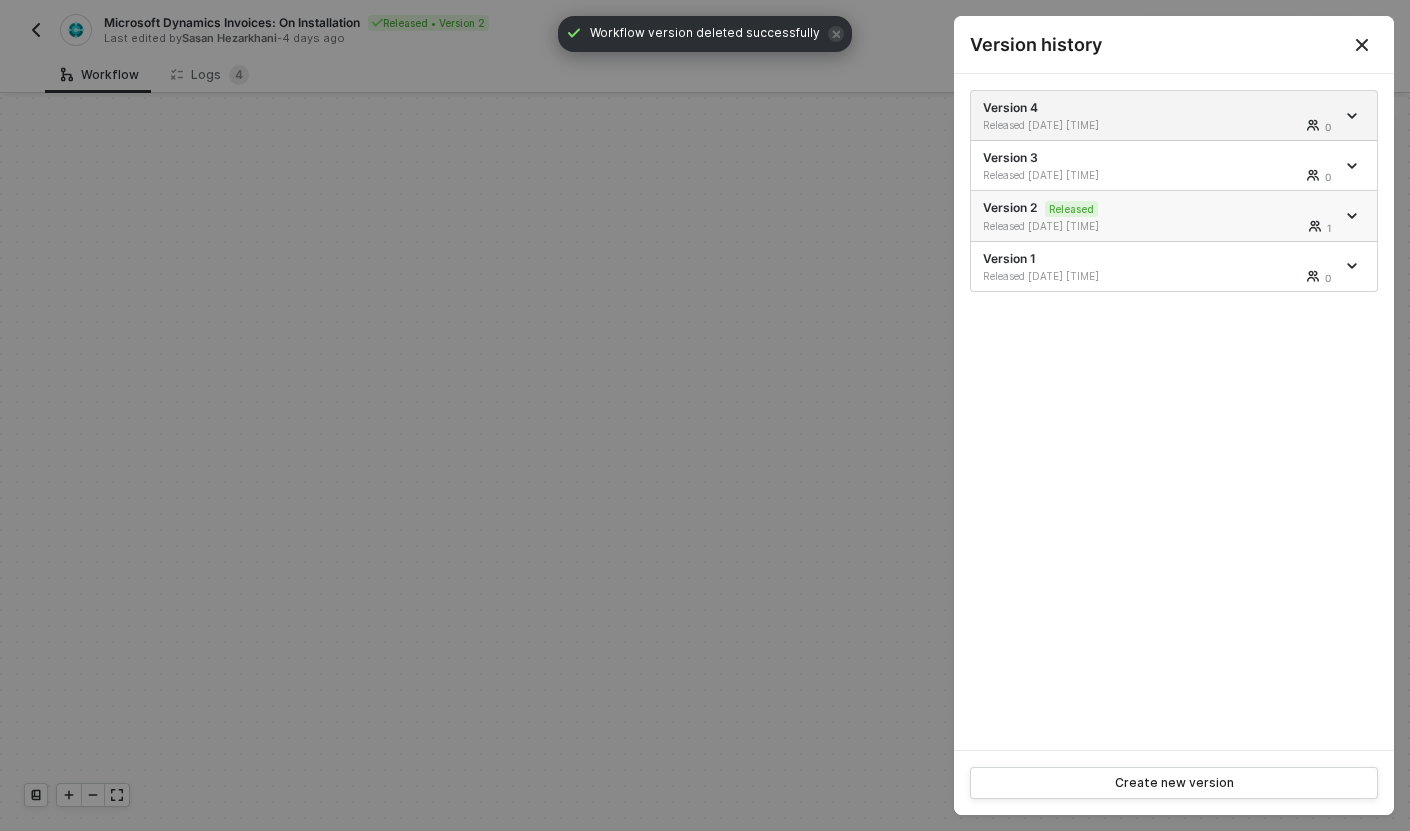 click on "Version 2 Released Released 07/31/2025 10:56 AM 1" at bounding box center [1159, 216] 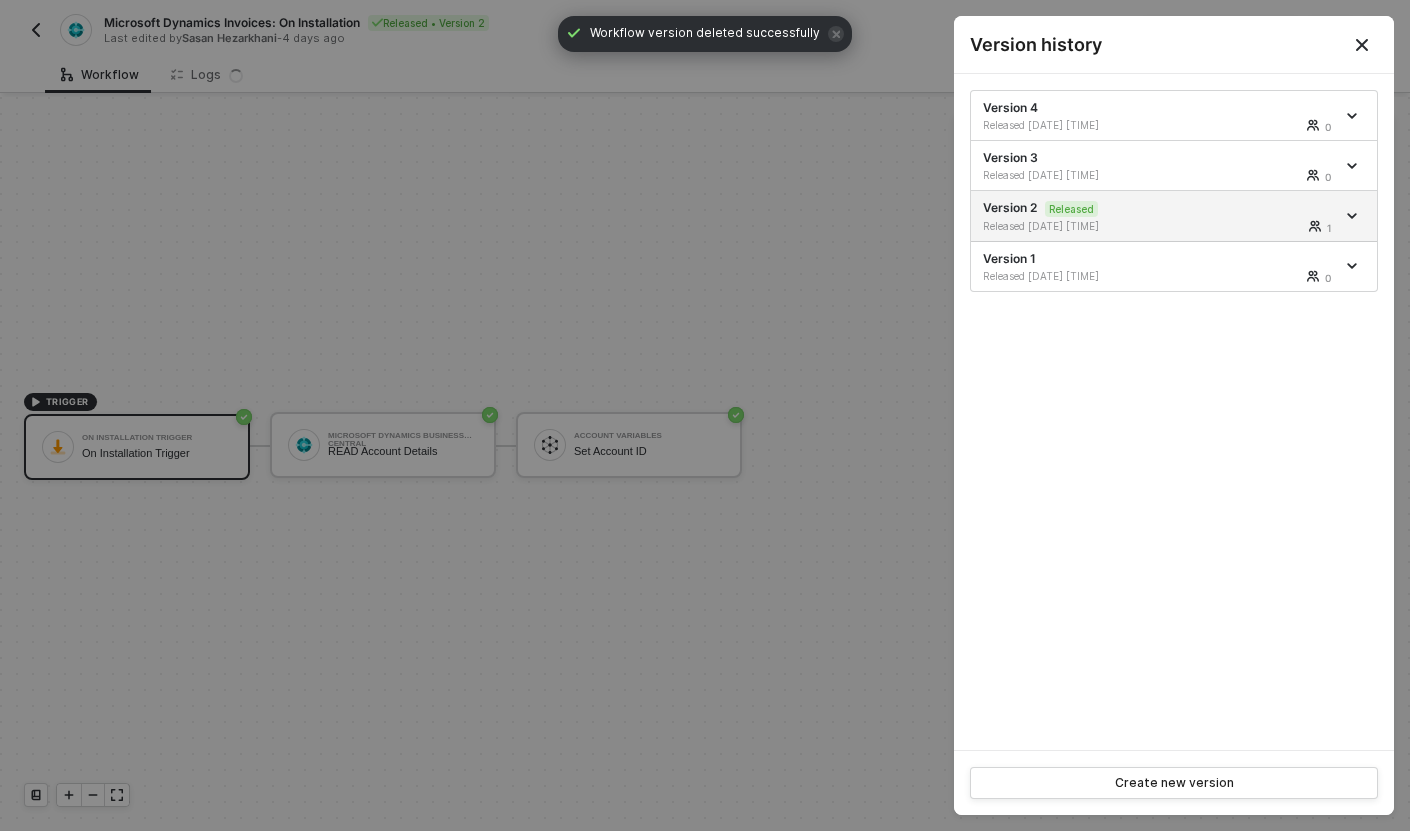 click at bounding box center (705, 415) 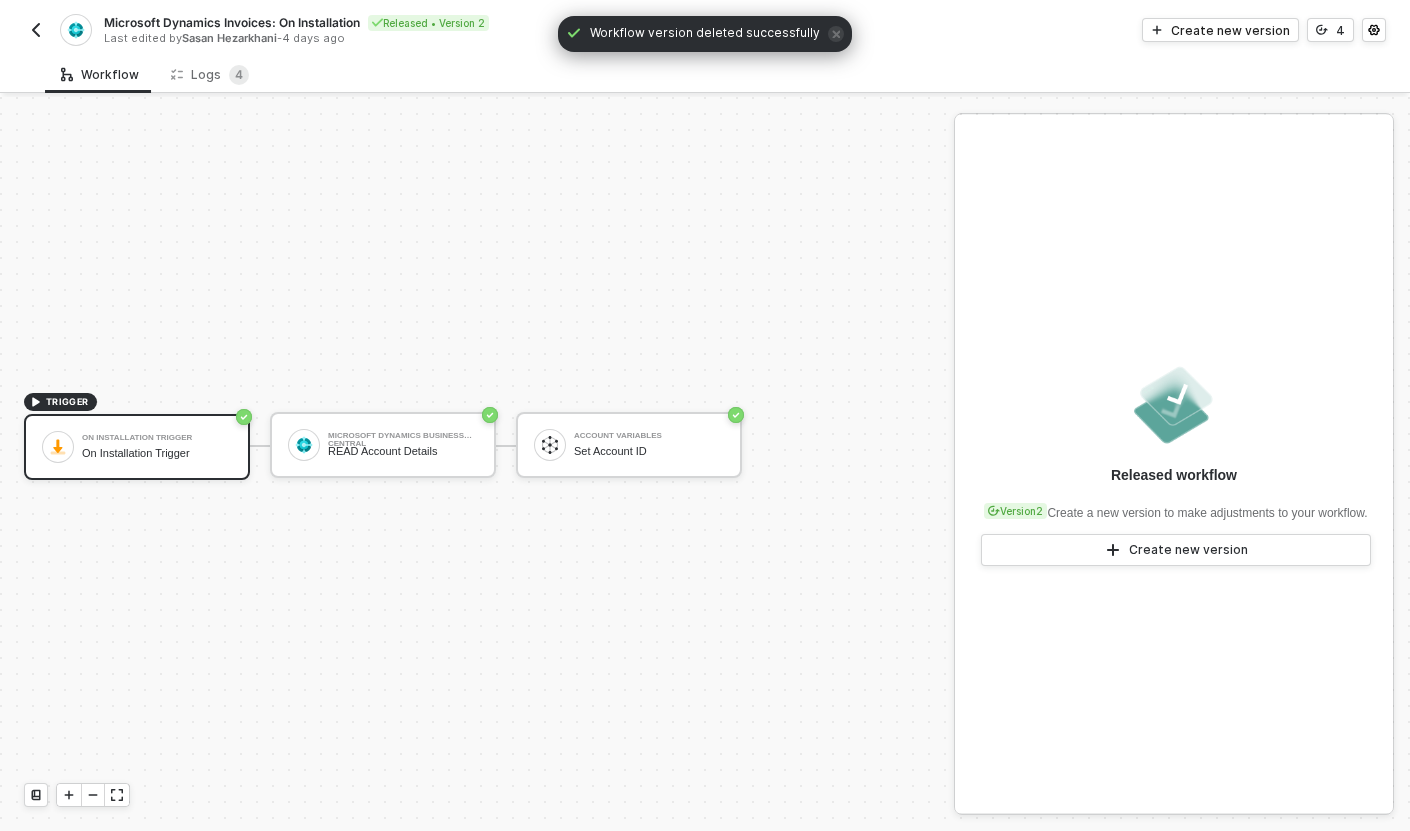 click at bounding box center (36, 30) 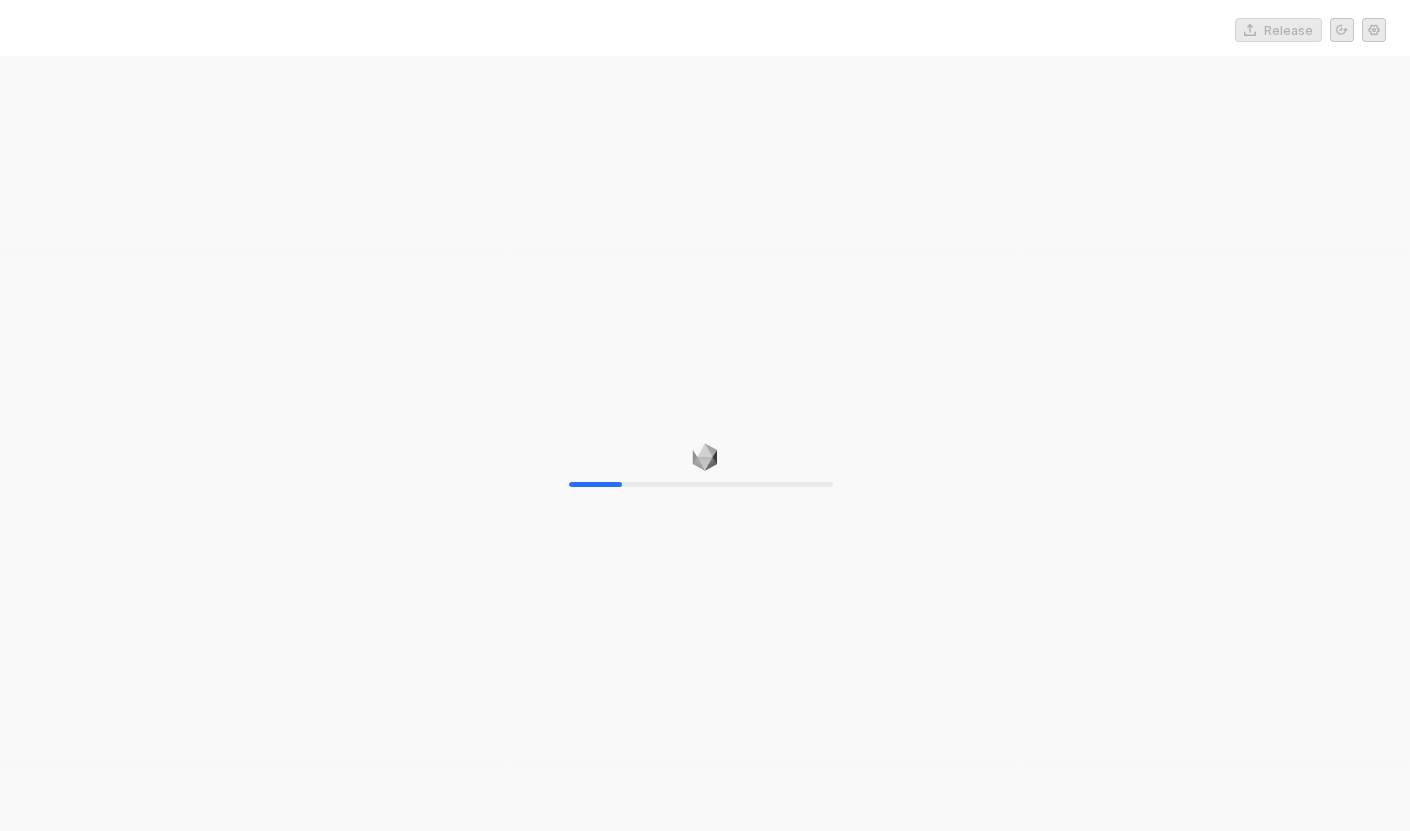 scroll, scrollTop: 0, scrollLeft: 0, axis: both 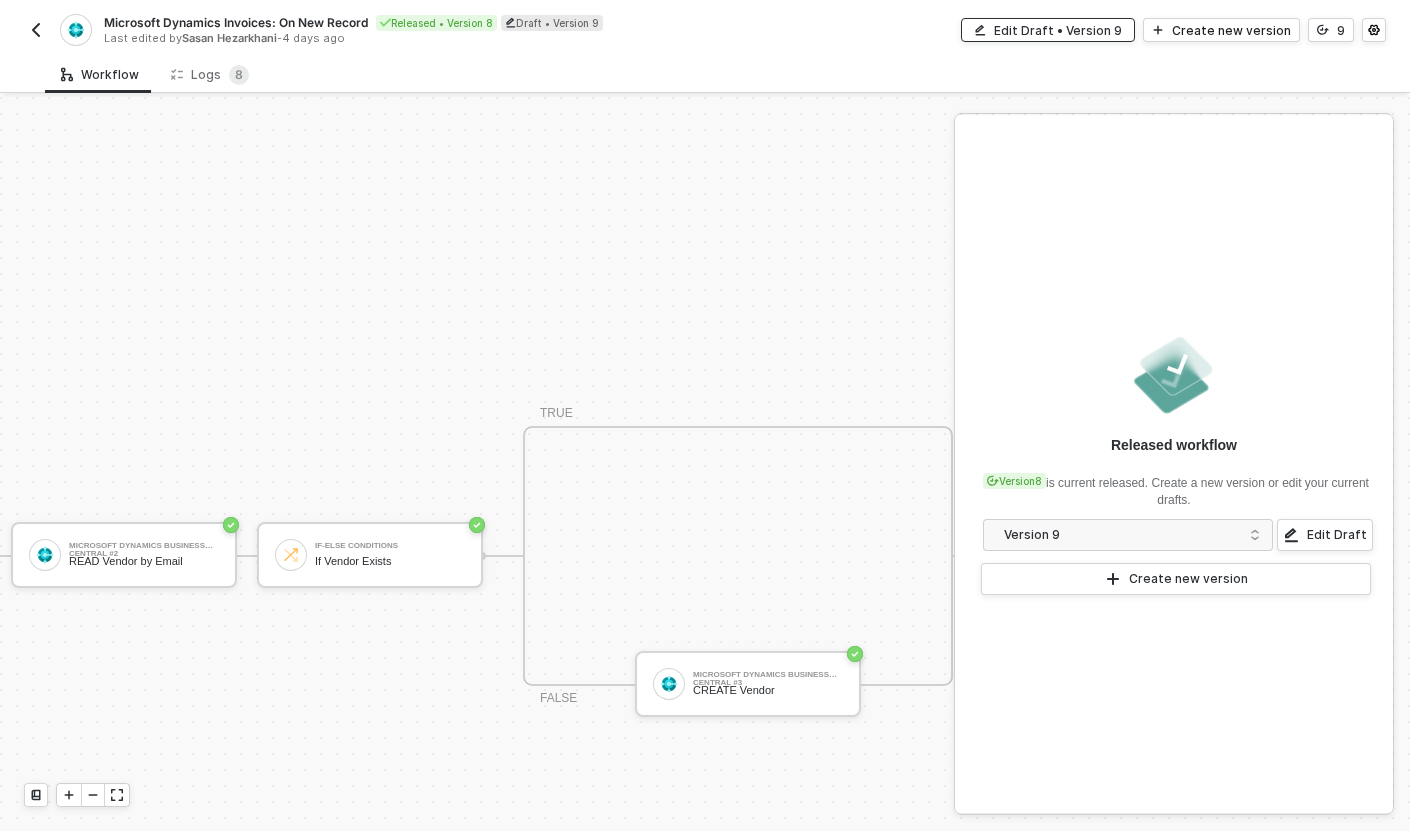 click on "Edit Draft • Version 9" at bounding box center [1058, 30] 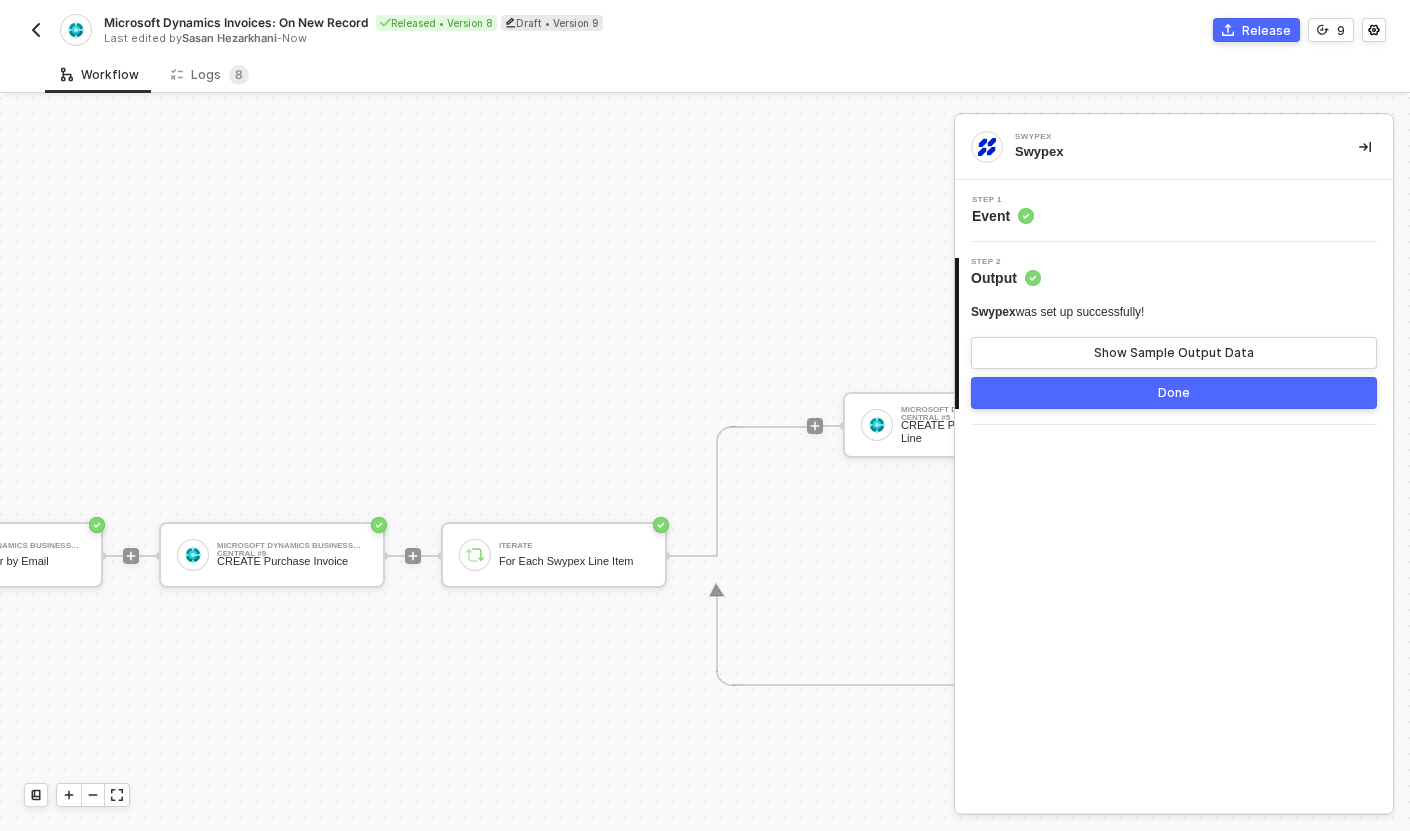 scroll, scrollTop: 457, scrollLeft: 2189, axis: both 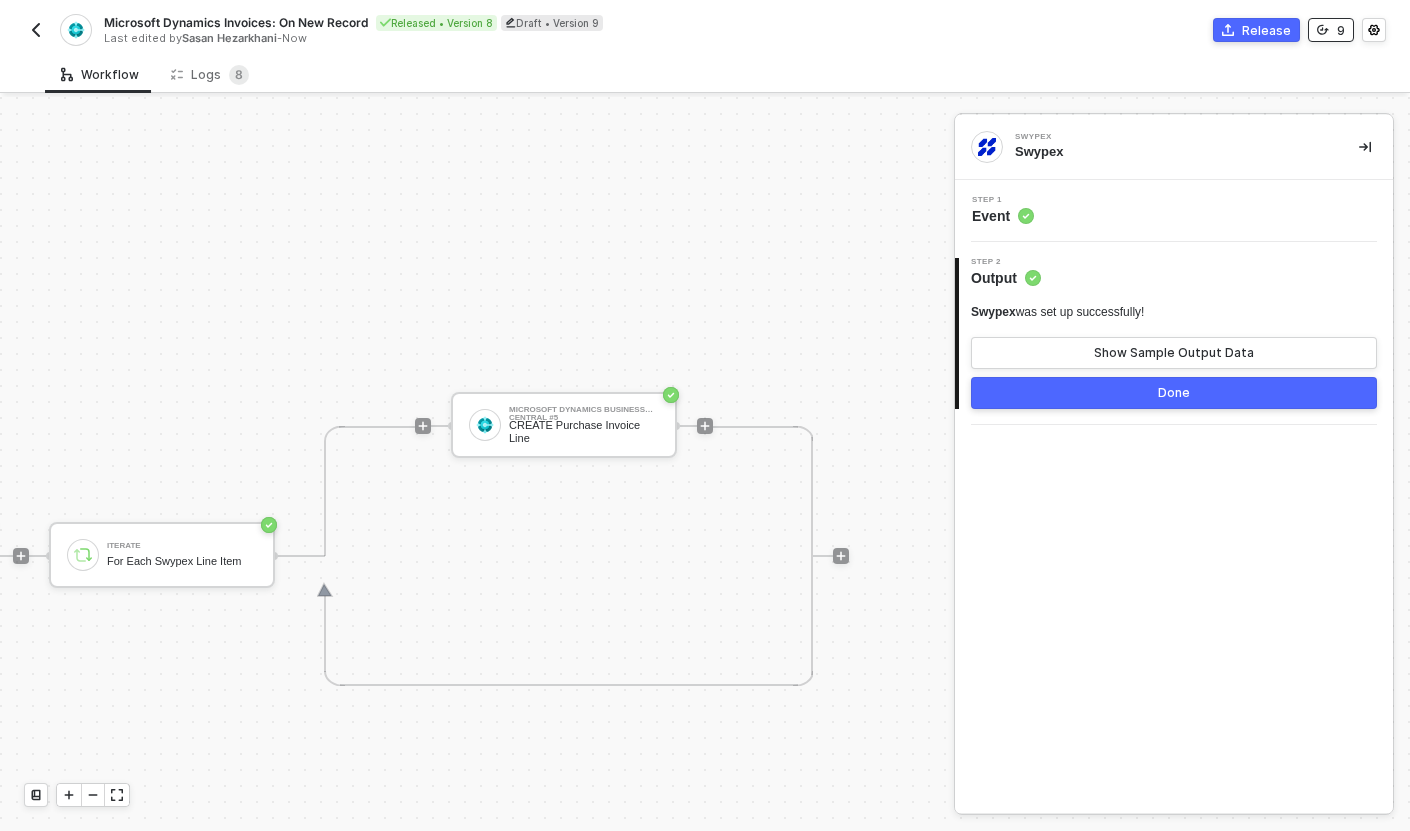click on "9" at bounding box center [1341, 30] 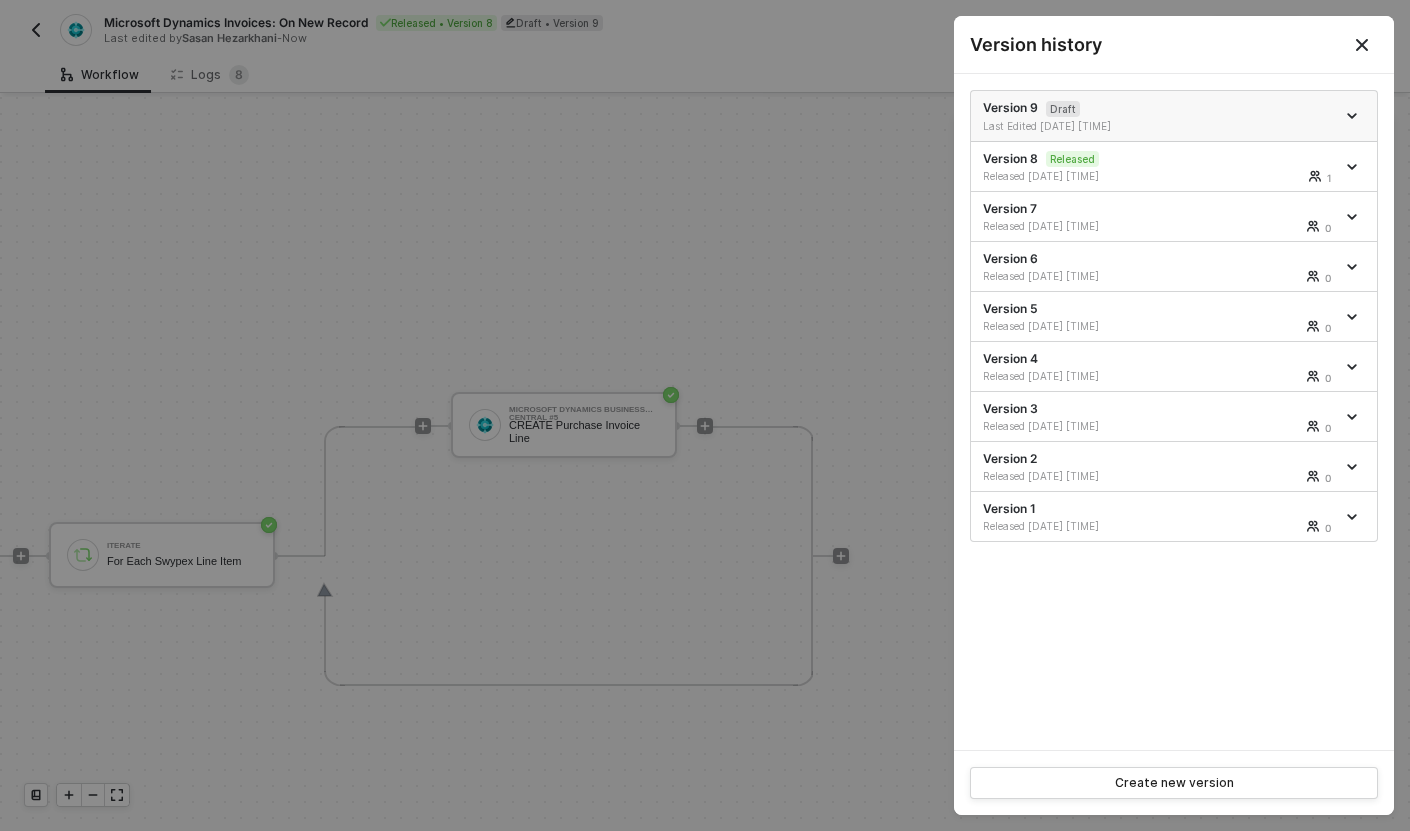 click 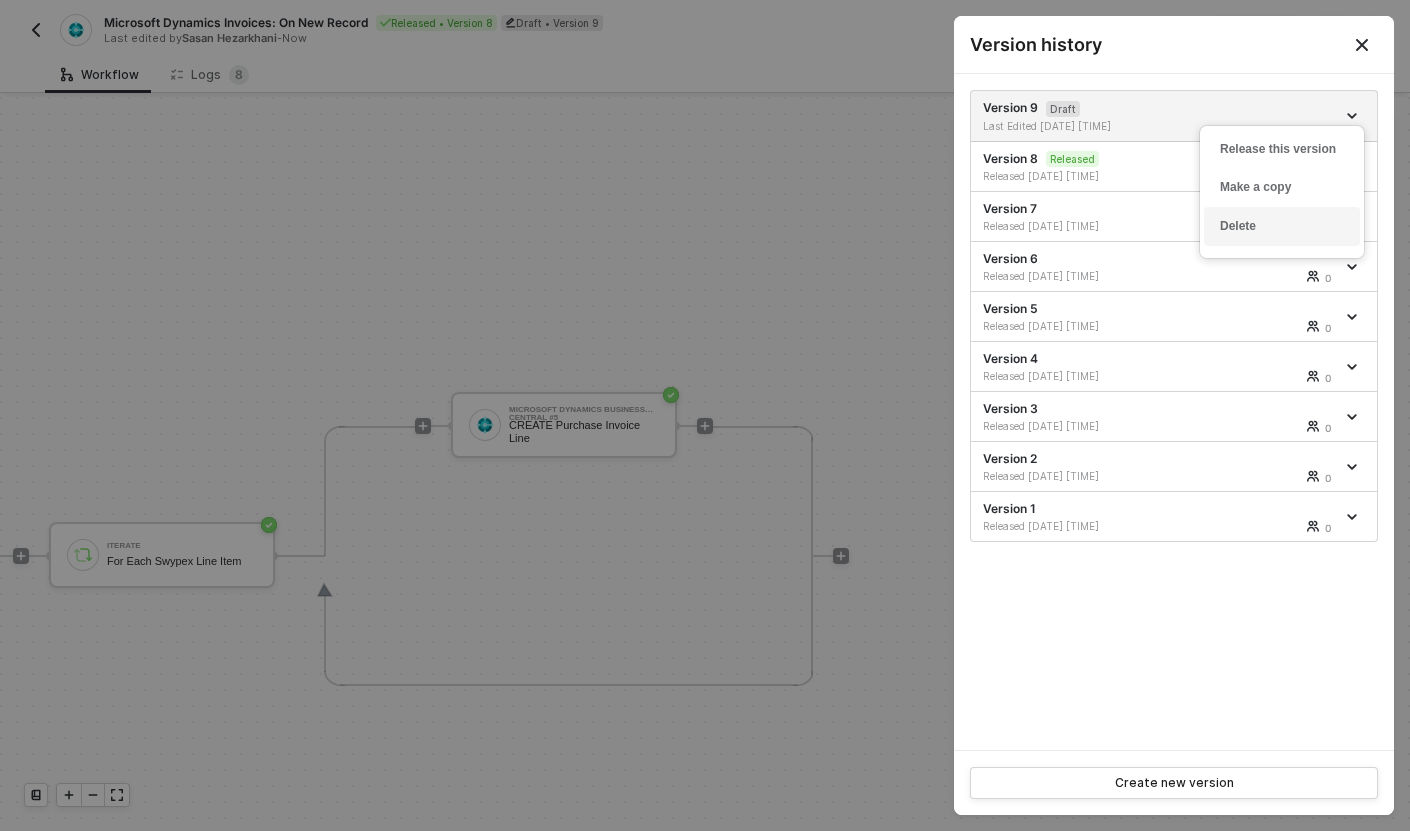 click on "Delete" at bounding box center (1282, 226) 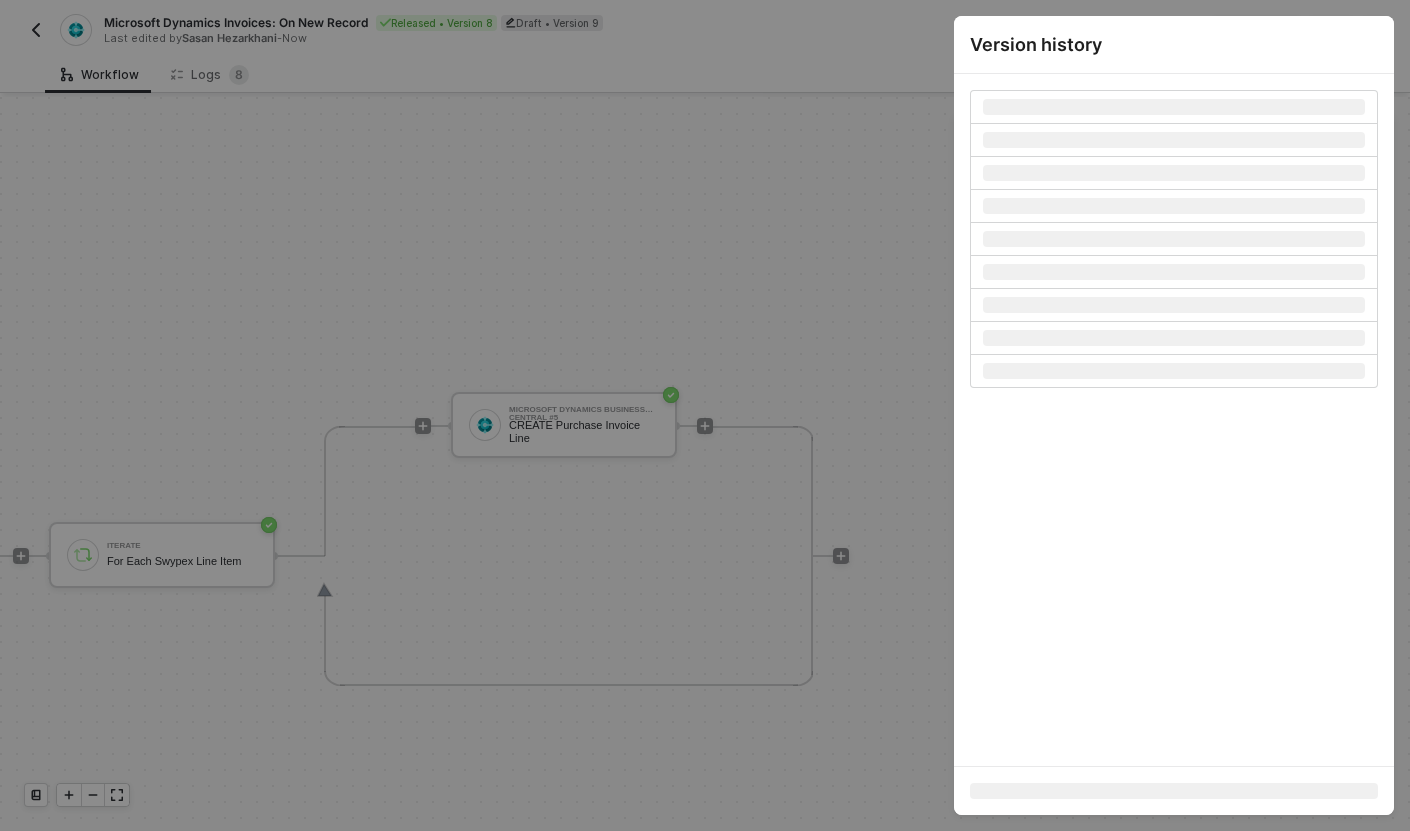scroll, scrollTop: 457, scrollLeft: 1738, axis: both 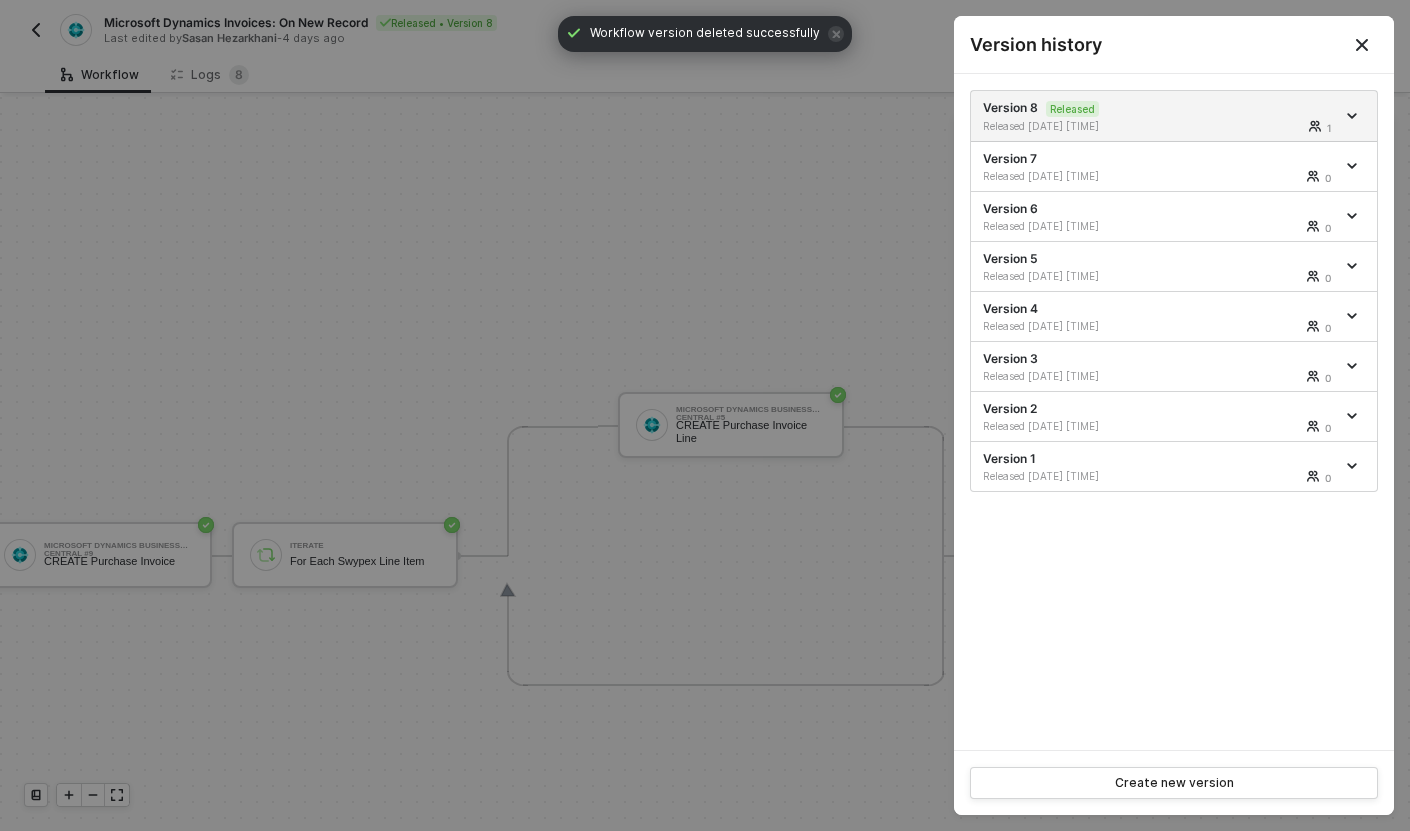 click at bounding box center (705, 415) 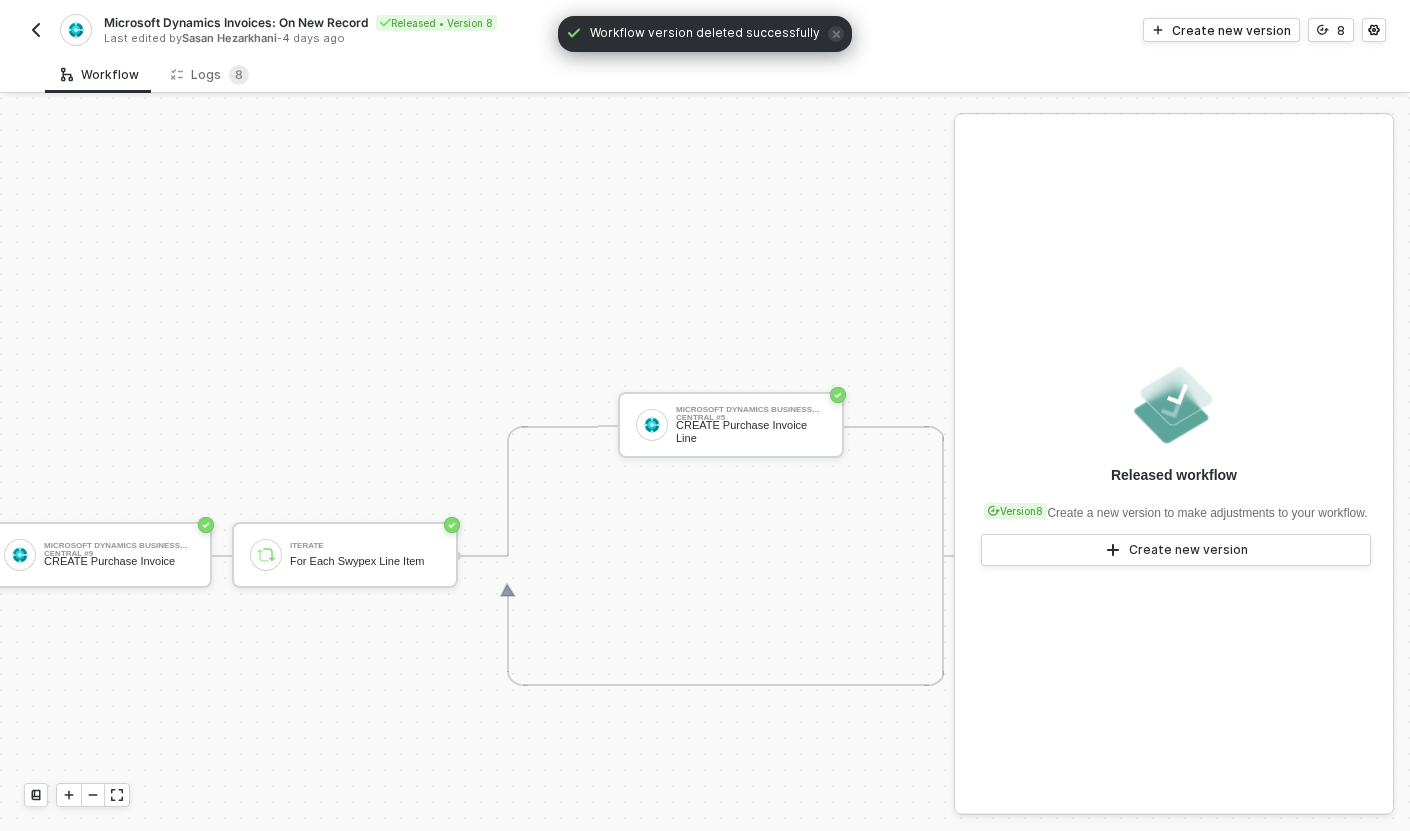 click at bounding box center (36, 30) 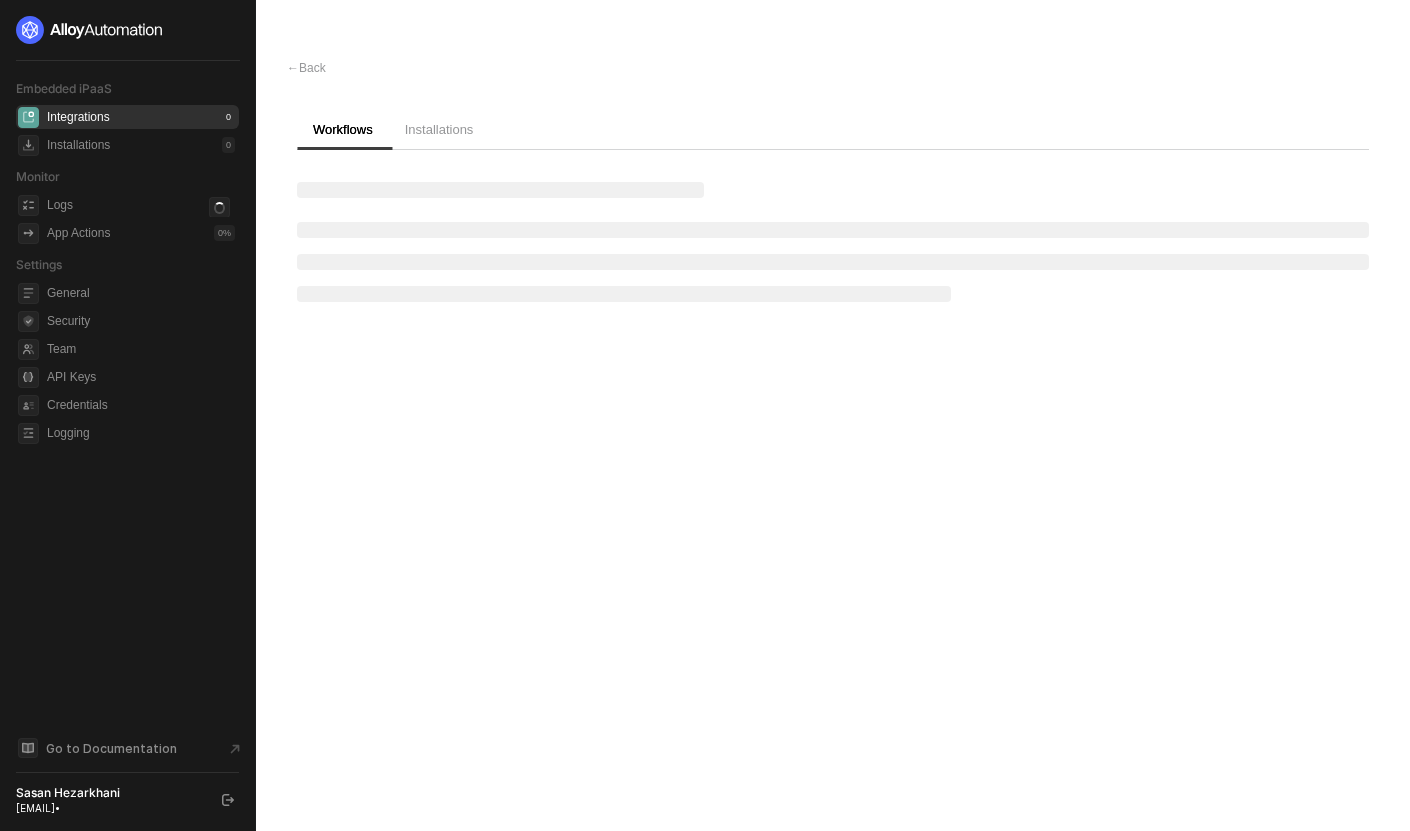 scroll, scrollTop: 0, scrollLeft: 0, axis: both 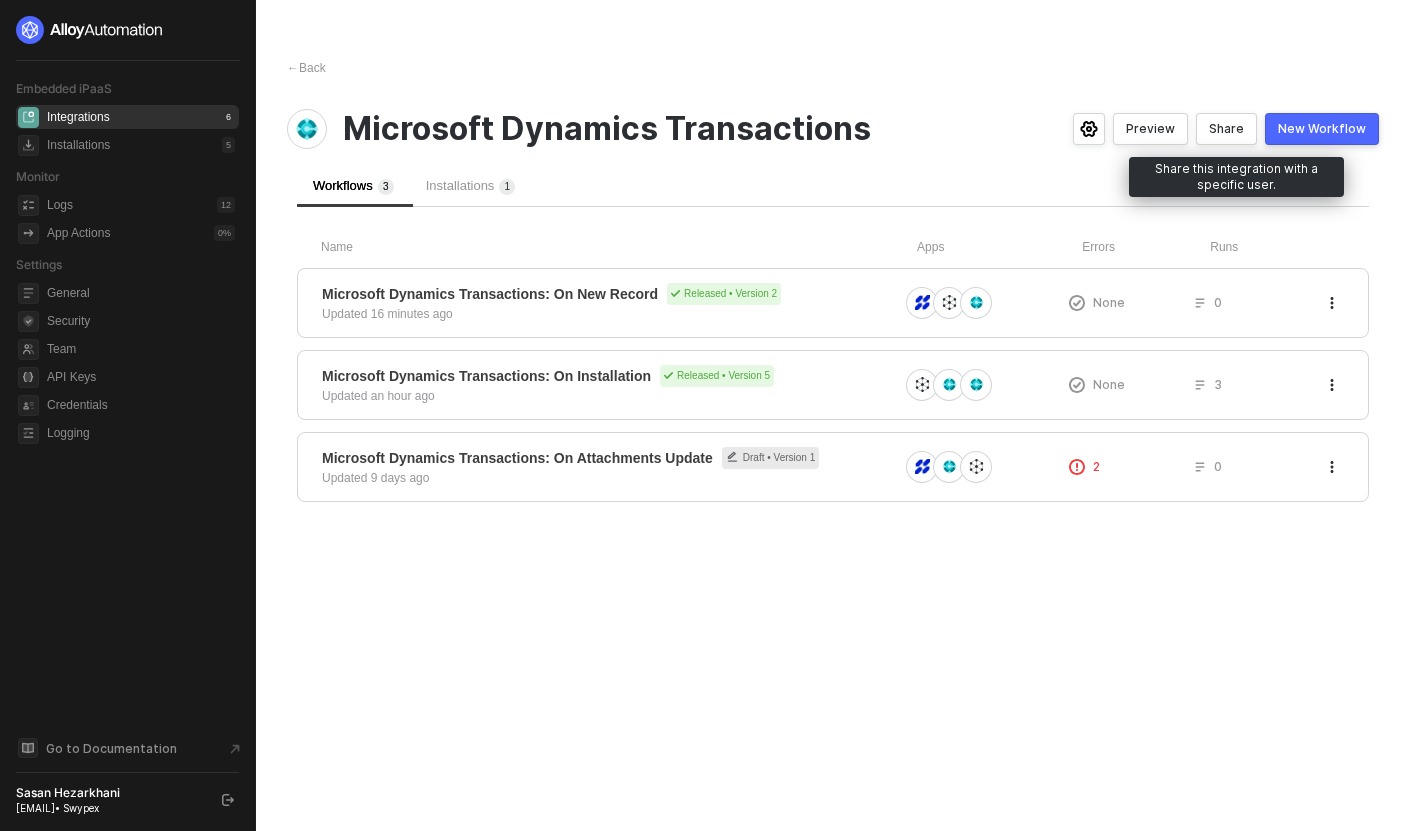 click on "Share" at bounding box center [1226, 129] 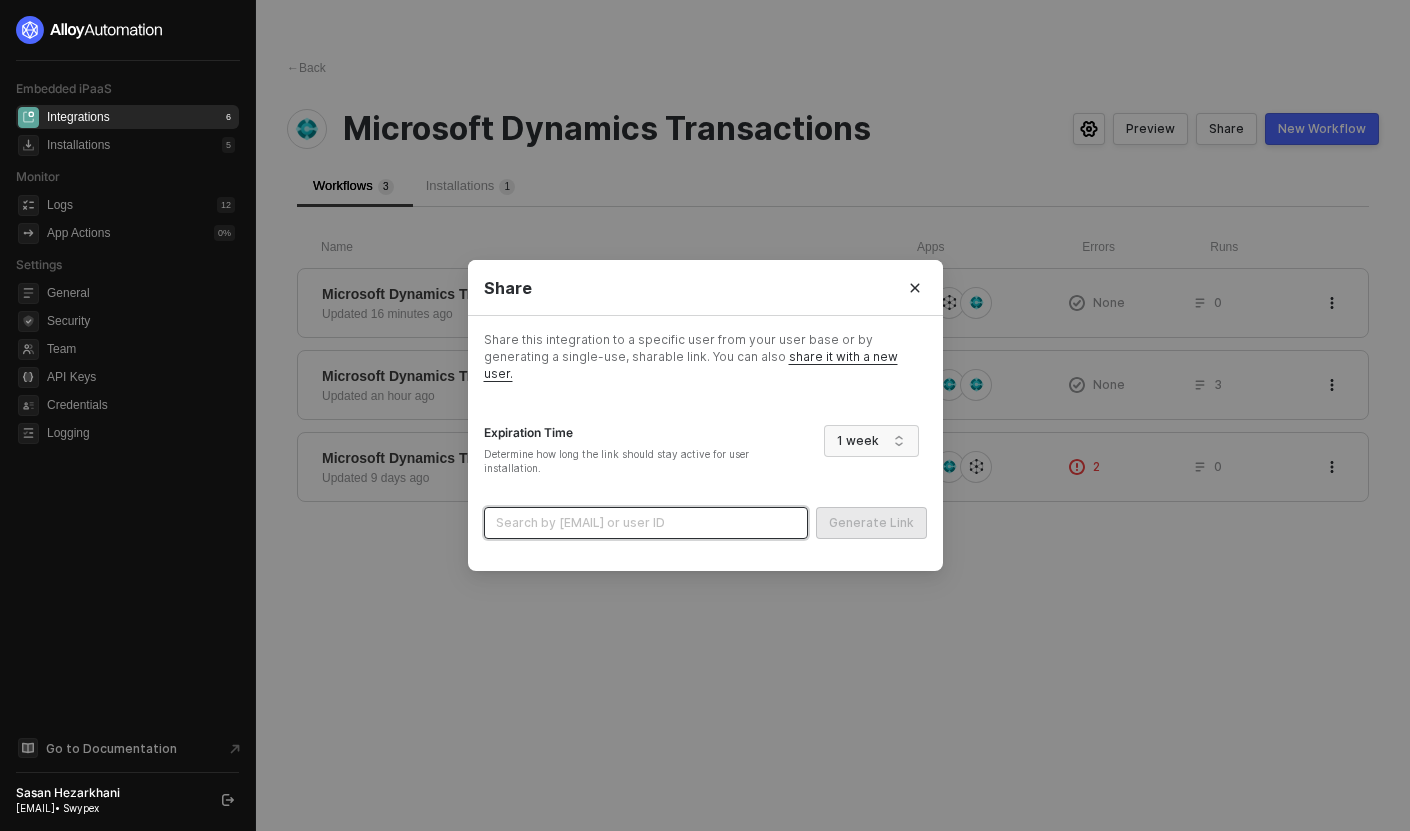 click at bounding box center (646, 523) 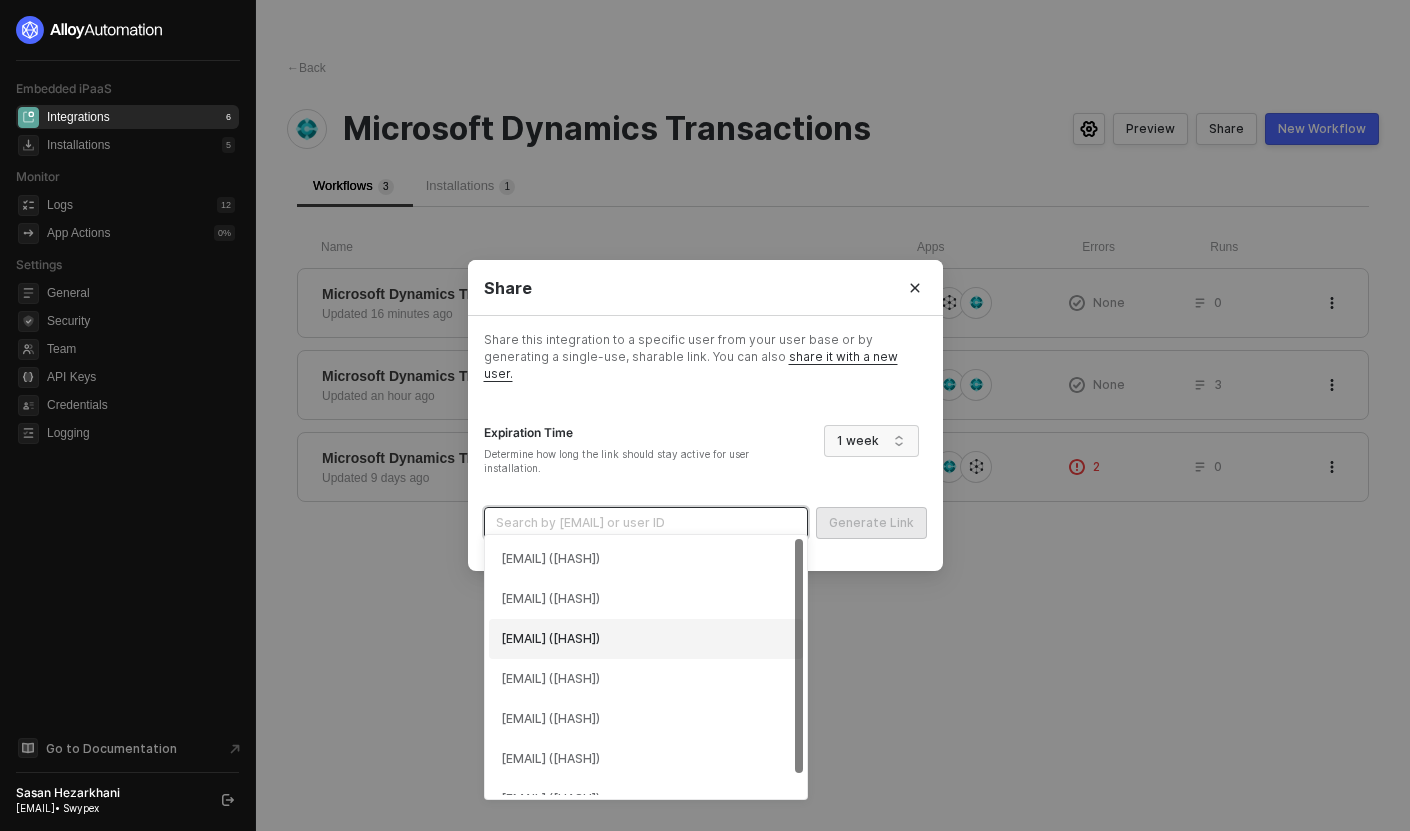click on "[EMAIL] ([HASH])" at bounding box center (646, 639) 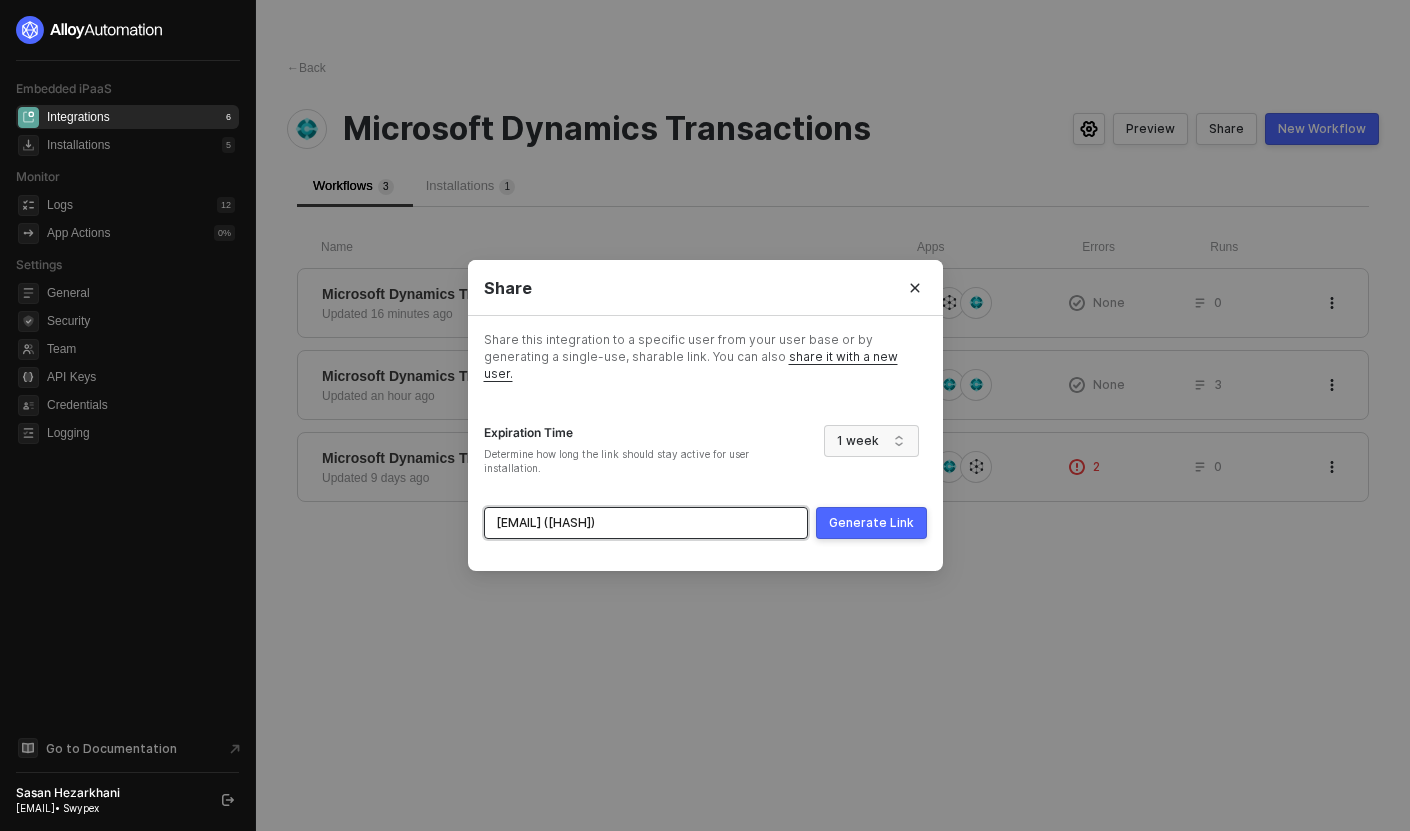 click on "Generate Link" at bounding box center [871, 523] 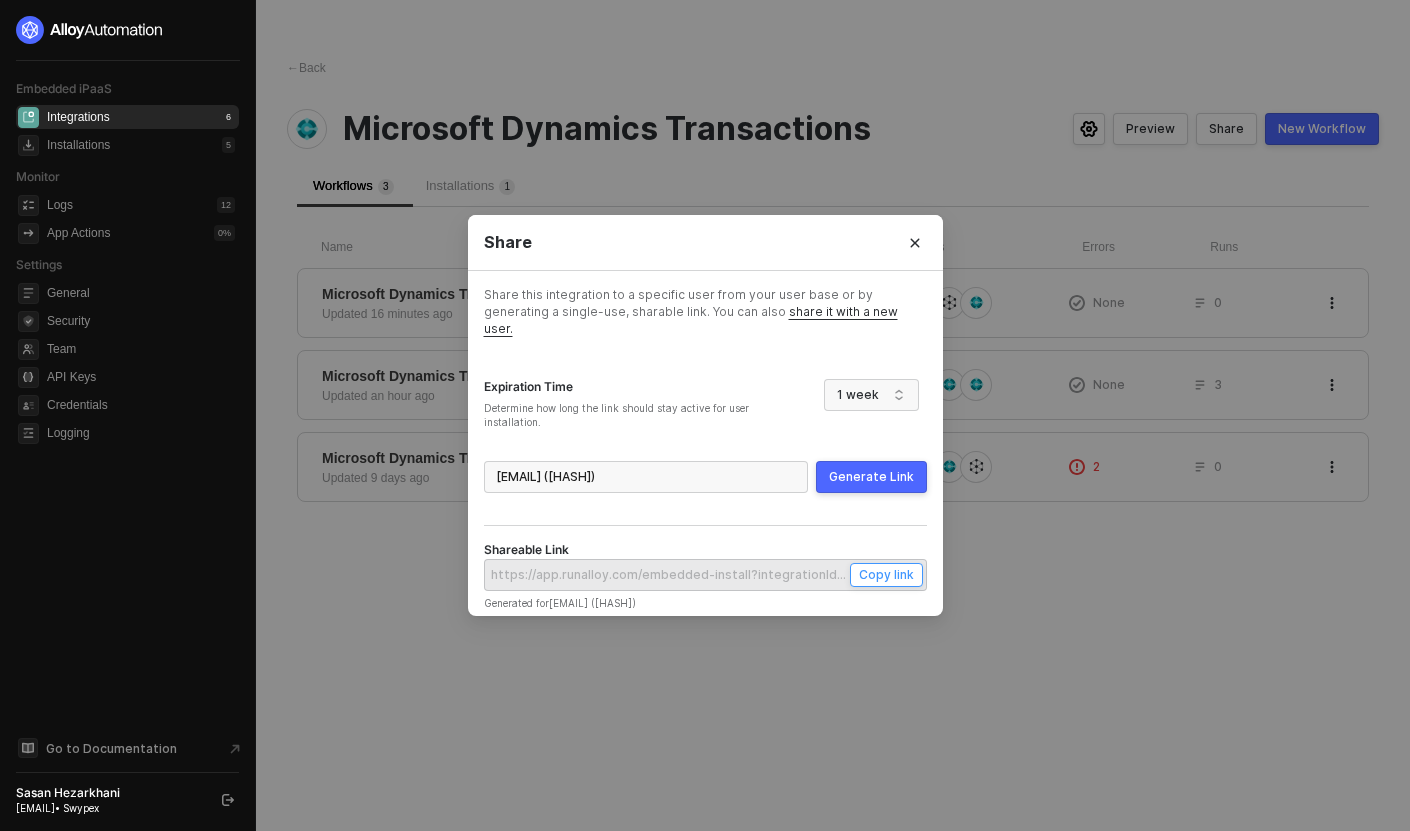 click on "Copy link" at bounding box center (886, 574) 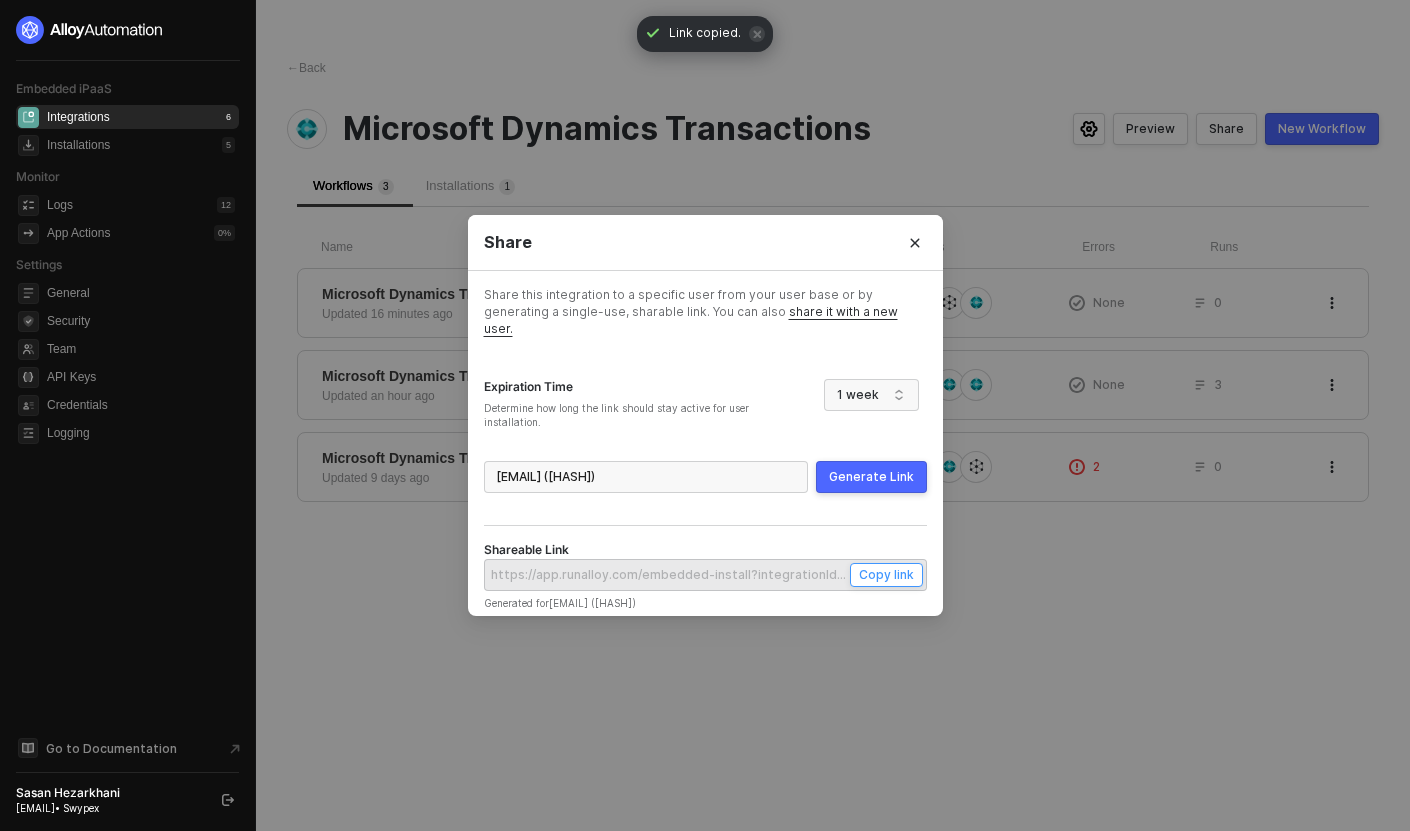 type 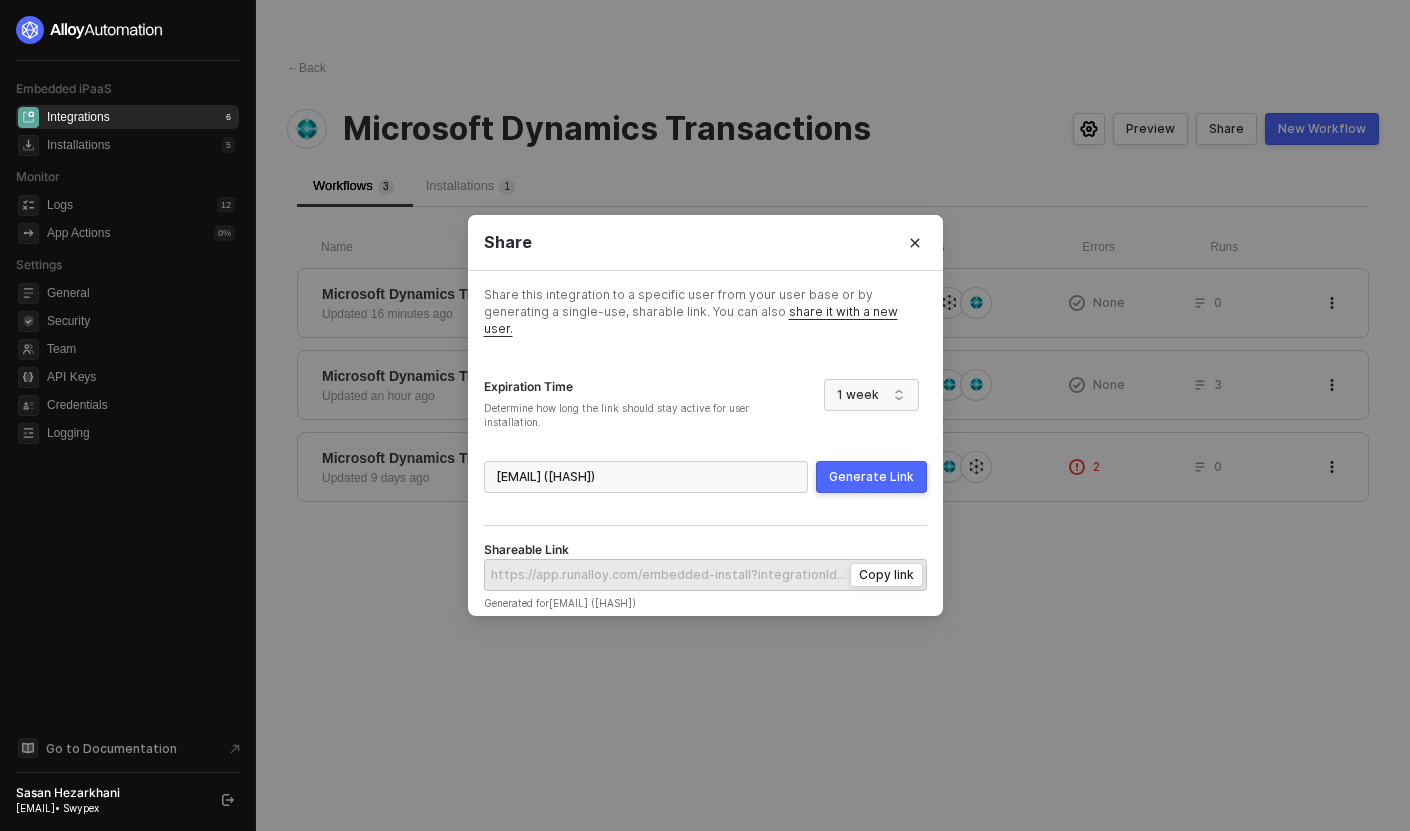 click on "Generate Link" at bounding box center (871, 477) 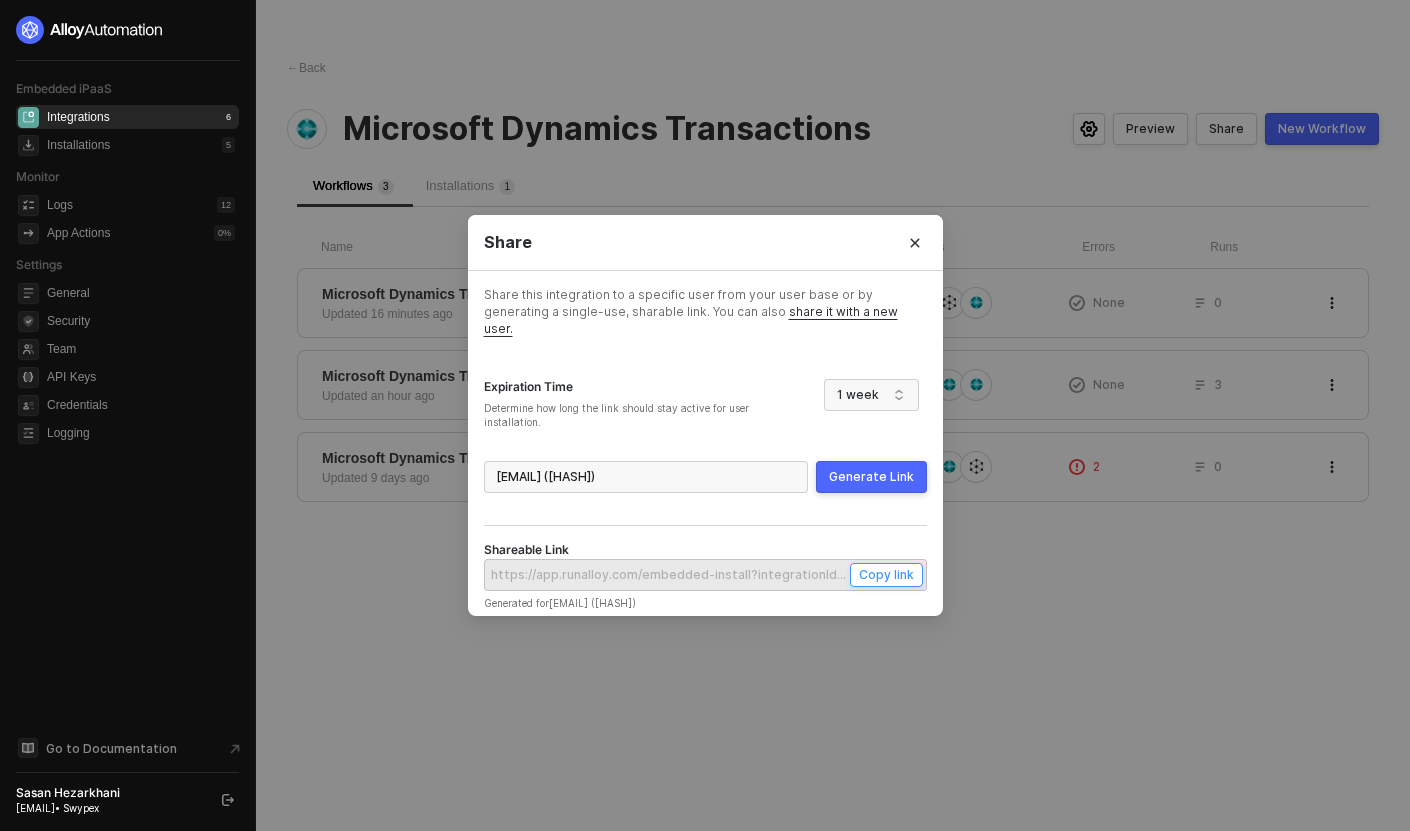 click on "Copy link" at bounding box center [886, 574] 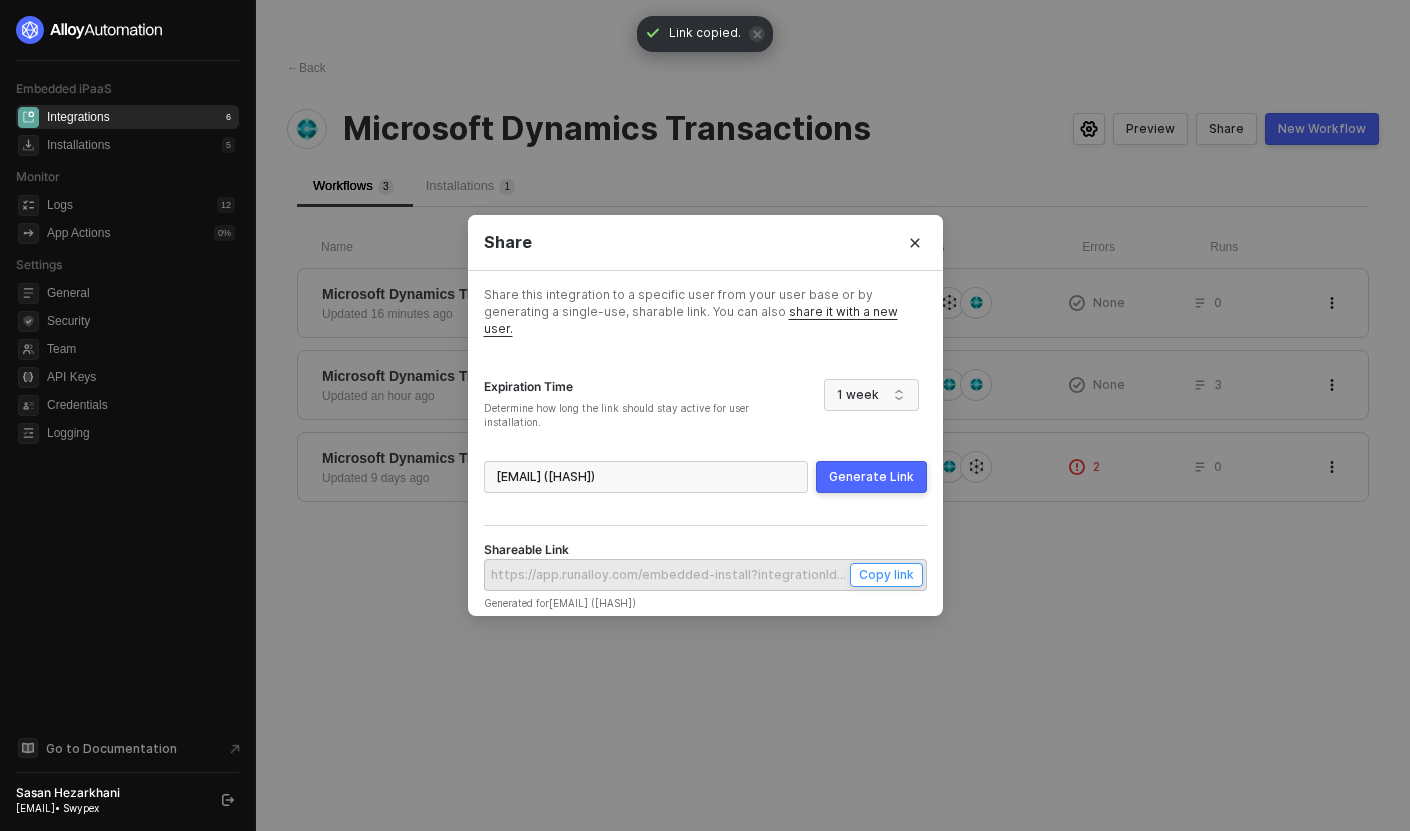 click on "Copy link" at bounding box center (886, 574) 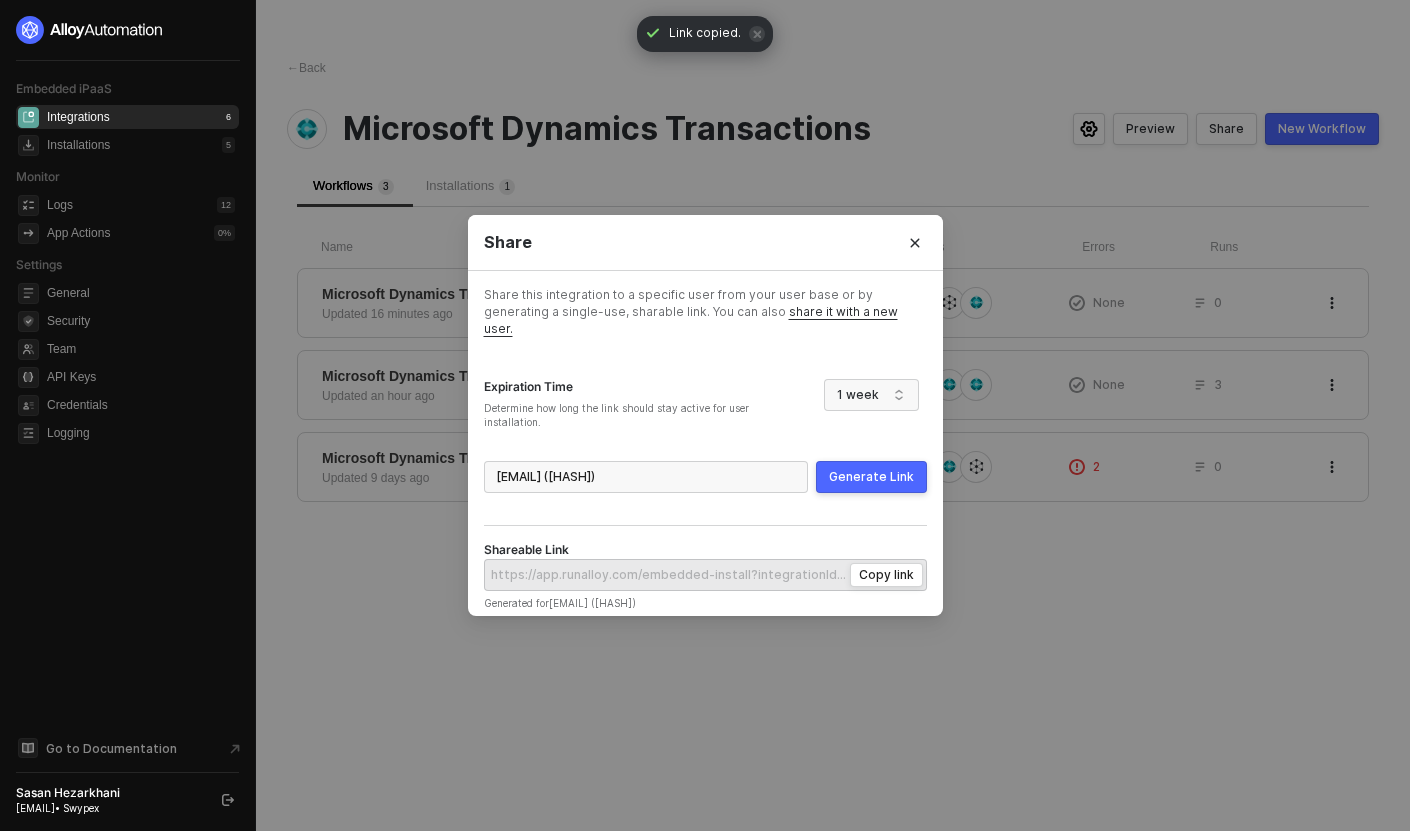 click on "Share Share this integration to a specific user from your user base or by generating a single-use, sharable link. You can also   share it with a new user. Expiration Time Determine how long the link should stay active for user installation. 1 week dan+test@runalloy.com (6877f0a8d3a743bca19fbbf6) Generate Link Shareable Link Copy link Generated for  dan+test@runalloy.com (6877f0a8d3a743bca19fbbf6)" at bounding box center (705, 415) 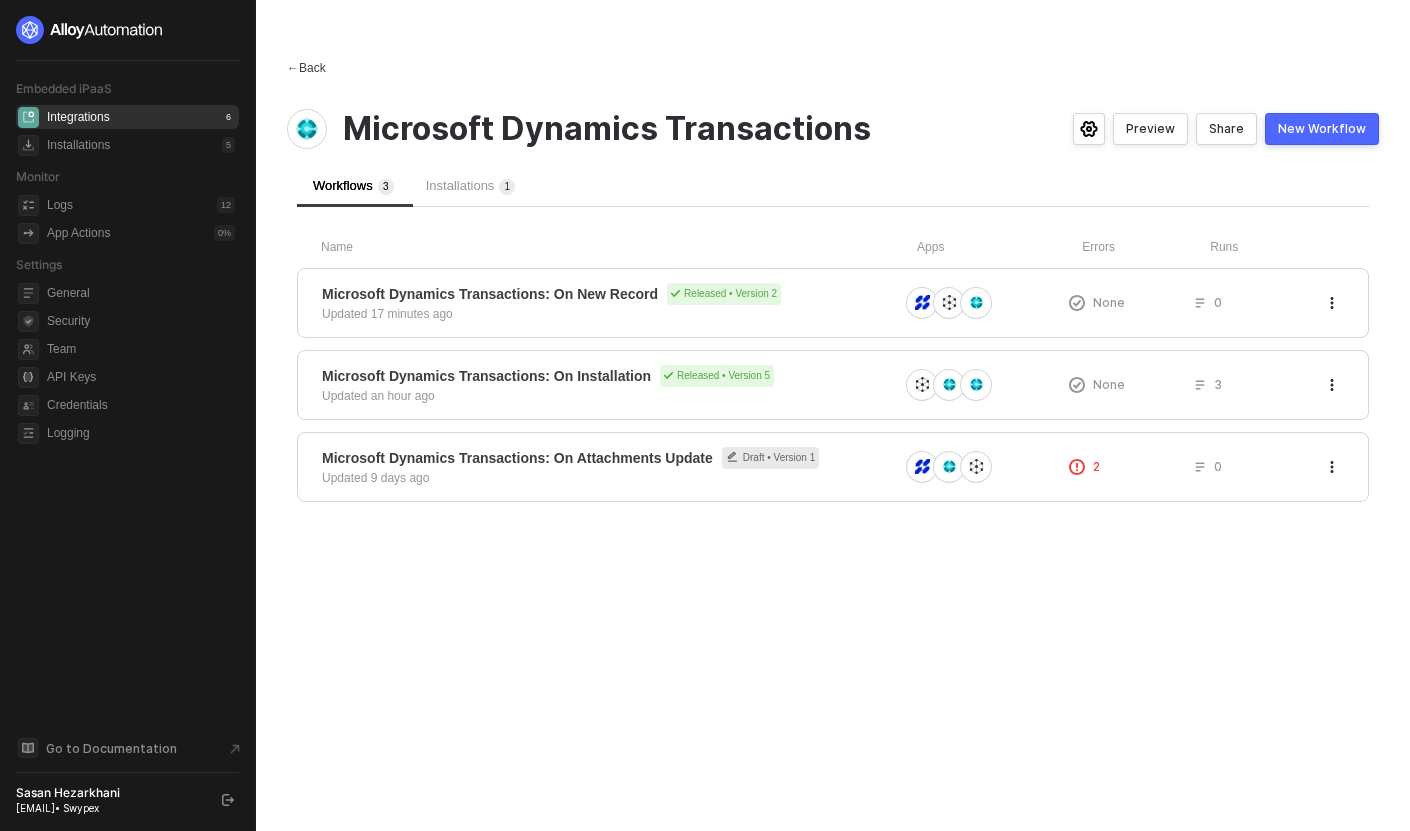 click on "←" at bounding box center (293, 68) 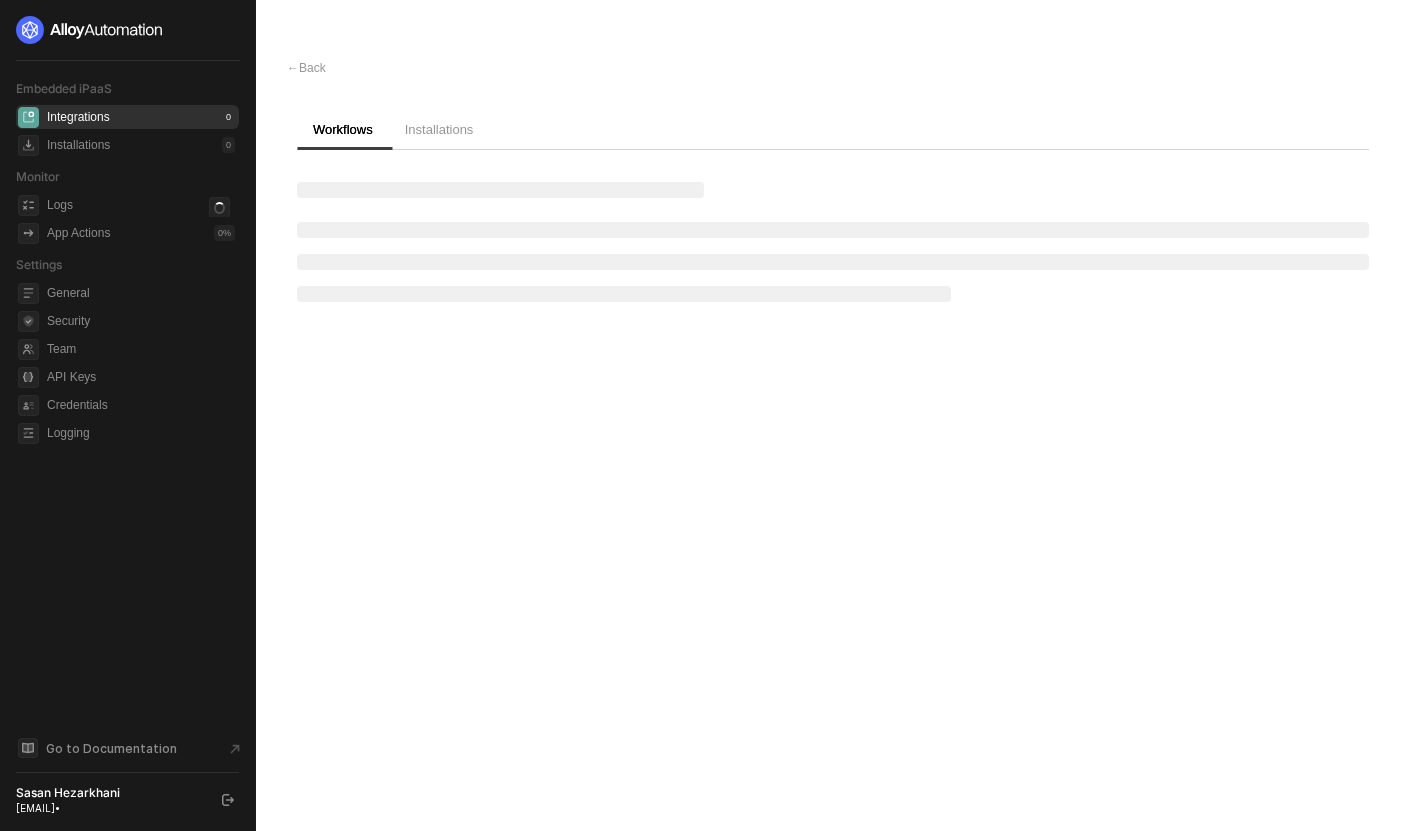 scroll, scrollTop: 0, scrollLeft: 0, axis: both 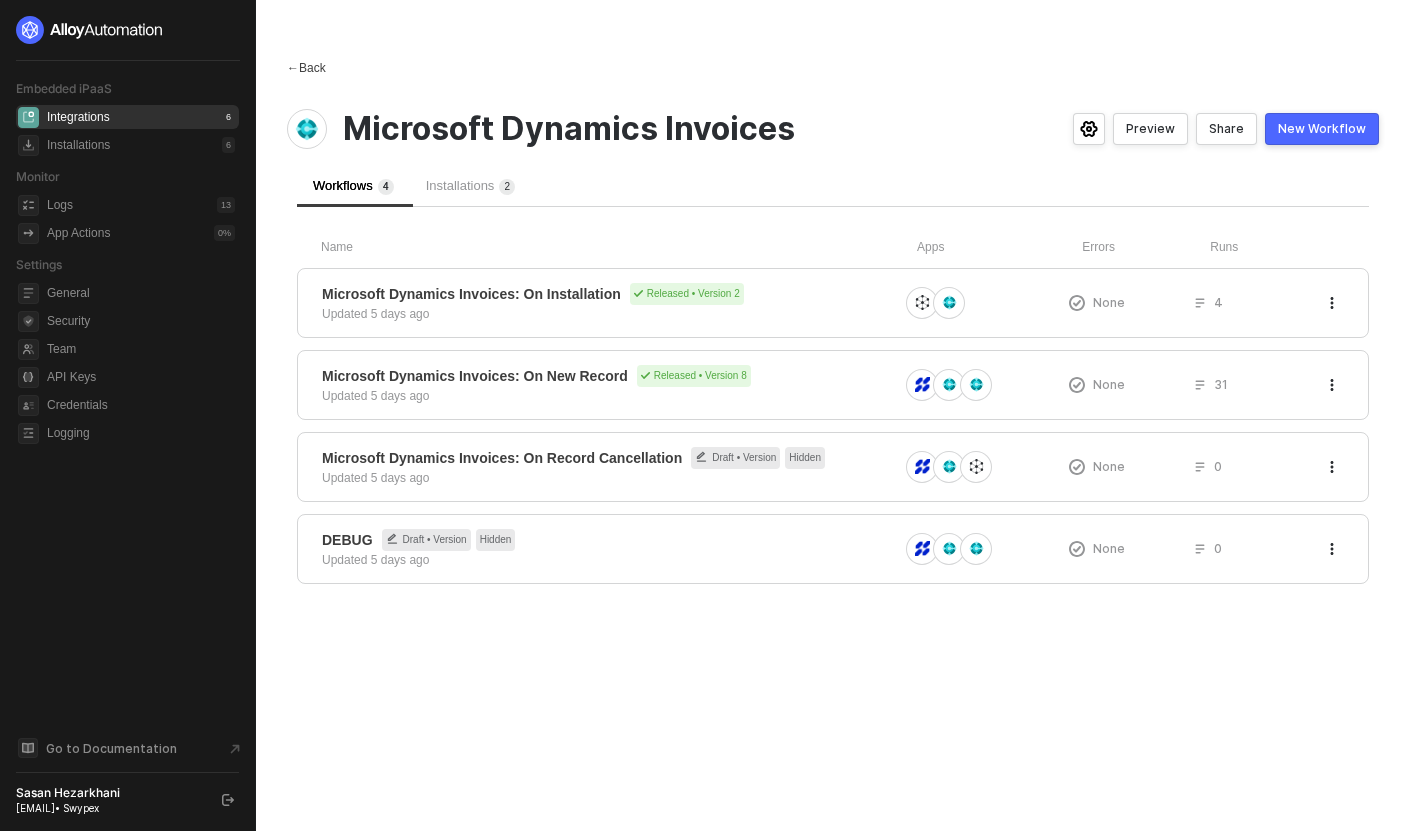 click on "←  Back" at bounding box center (306, 68) 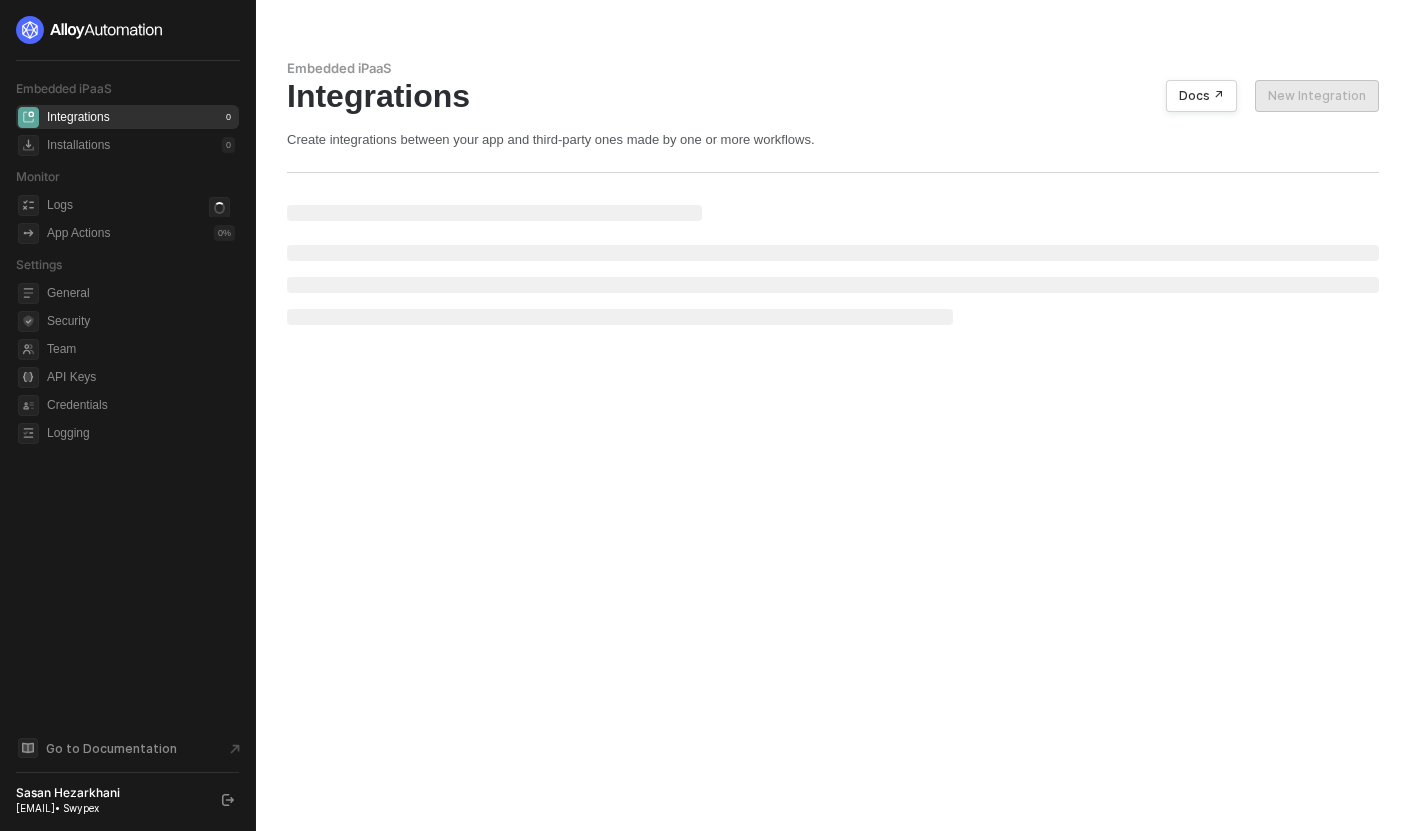 scroll, scrollTop: 0, scrollLeft: 0, axis: both 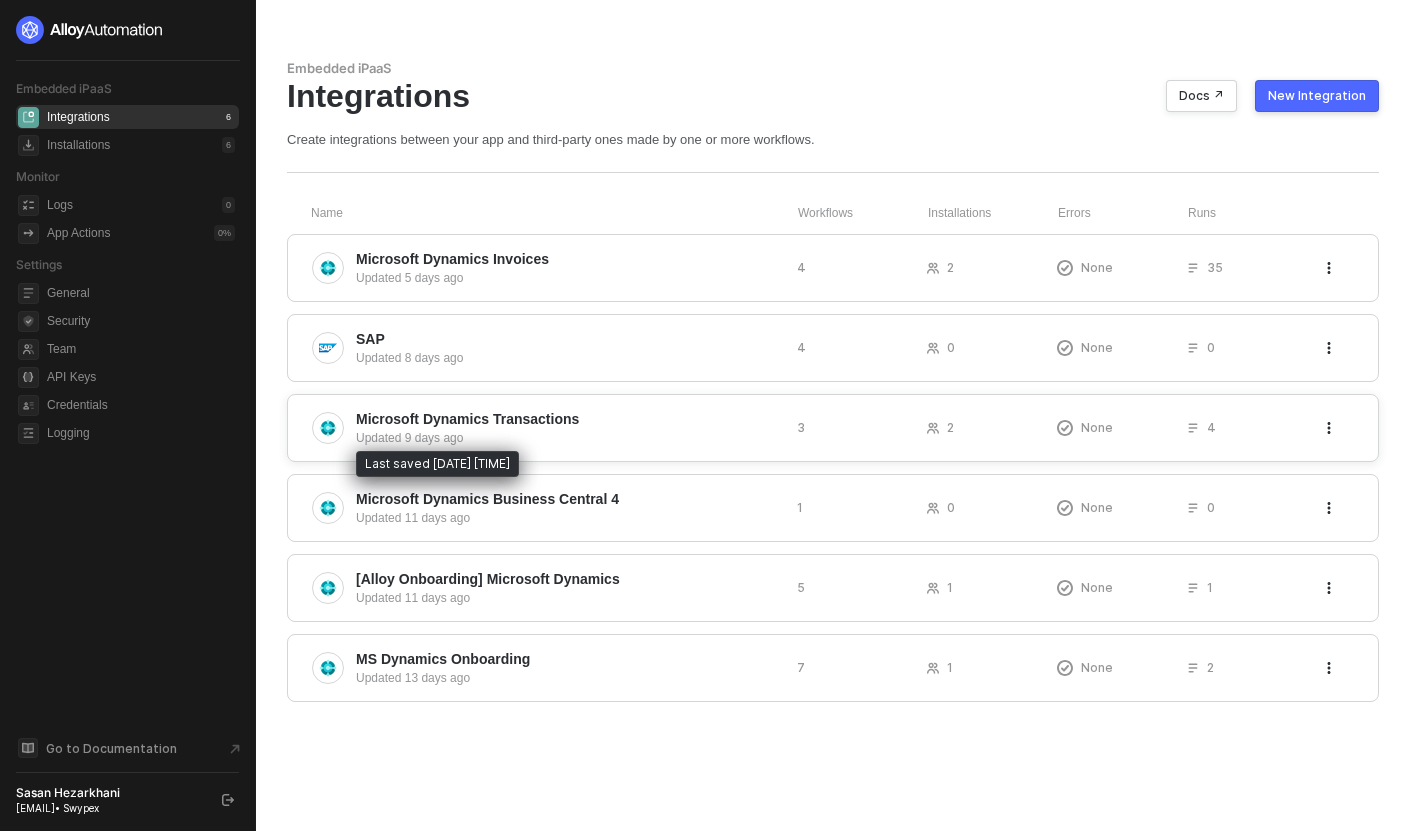click on "Updated 9 days ago" at bounding box center (568, 438) 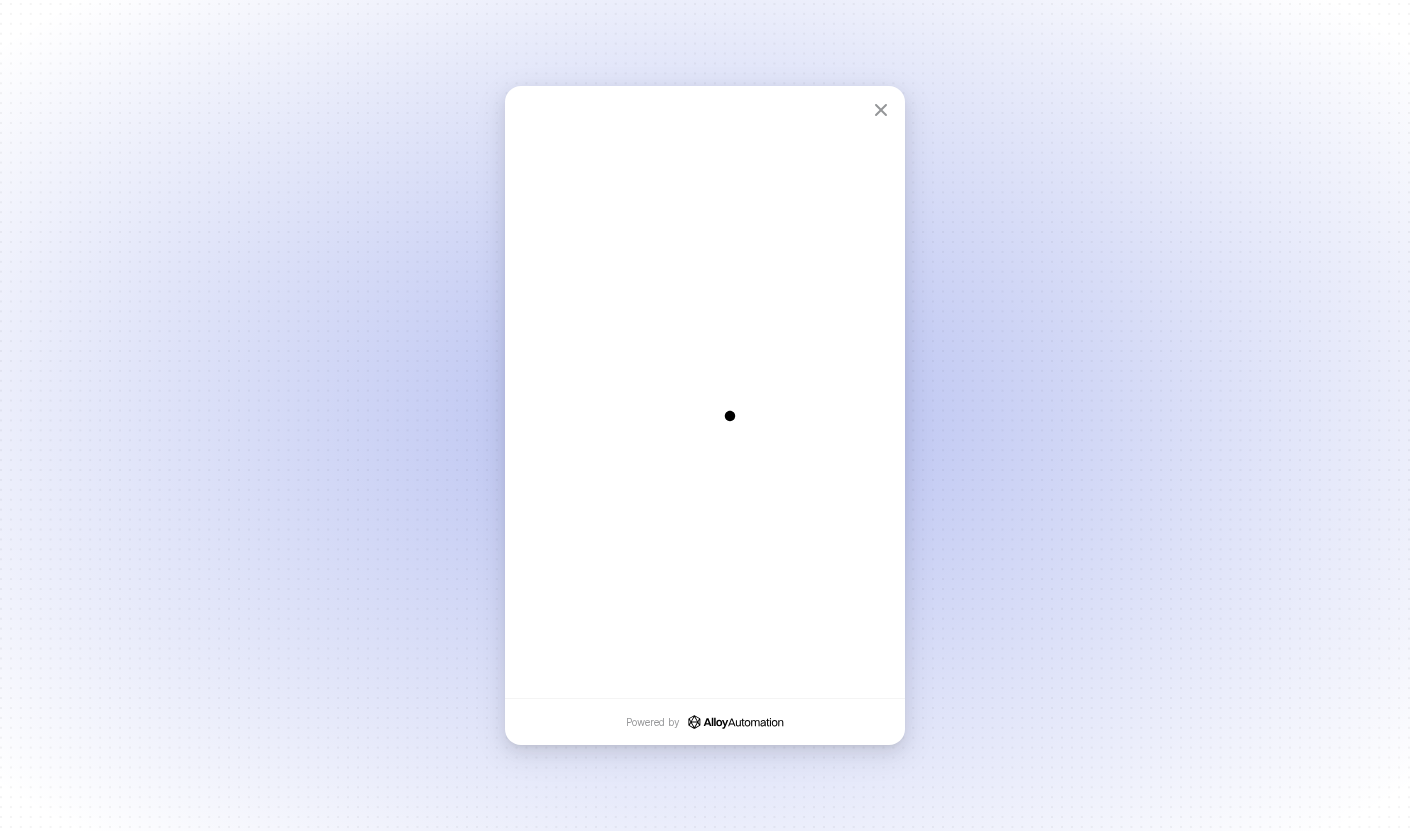 scroll, scrollTop: 0, scrollLeft: 0, axis: both 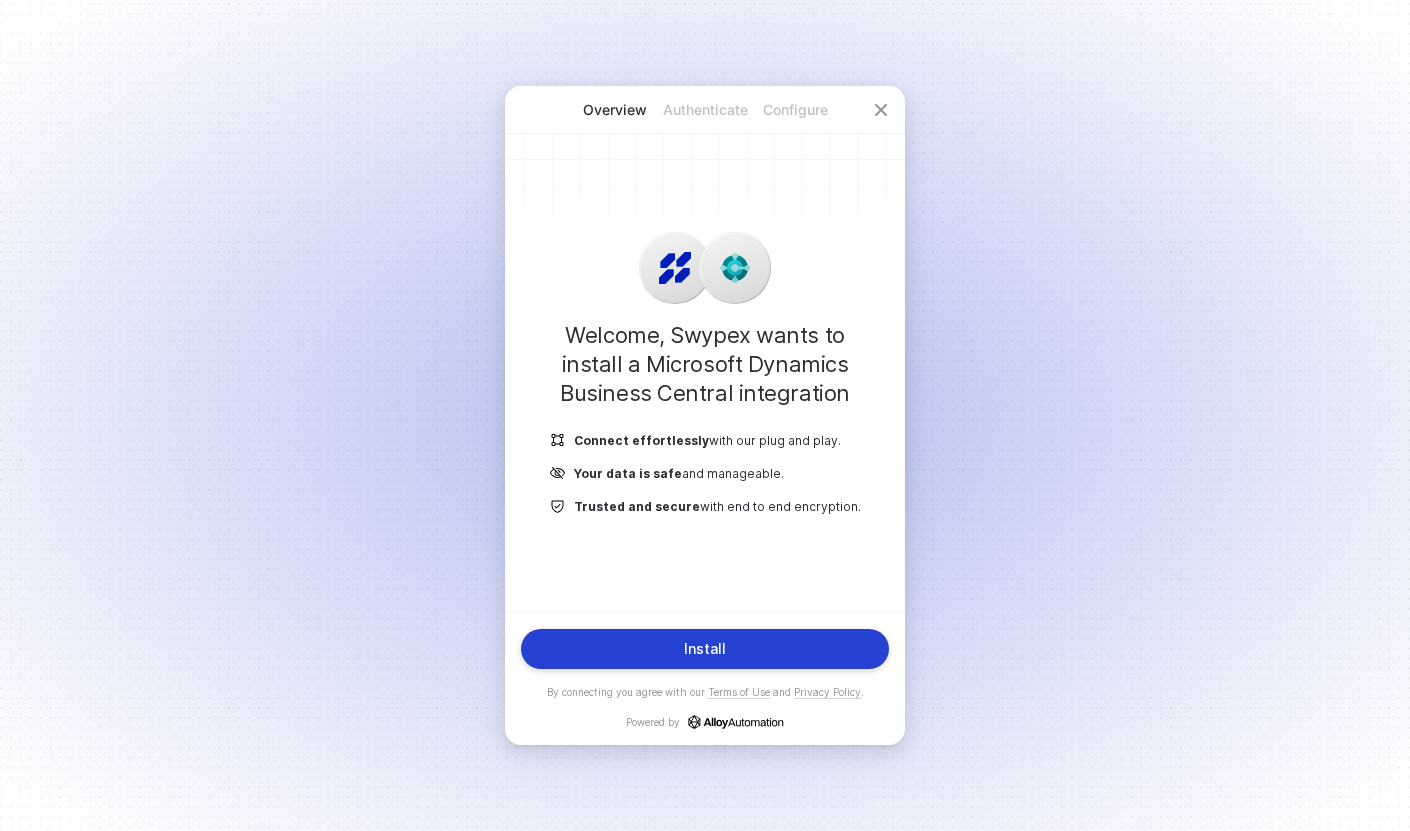 click on "Install" at bounding box center [705, 649] 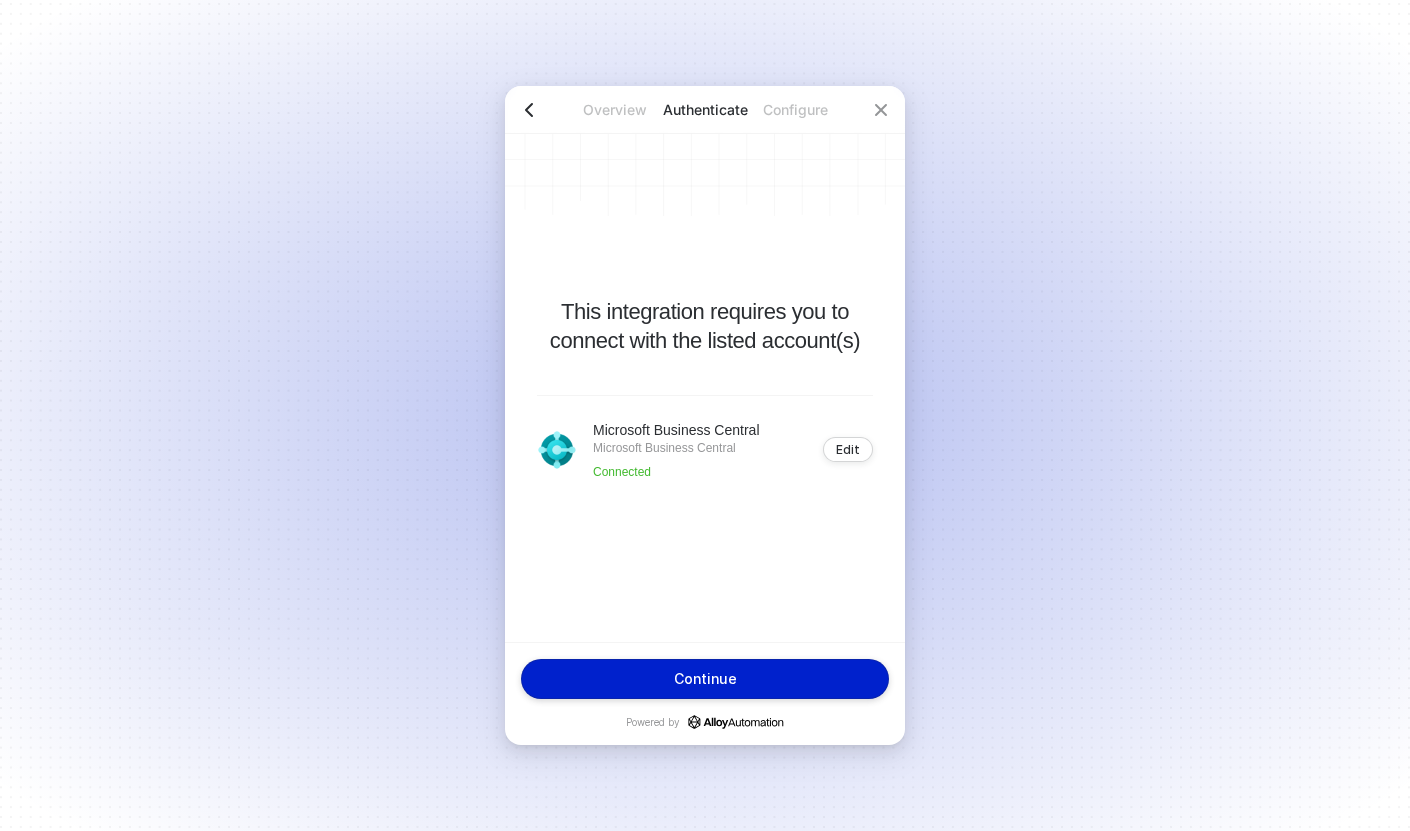 click 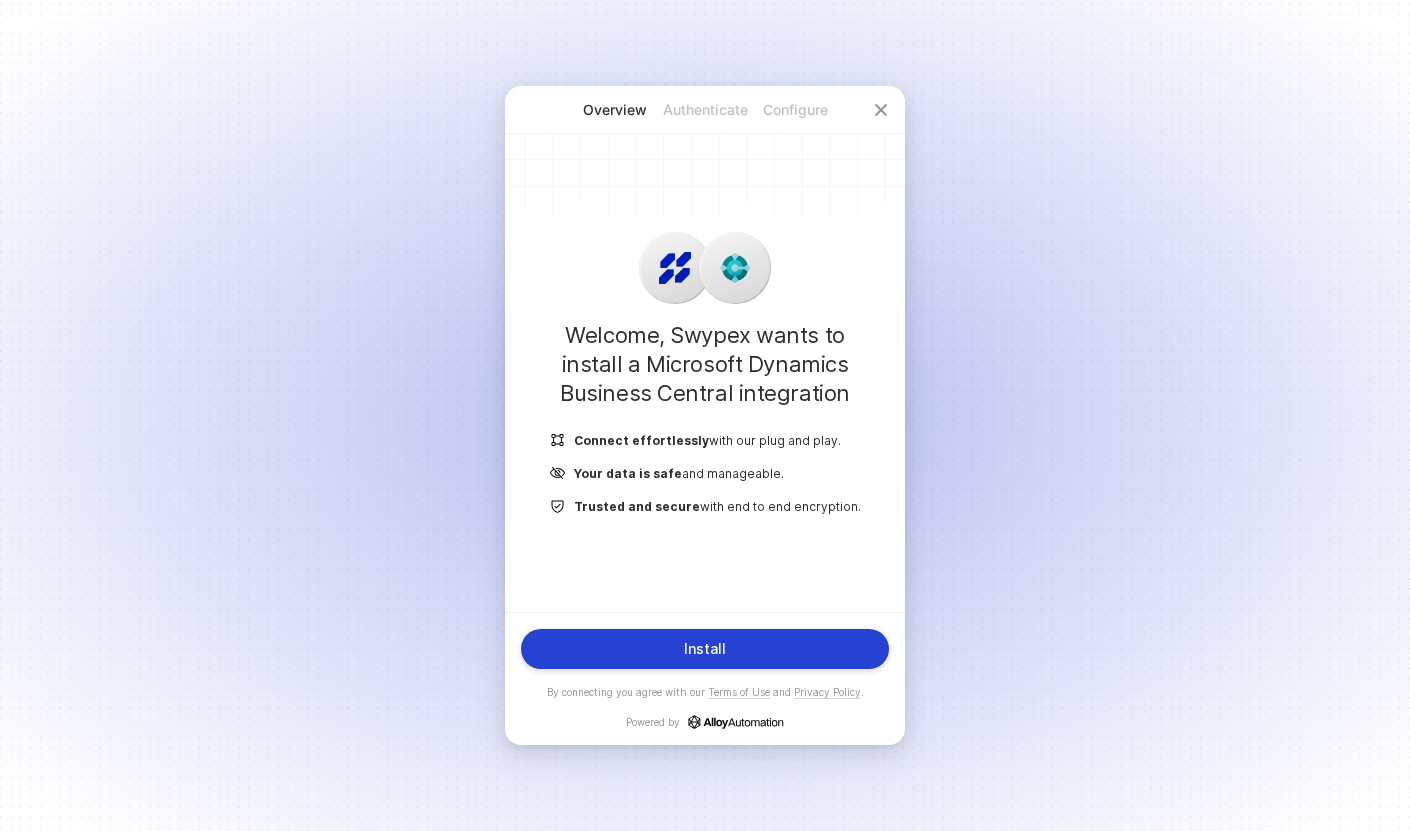 click on "Install" at bounding box center (705, 649) 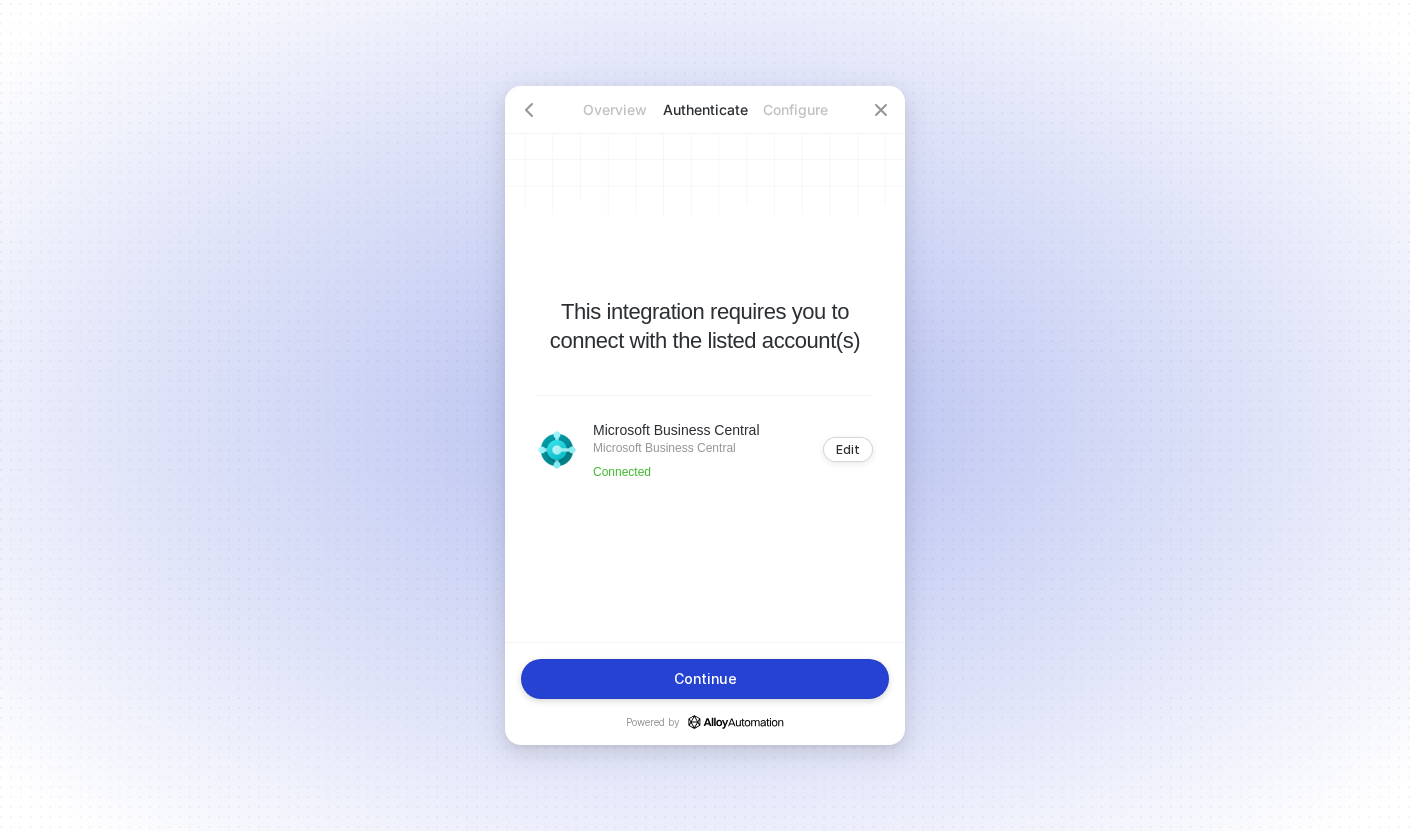 click on "Continue" at bounding box center (705, 679) 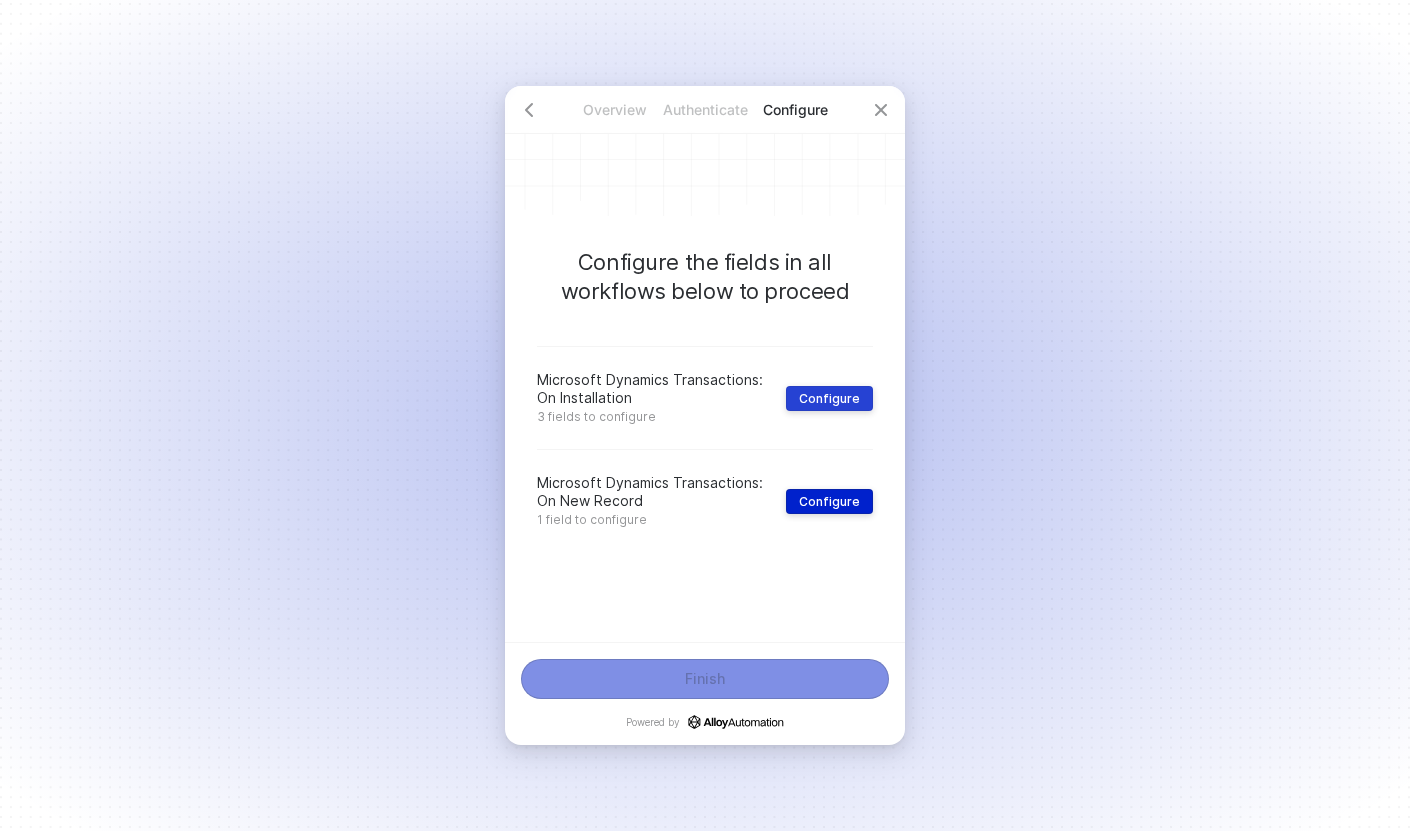 click on "Configure" at bounding box center (829, 398) 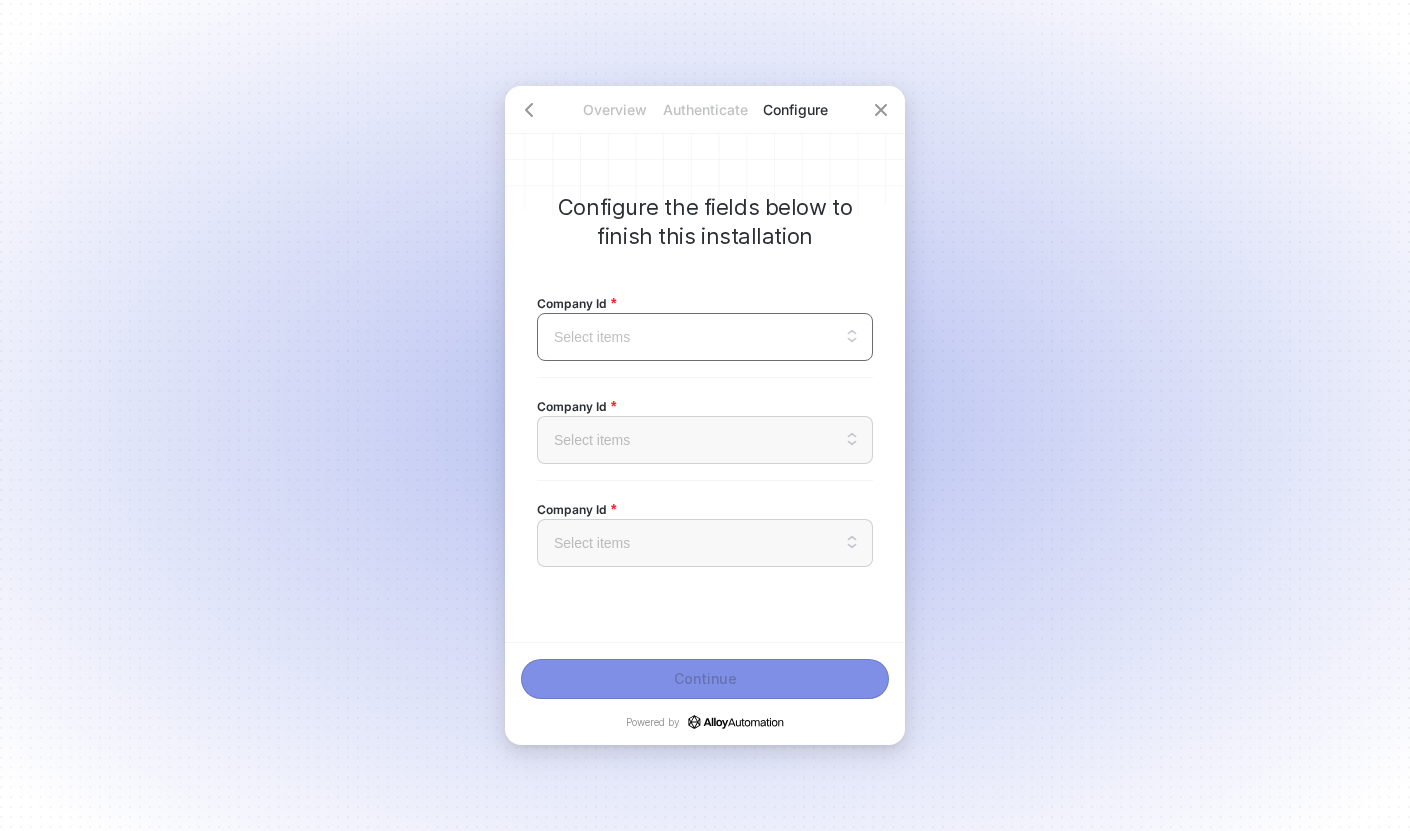 click at bounding box center (705, 337) 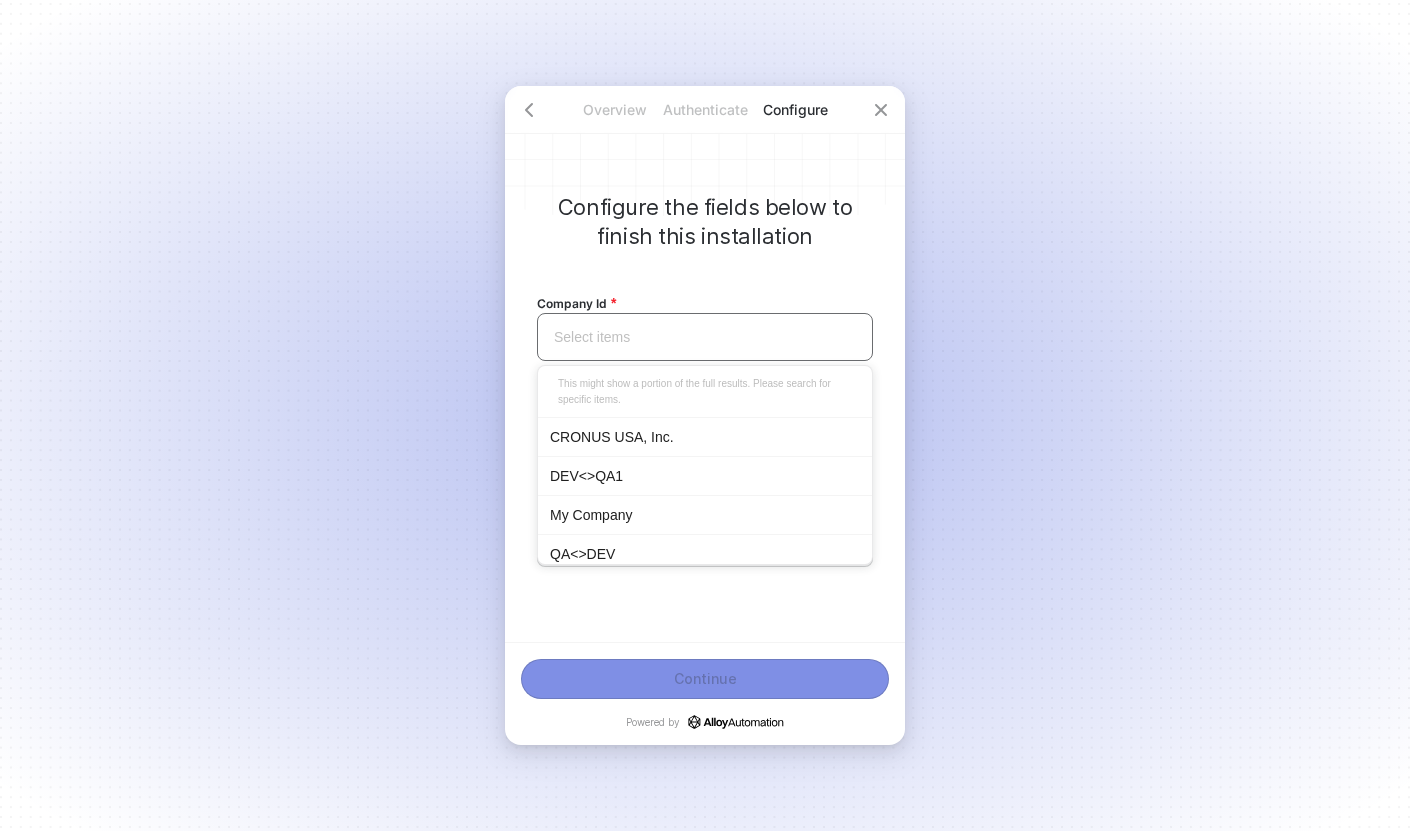 click on "CRONUS USA, Inc." at bounding box center [705, 437] 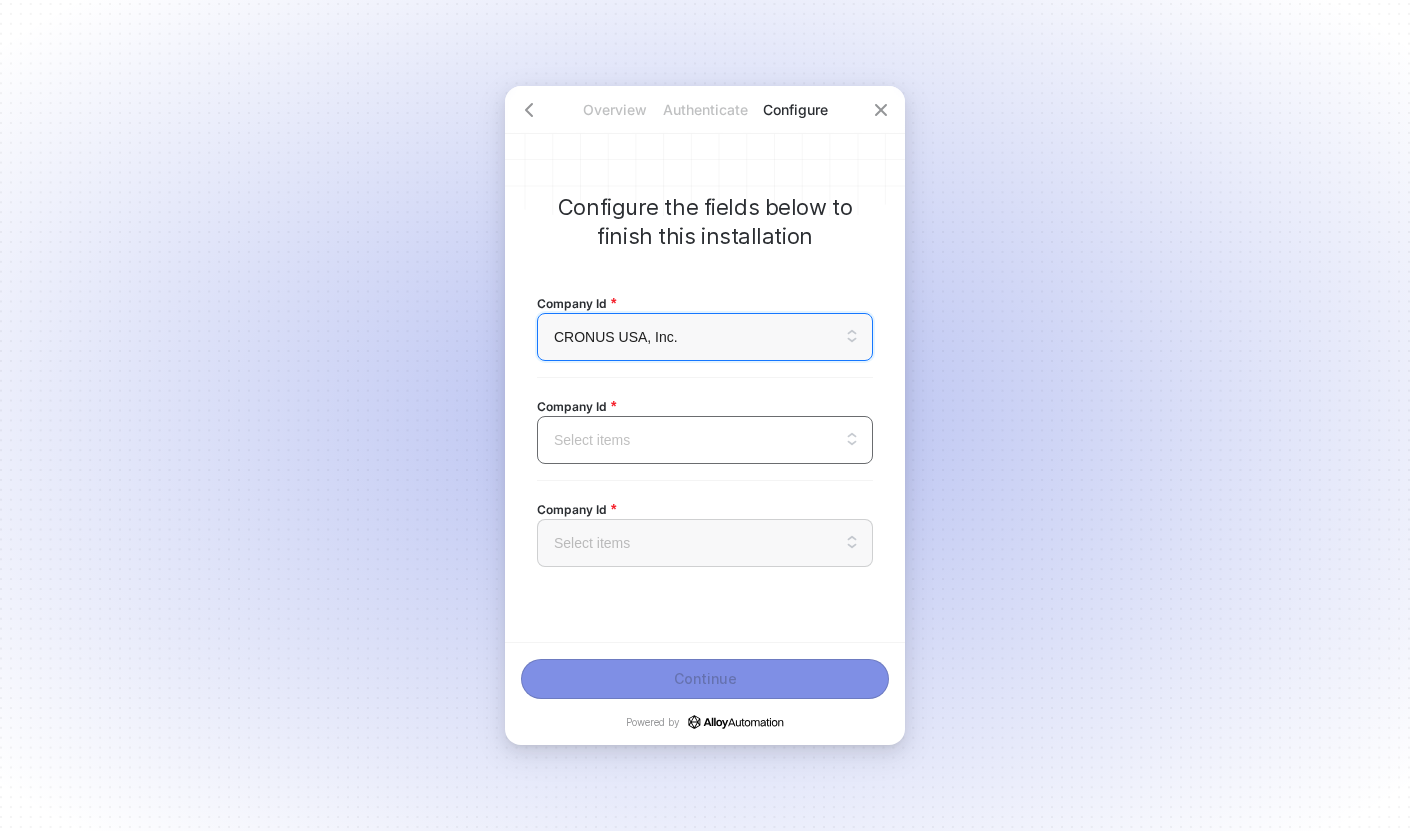 click at bounding box center [705, 440] 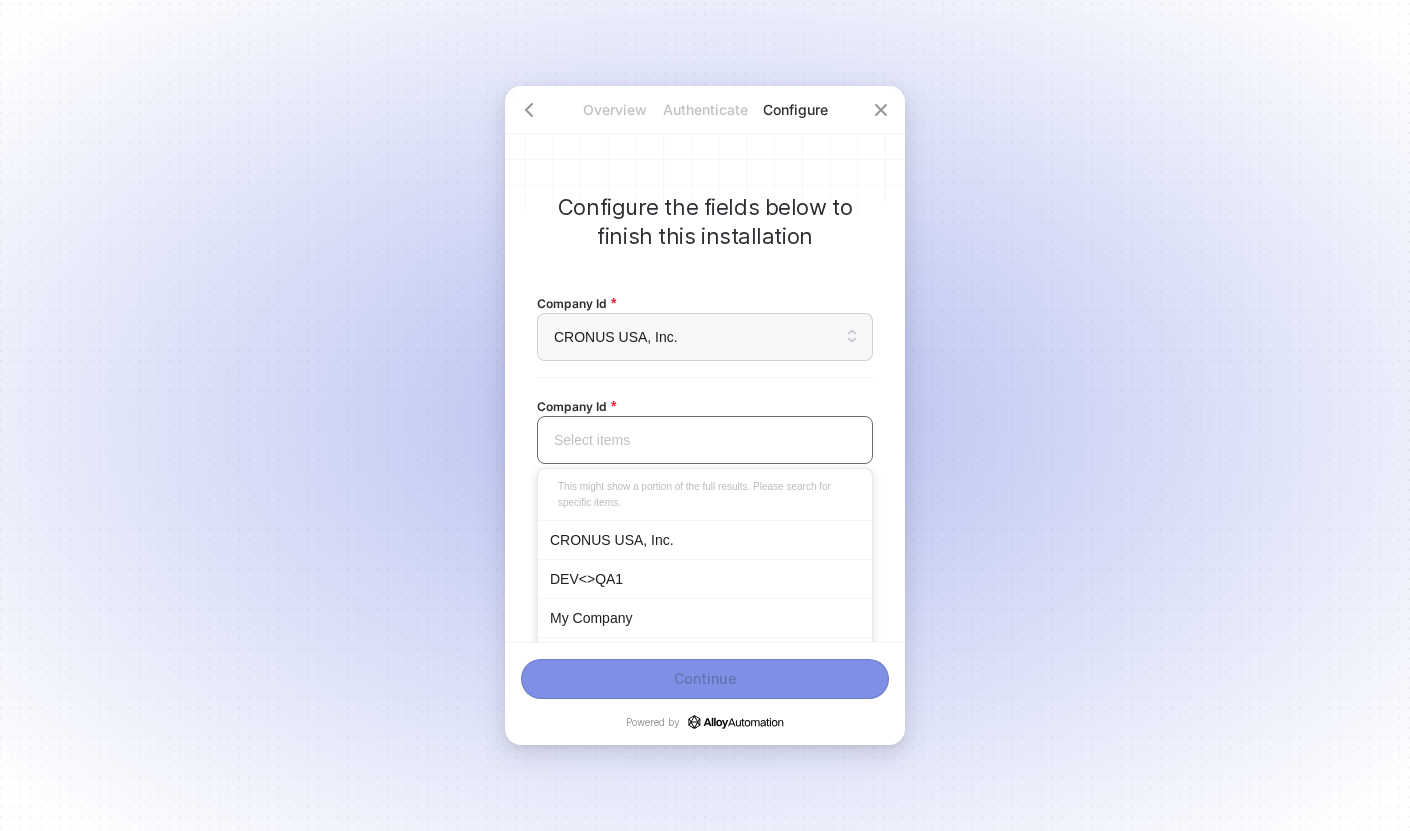 click on "CRONUS USA, Inc." at bounding box center [705, 540] 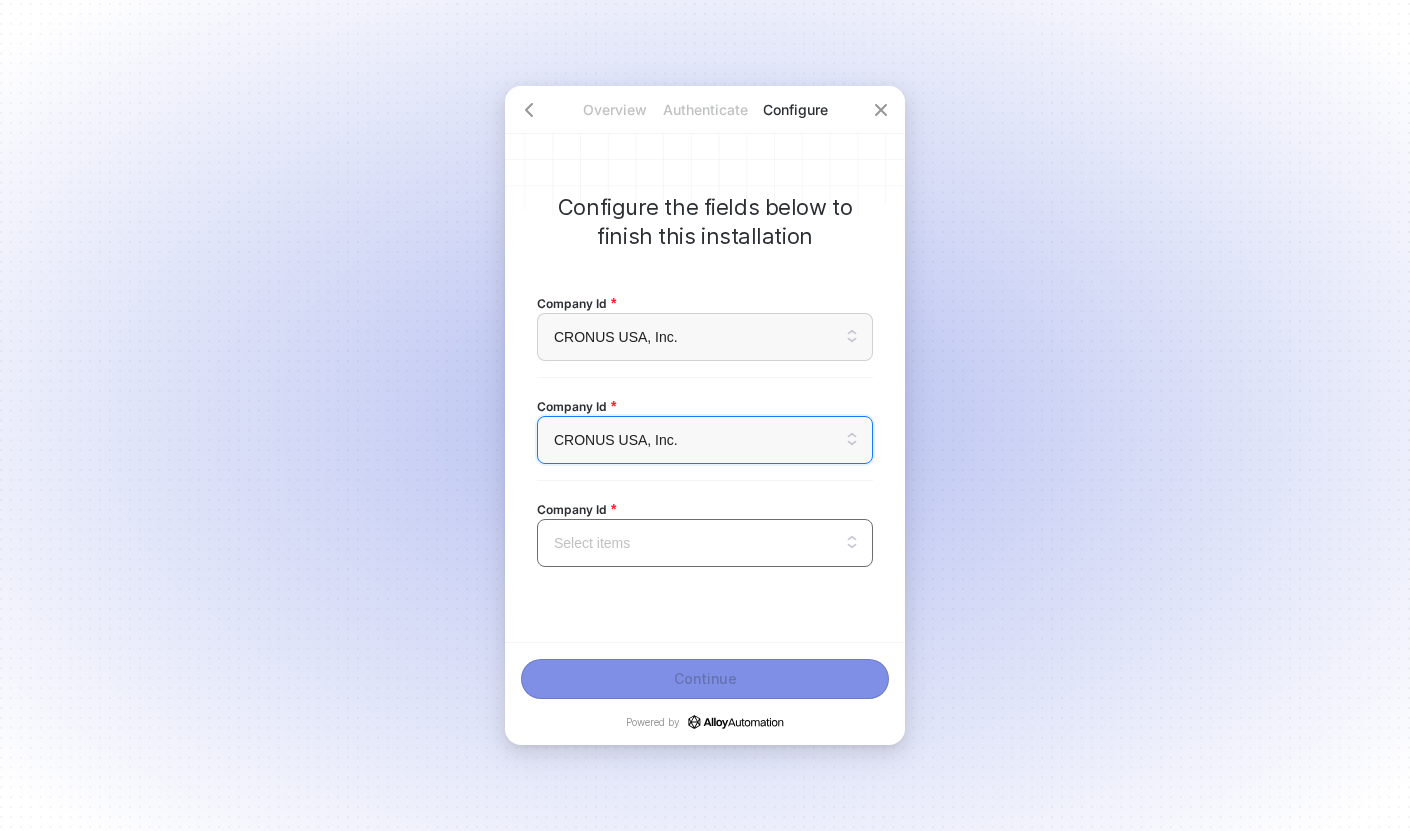 click at bounding box center (705, 543) 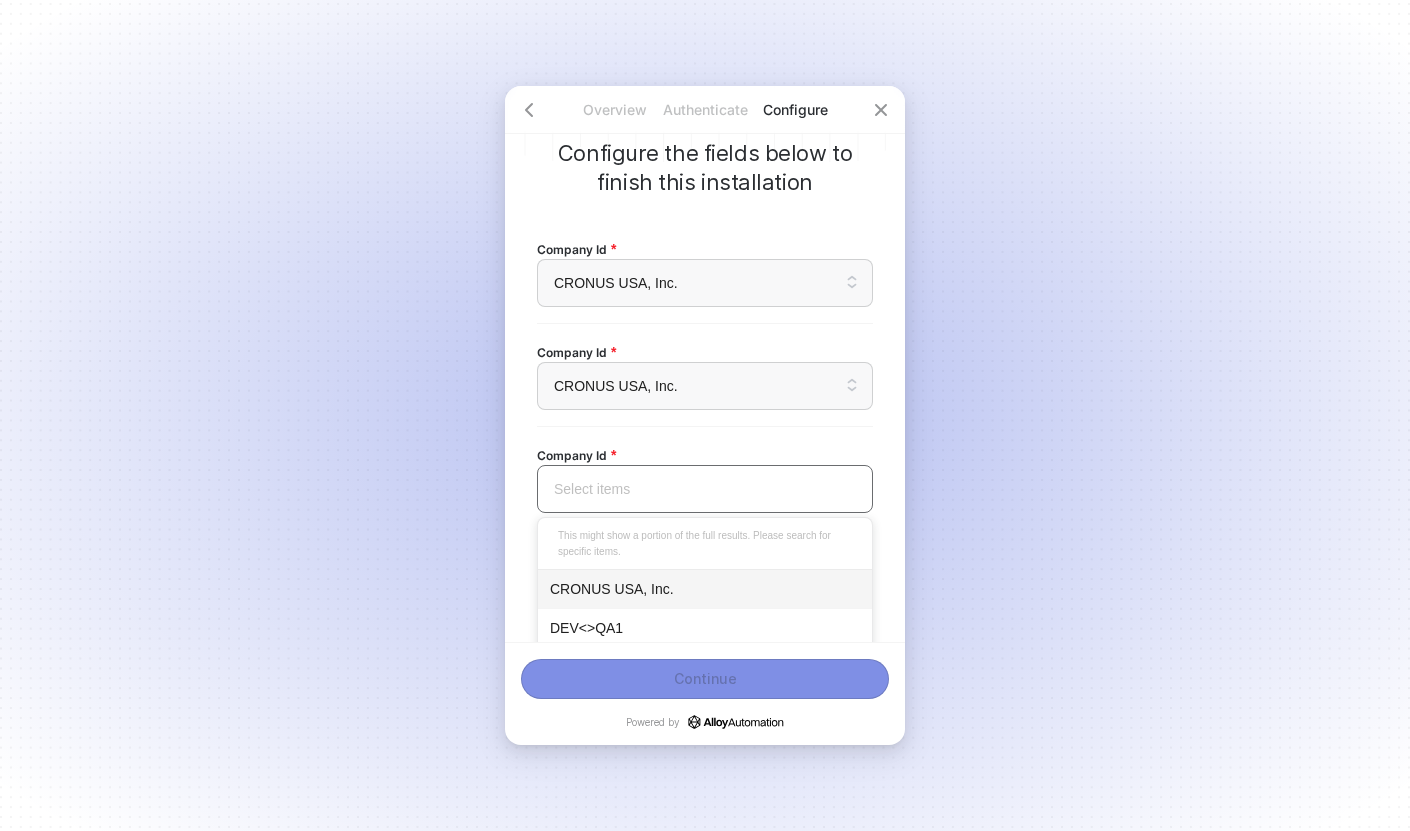 scroll, scrollTop: 75, scrollLeft: 0, axis: vertical 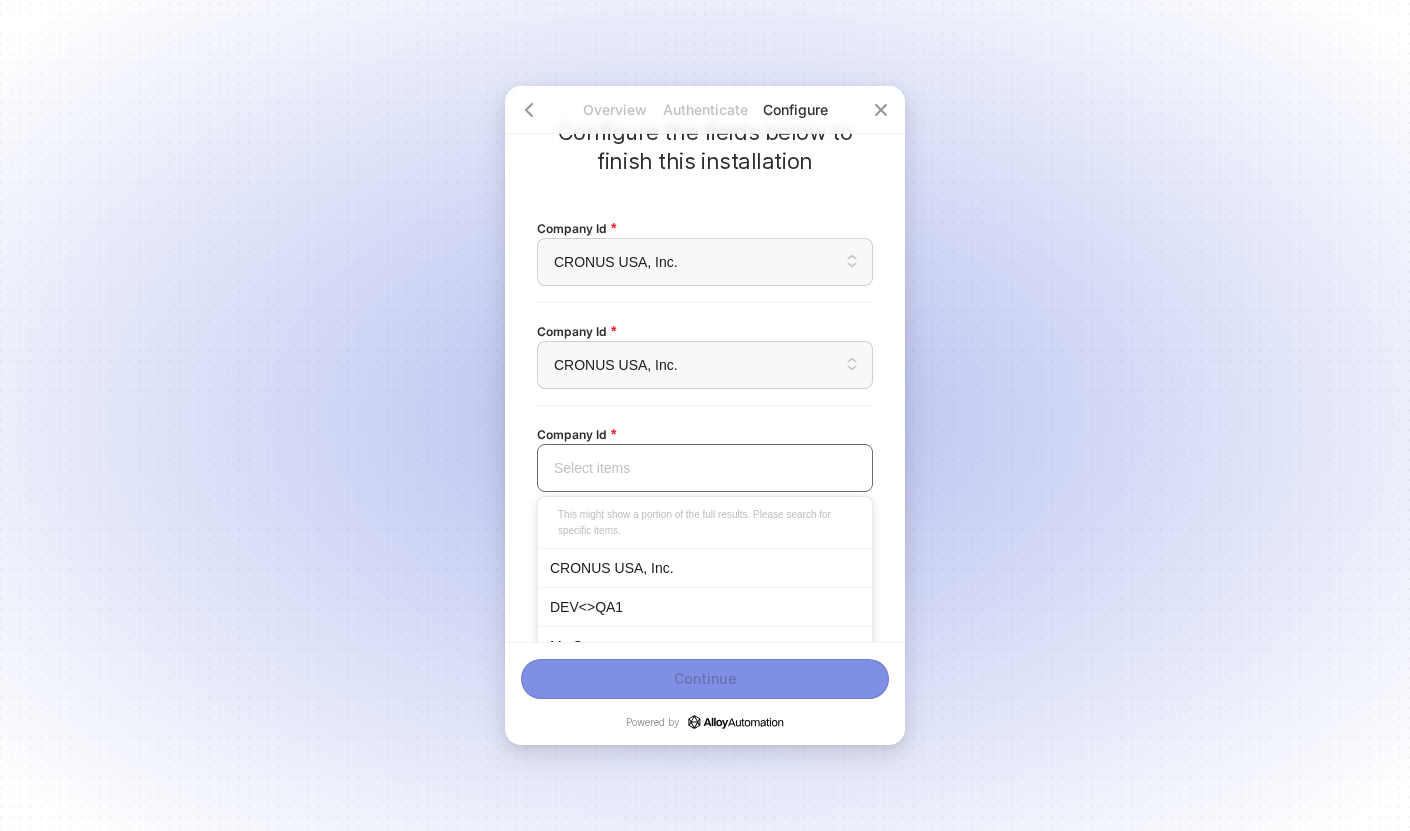 click on "CRONUS USA, Inc." at bounding box center (705, 568) 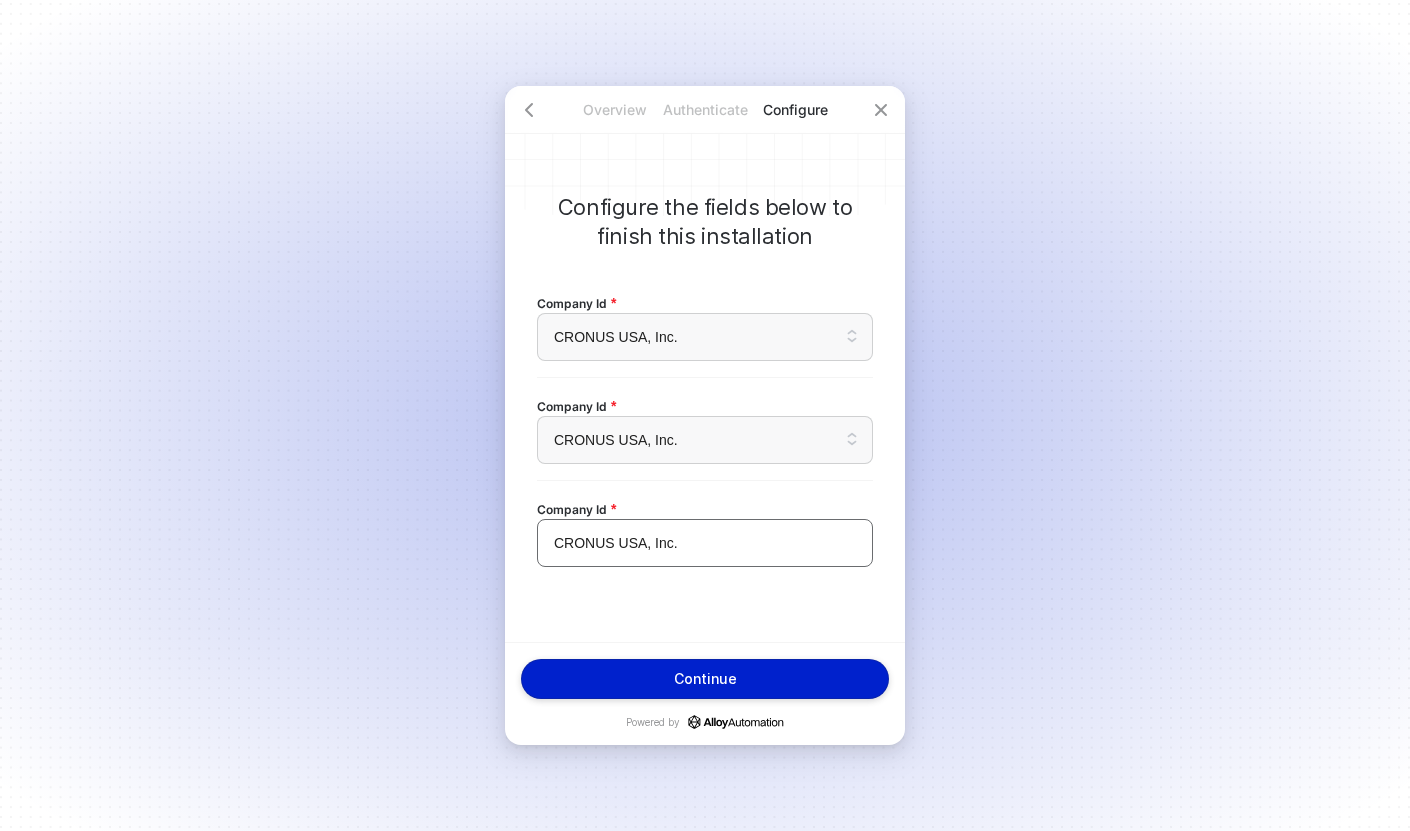 scroll, scrollTop: 0, scrollLeft: 0, axis: both 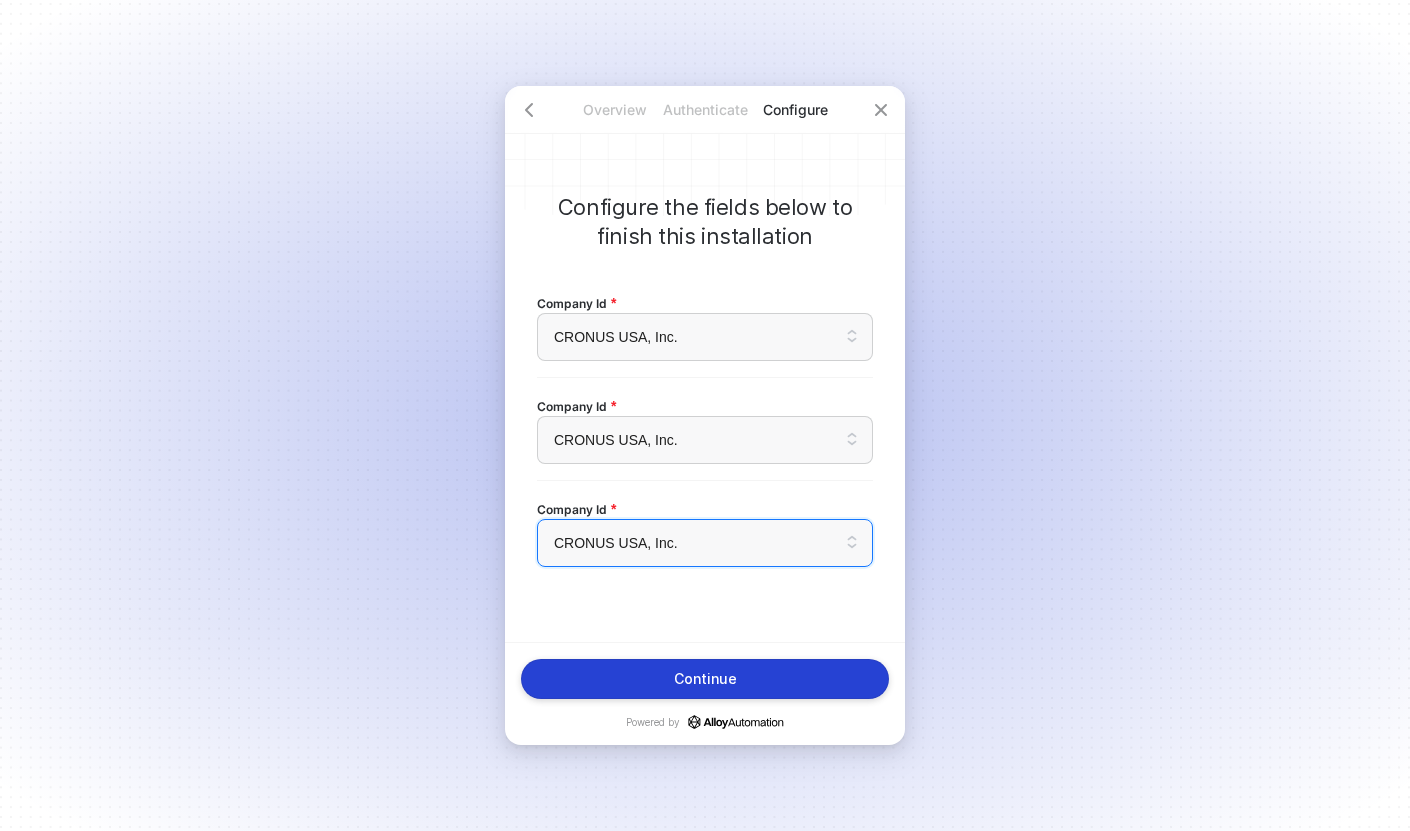 click on "Continue" at bounding box center [705, 679] 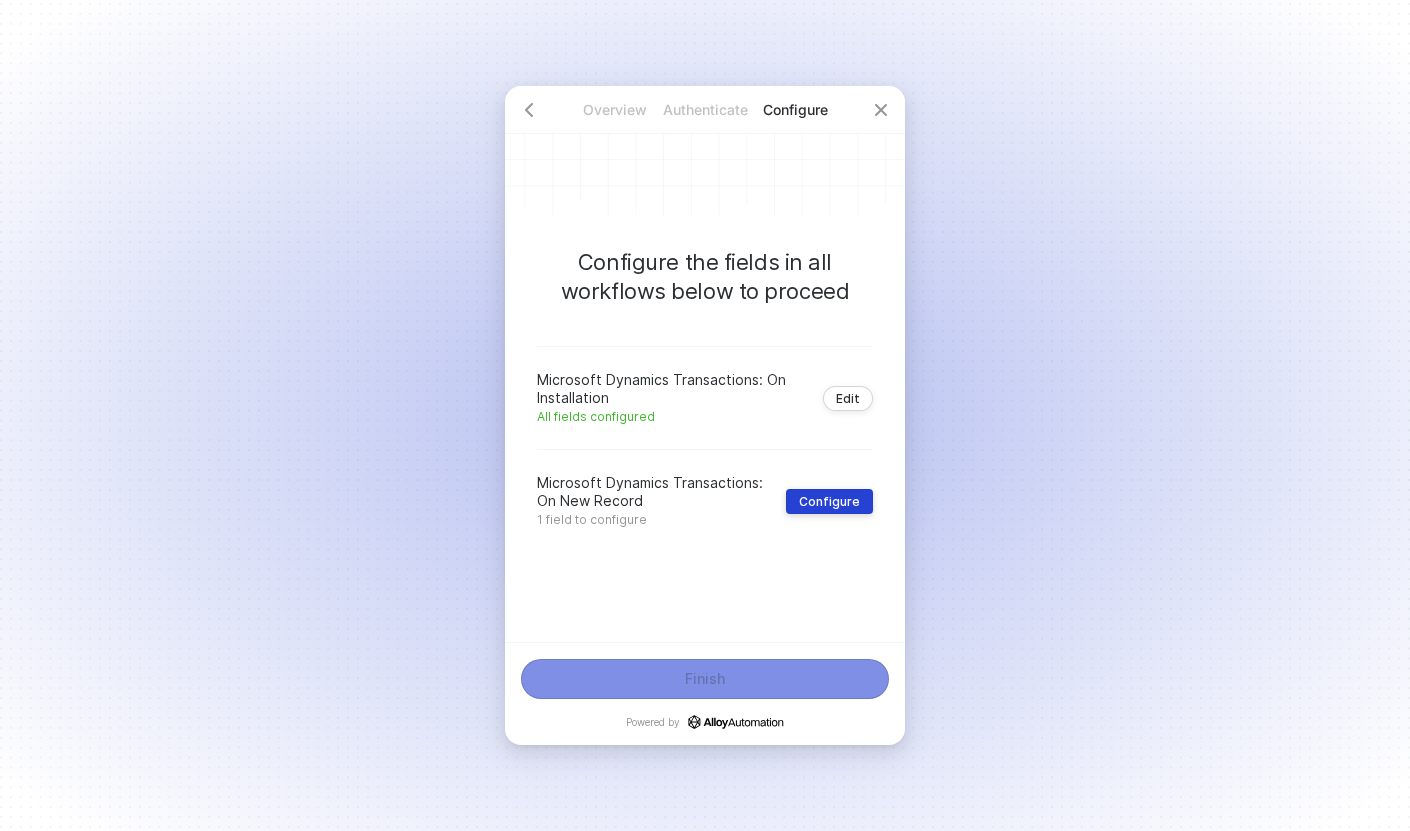 click on "Configure" at bounding box center (829, 501) 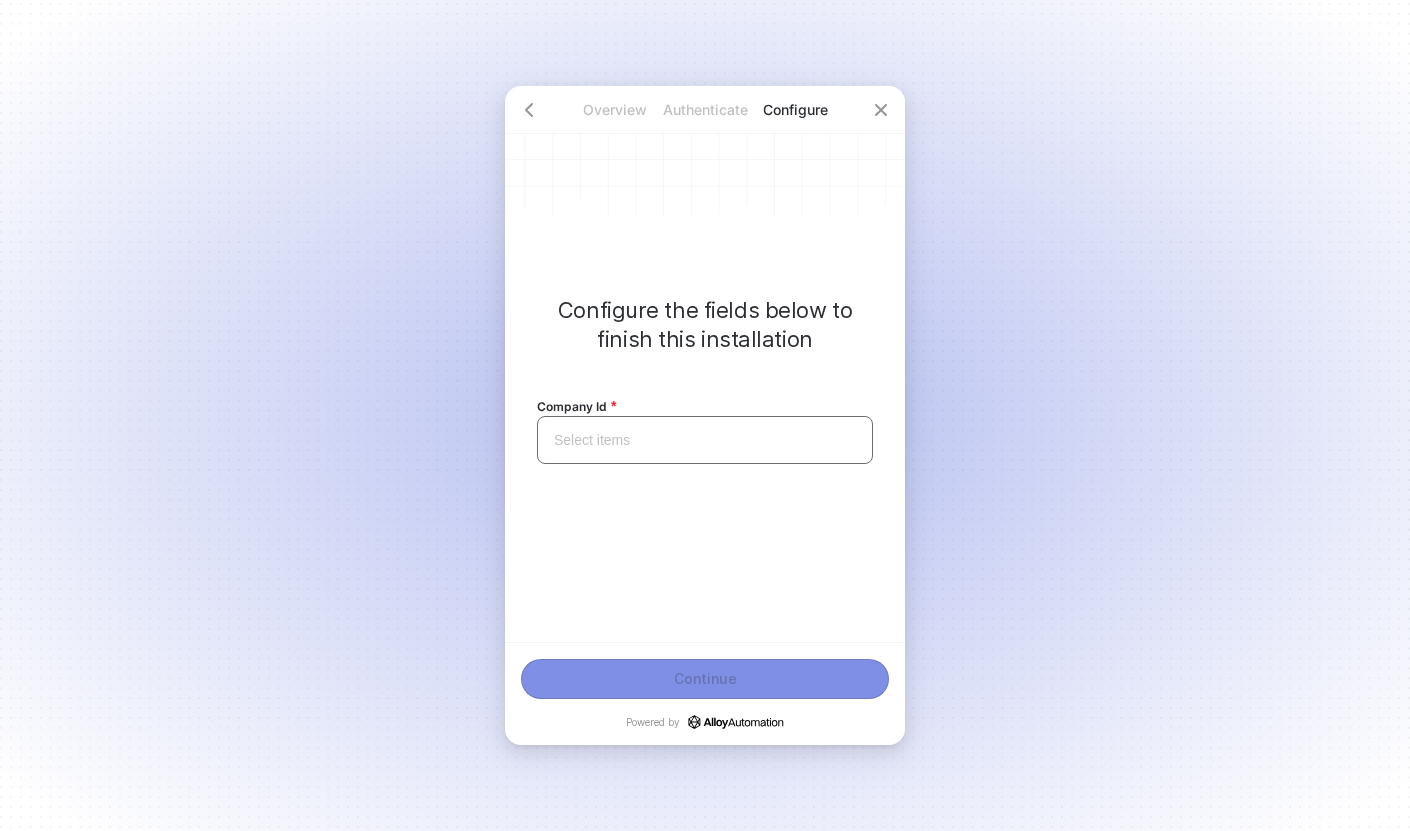 click at bounding box center (705, 440) 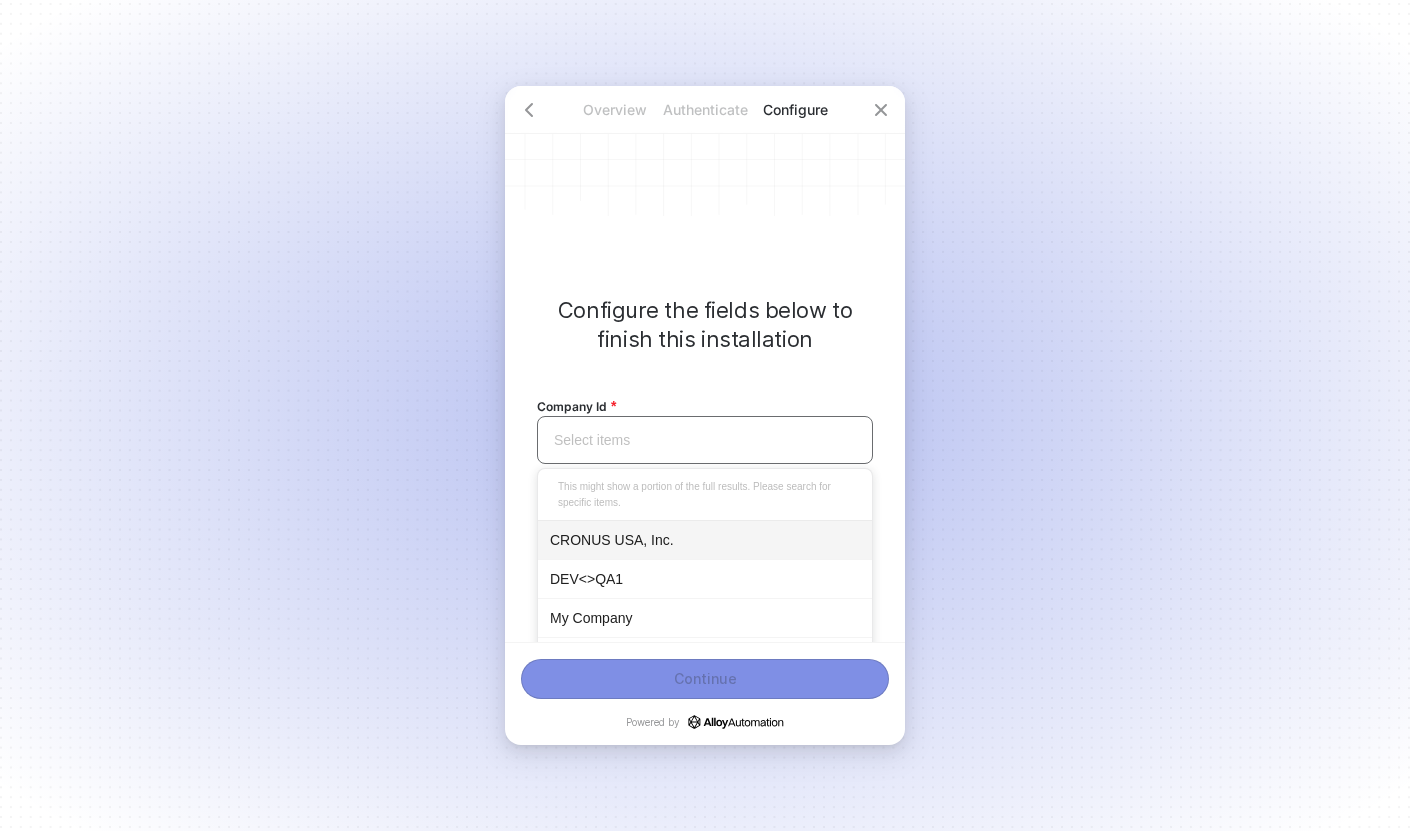 click on "DEV<>QA1" at bounding box center [705, 578] 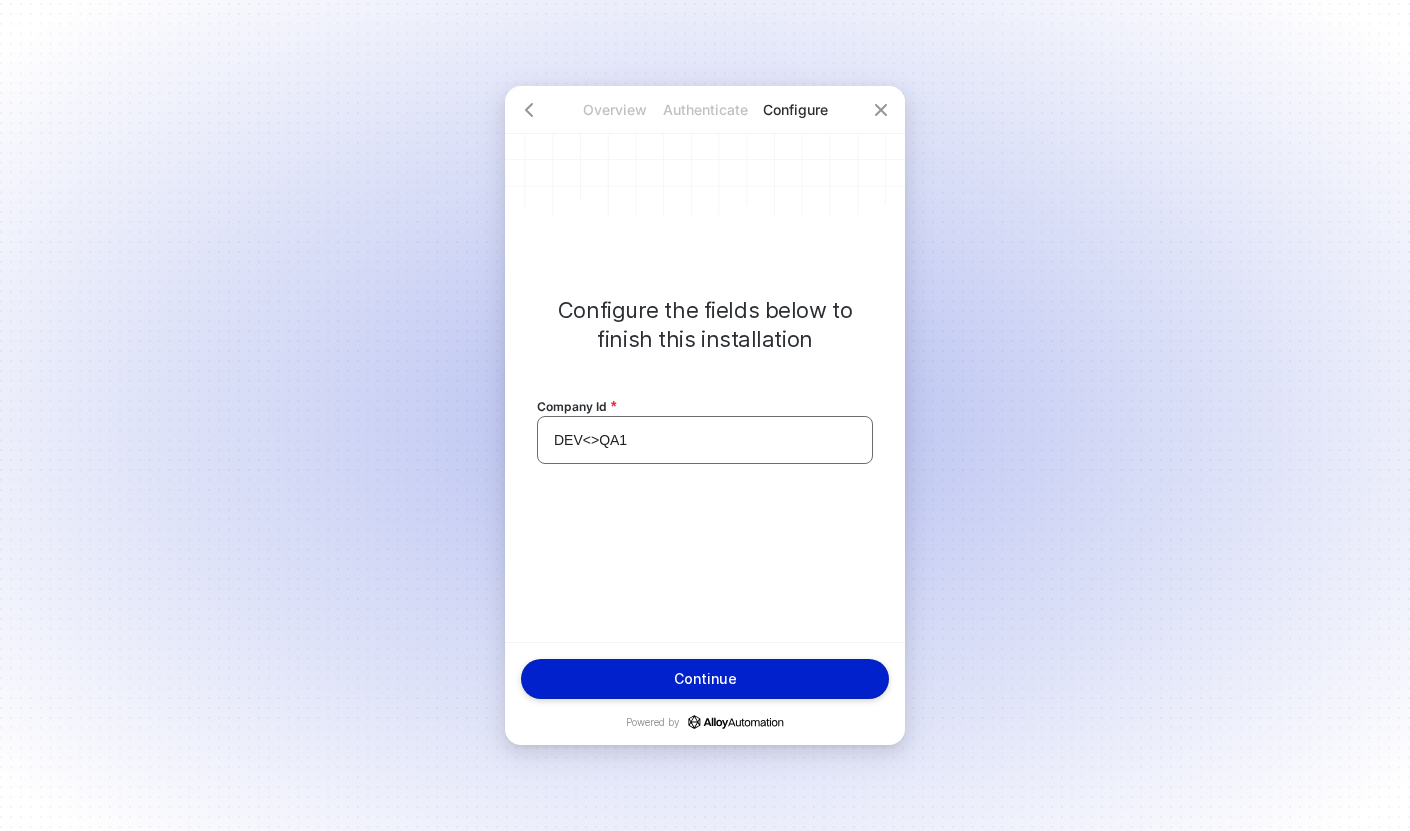 click on "DEV<>QA1" at bounding box center (705, 440) 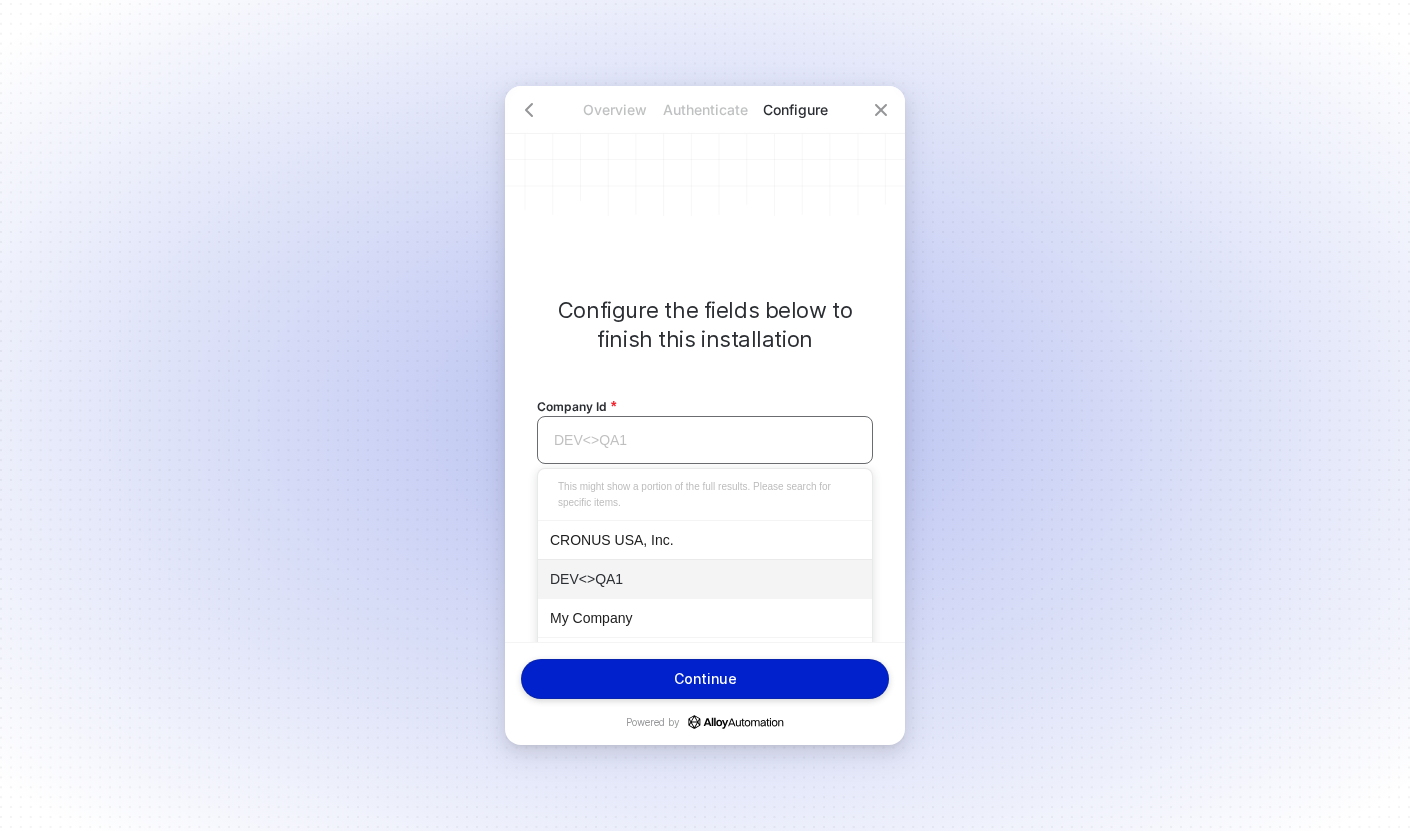 click on "CRONUS USA, Inc." at bounding box center [705, 539] 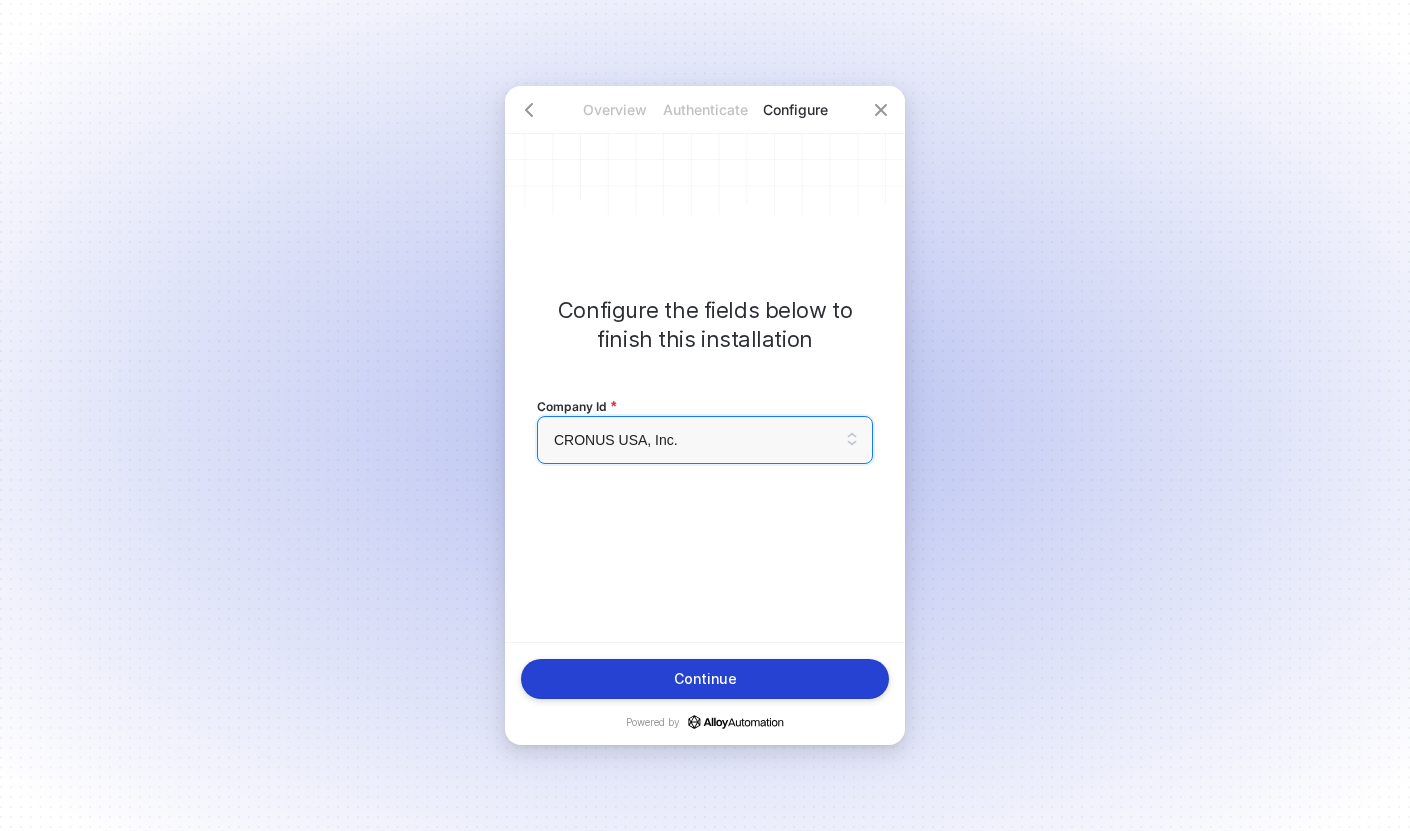 click on "Continue" at bounding box center [705, 679] 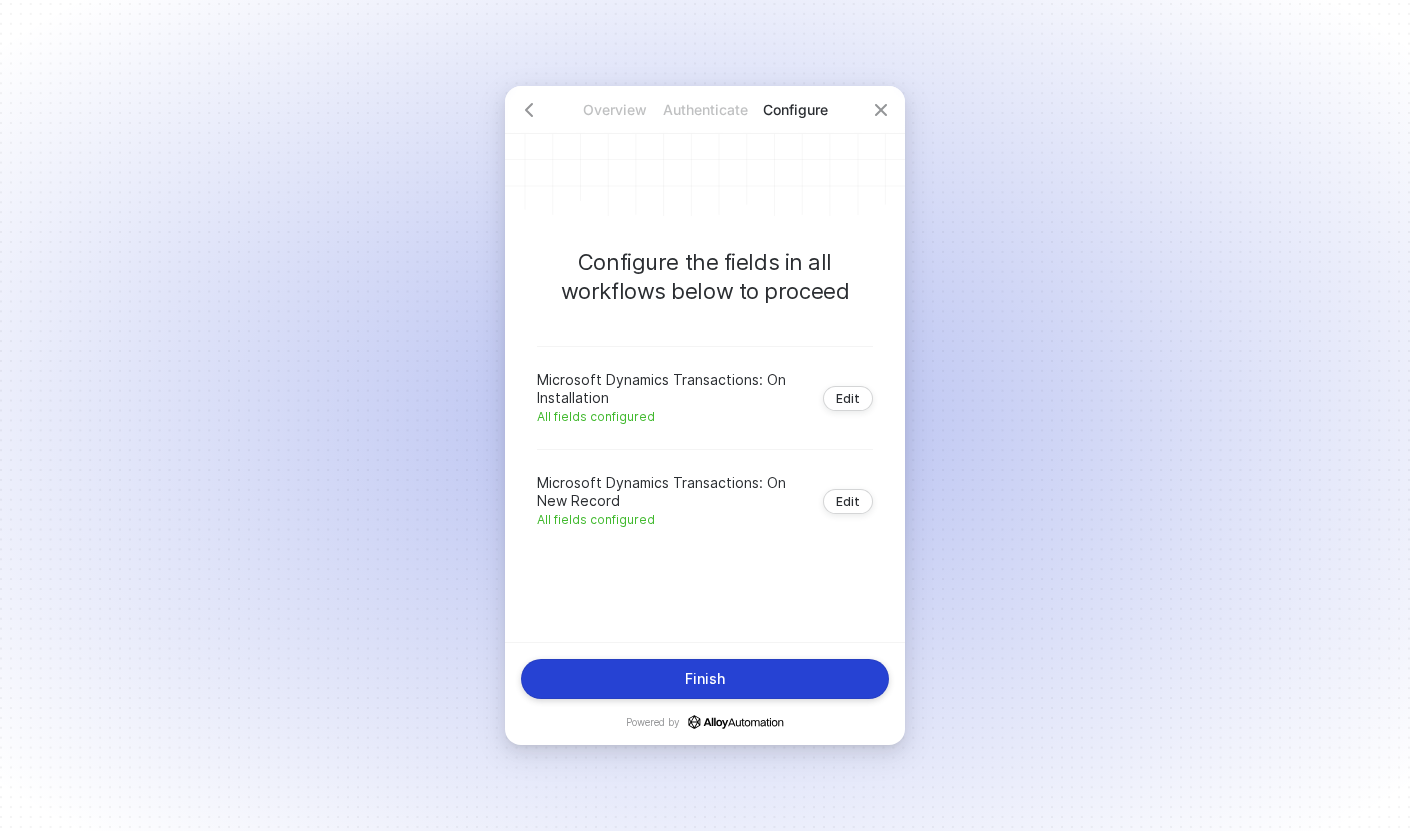 click on "Finish" at bounding box center (705, 679) 